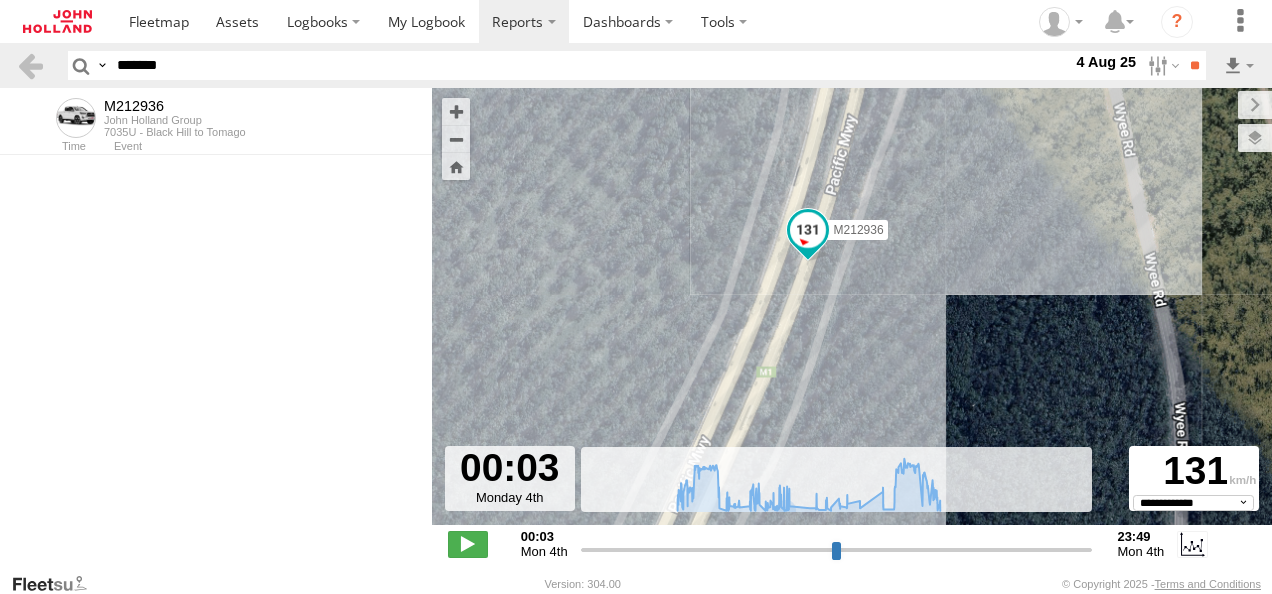 select on "**********" 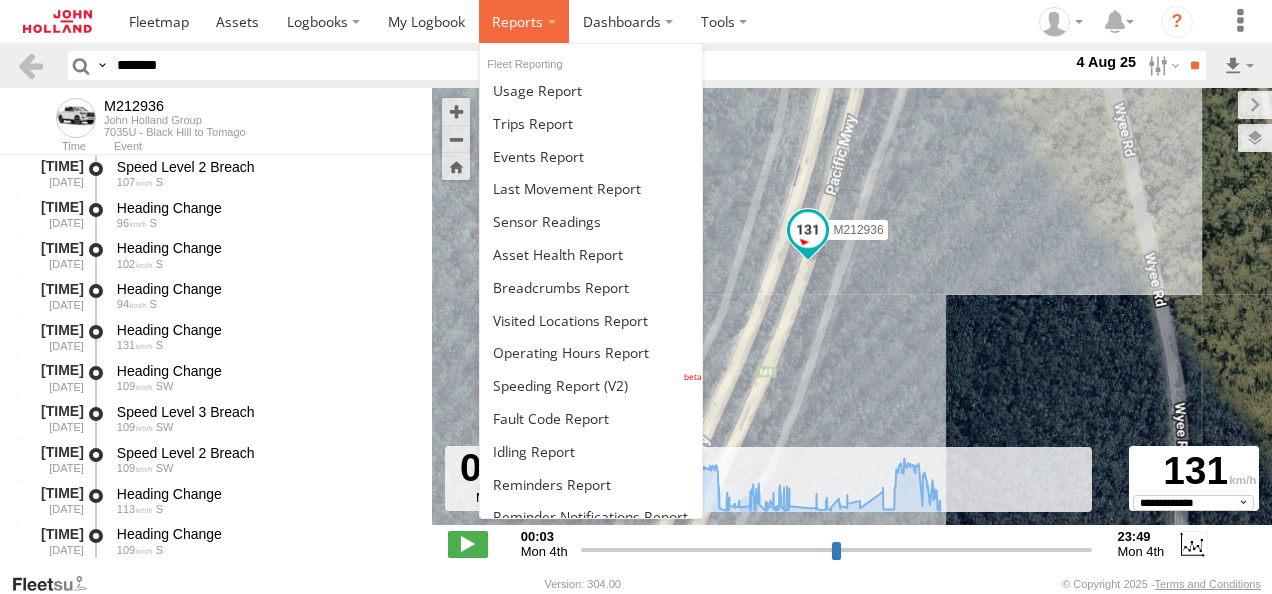 click at bounding box center [517, 21] 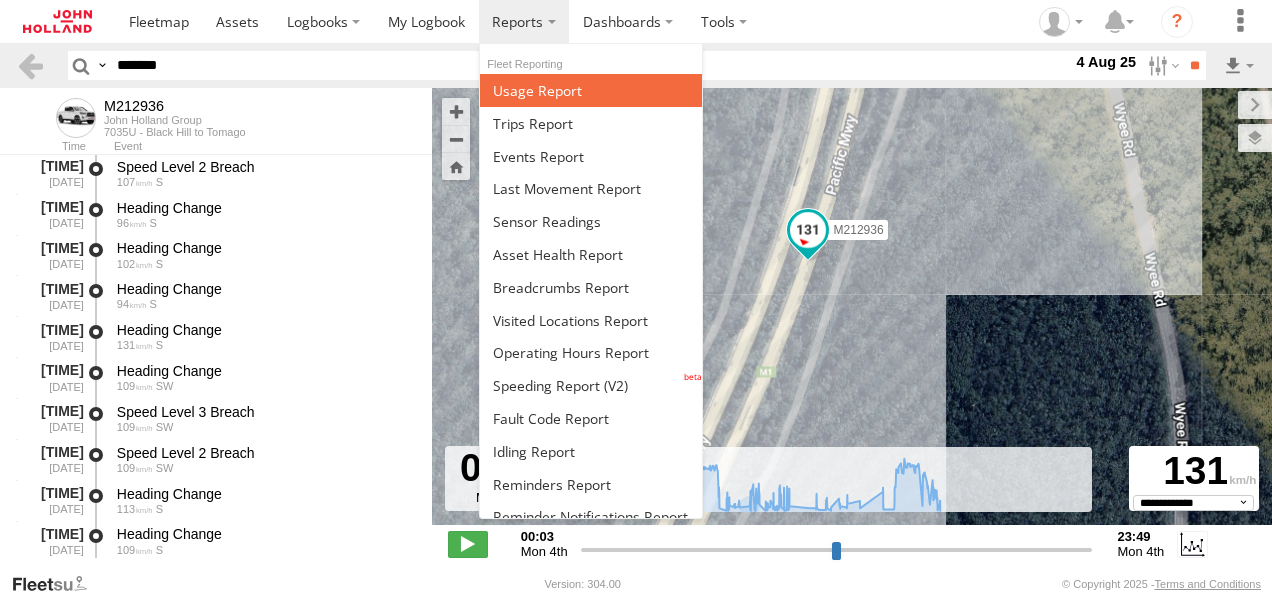 click at bounding box center (537, 90) 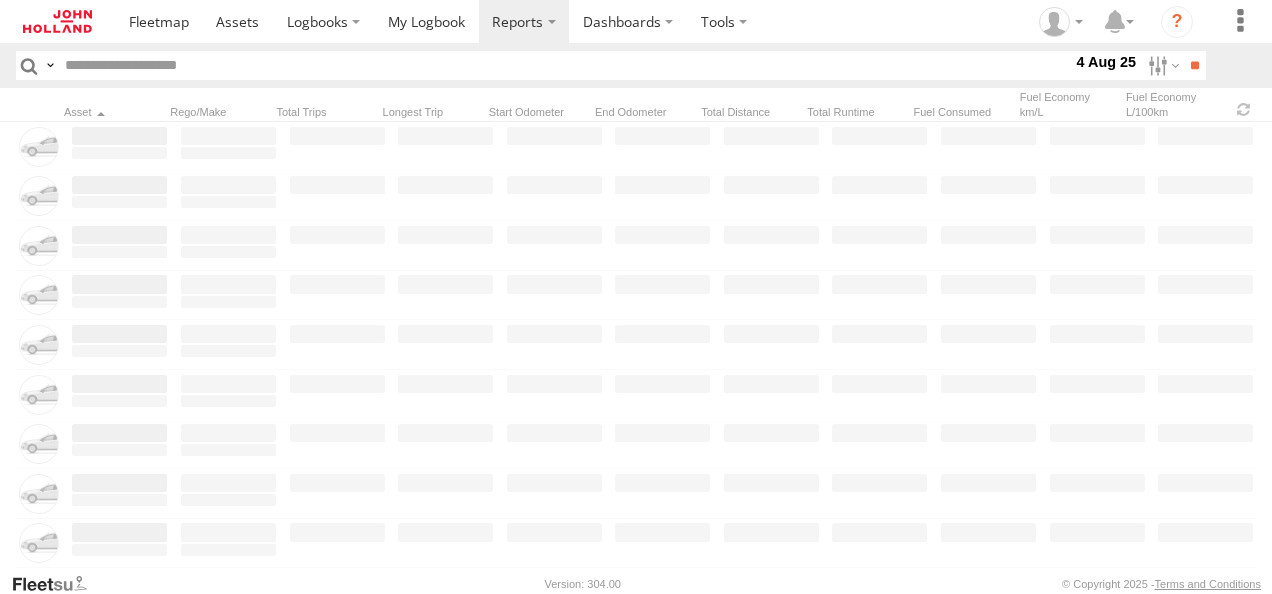 scroll, scrollTop: 0, scrollLeft: 0, axis: both 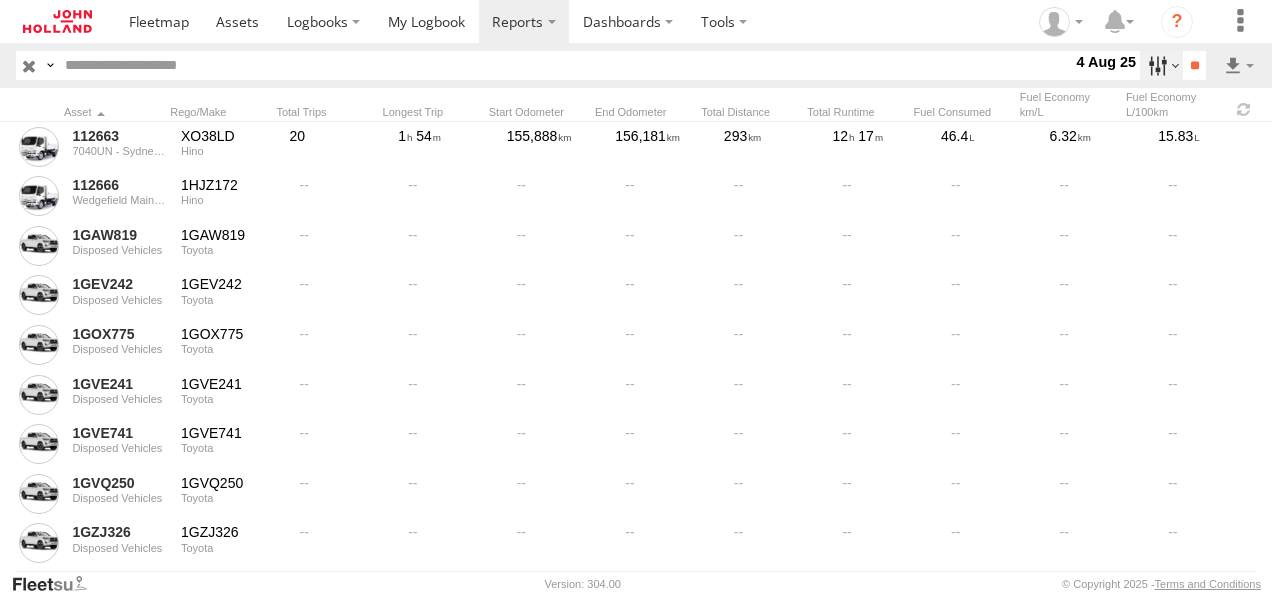 click at bounding box center (1161, 65) 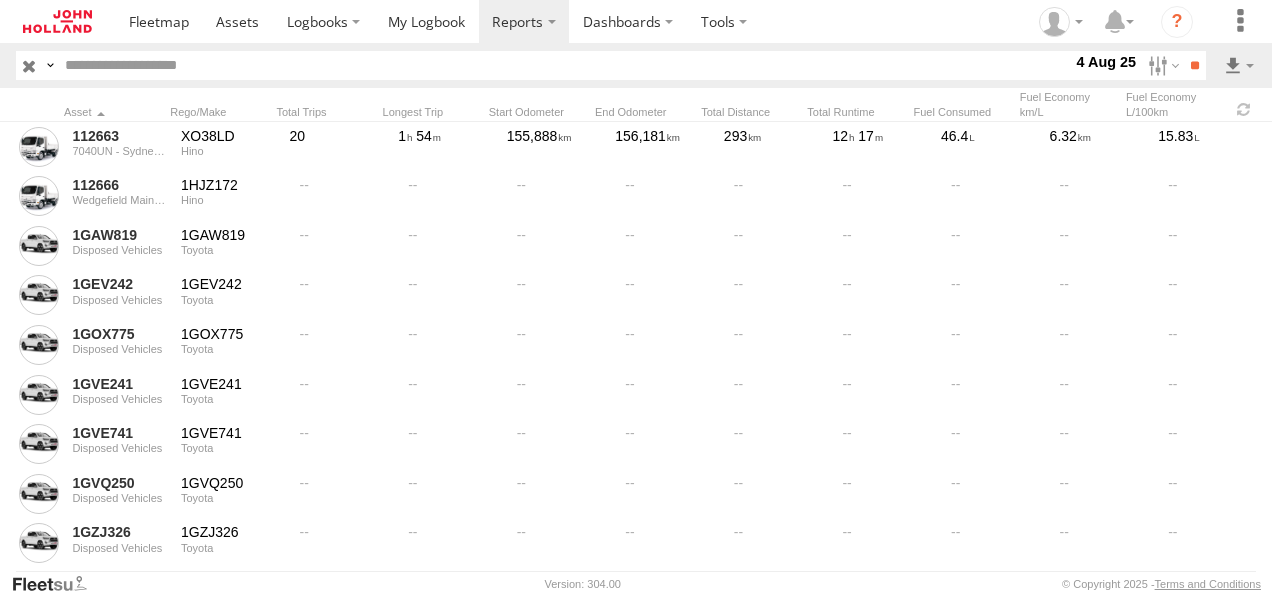 click on "Last Week (M-S)" at bounding box center (0, 0) 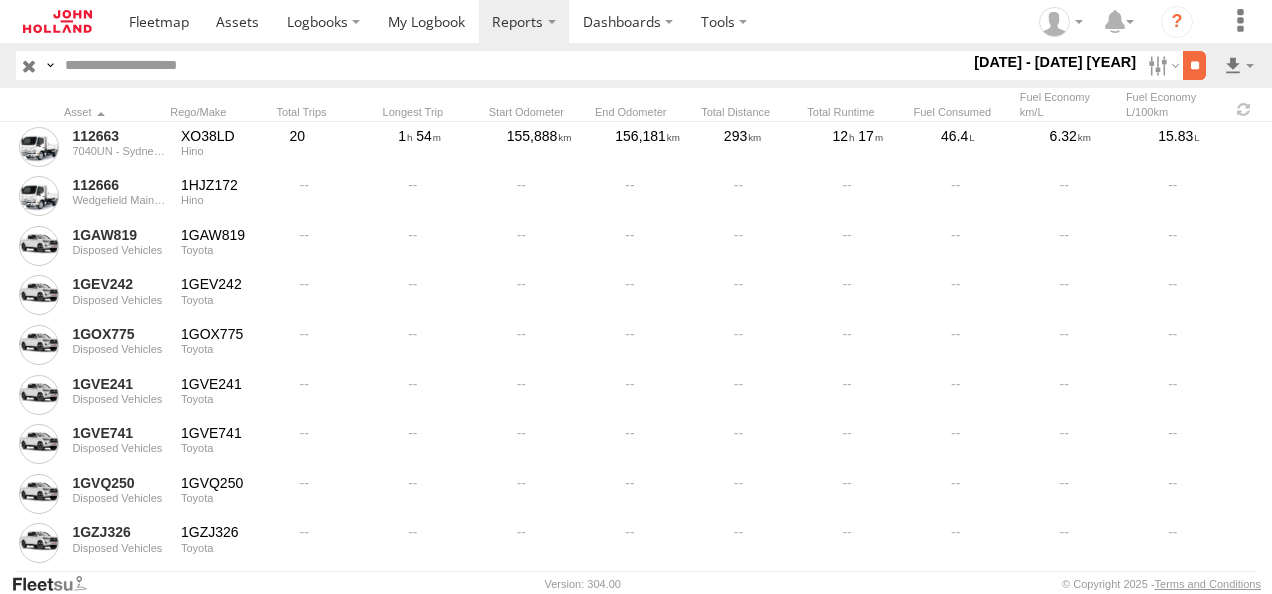 click on "**" at bounding box center (1194, 65) 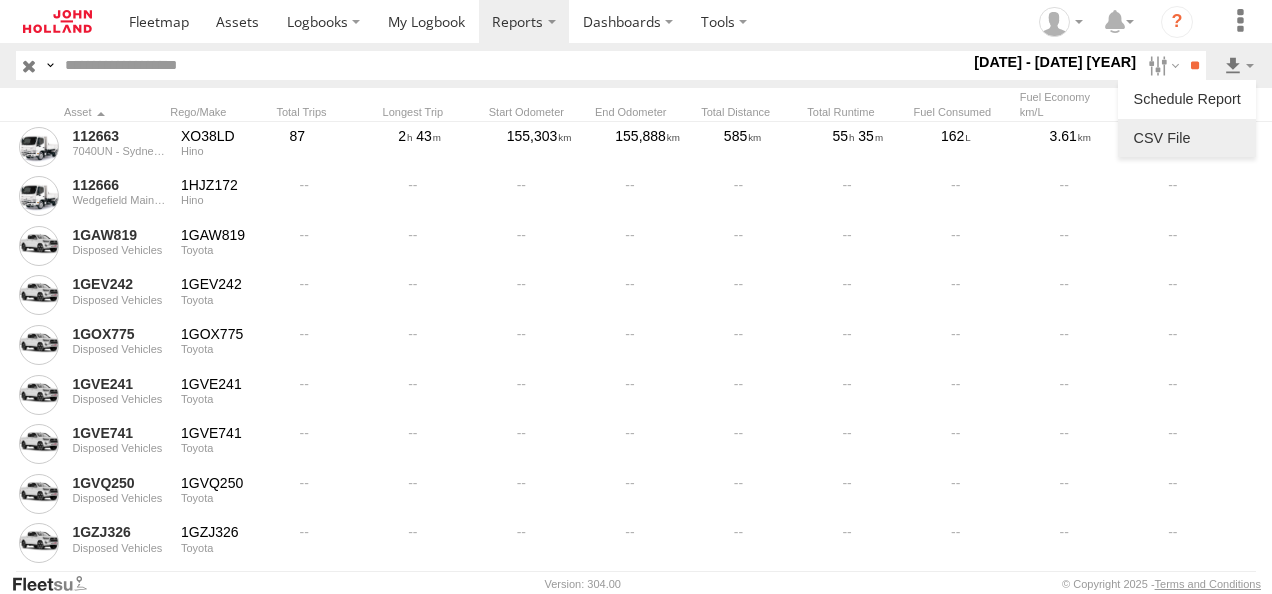 click at bounding box center (1187, 138) 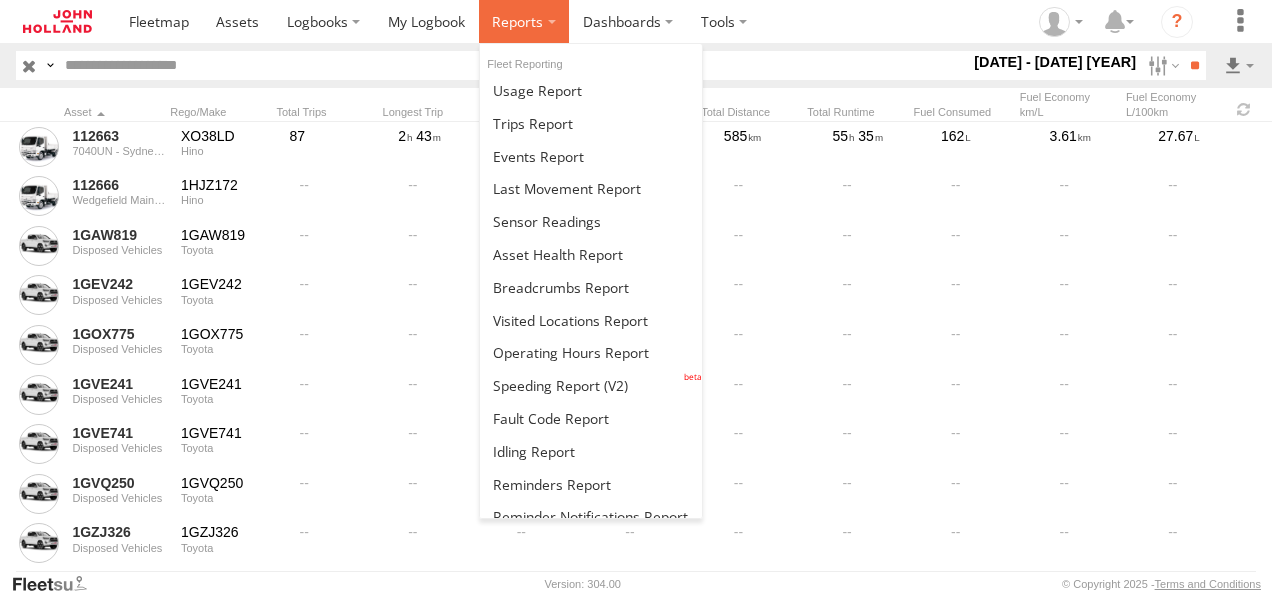 click at bounding box center [517, 21] 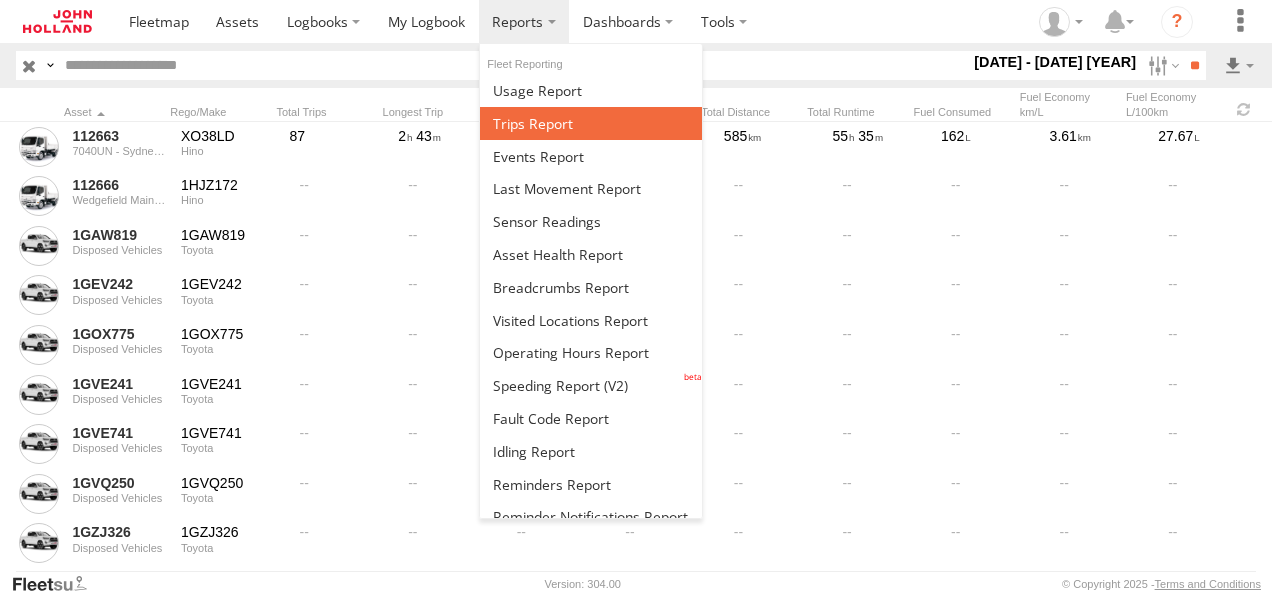 click at bounding box center [591, 123] 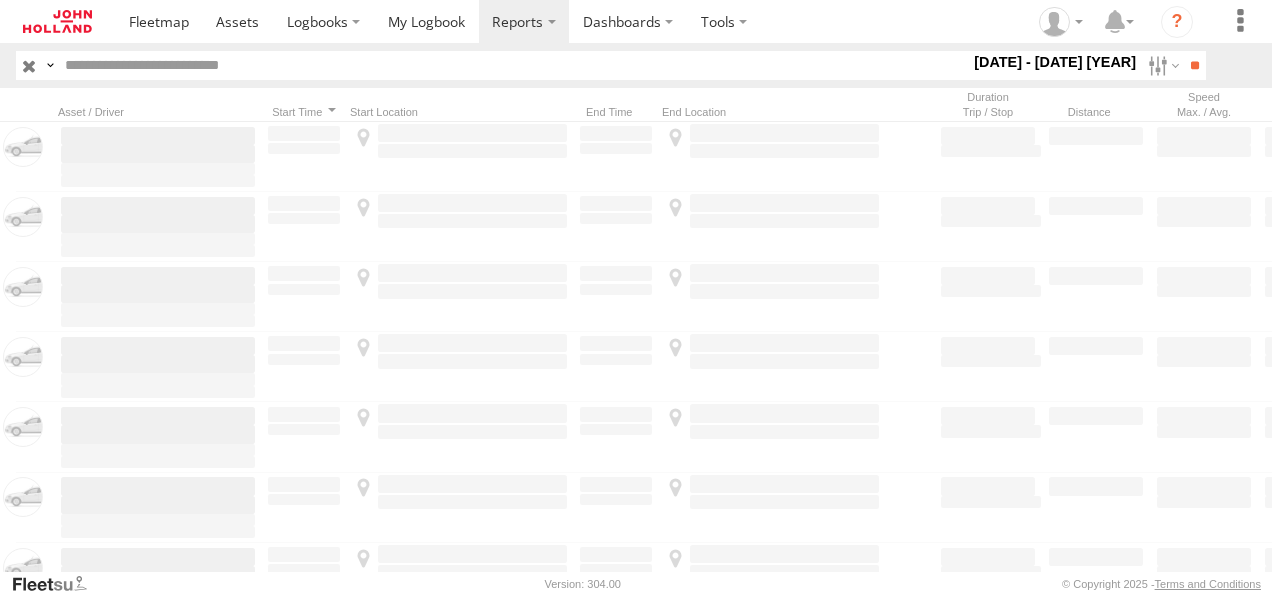 scroll, scrollTop: 0, scrollLeft: 0, axis: both 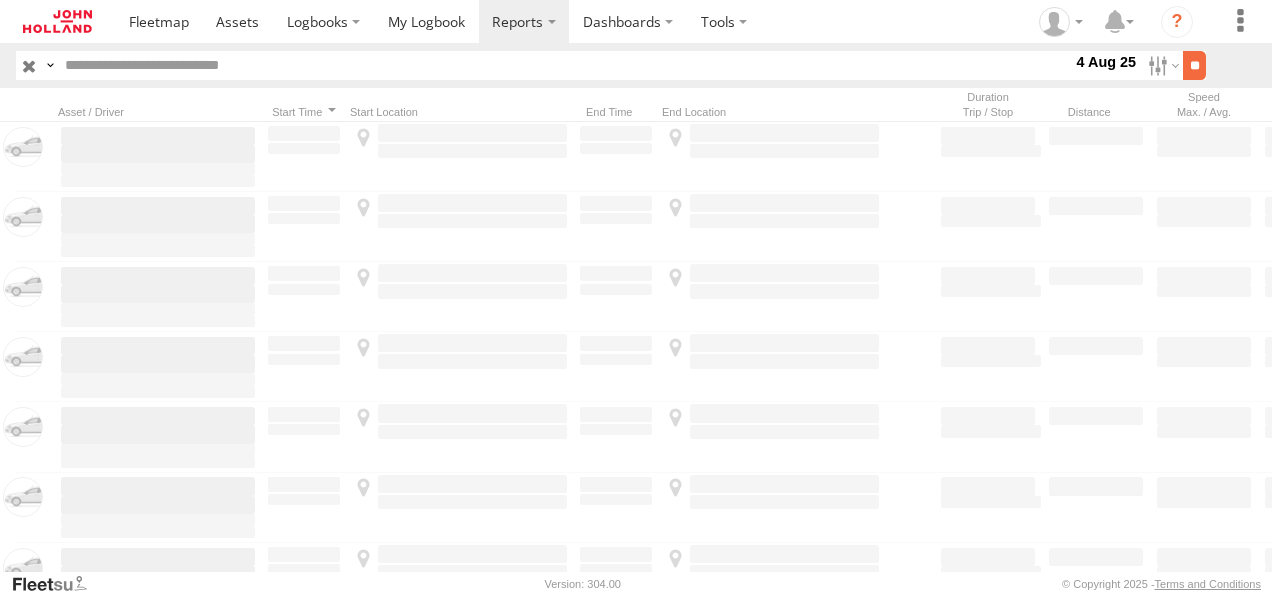 click on "**" at bounding box center [1194, 65] 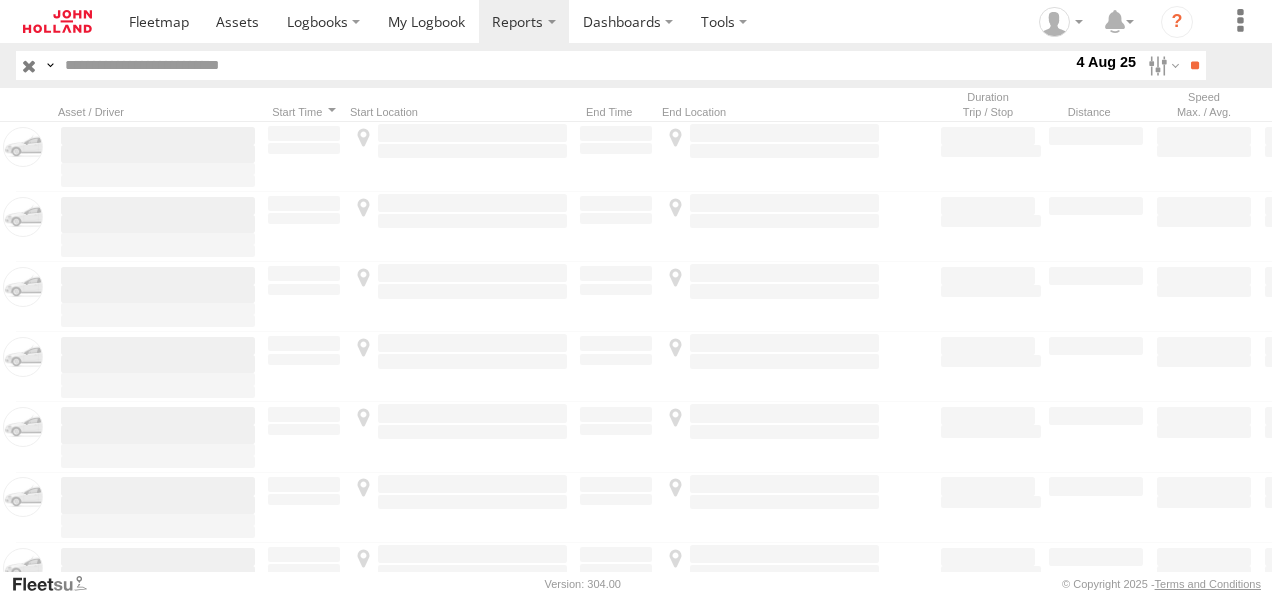 click at bounding box center (564, 65) 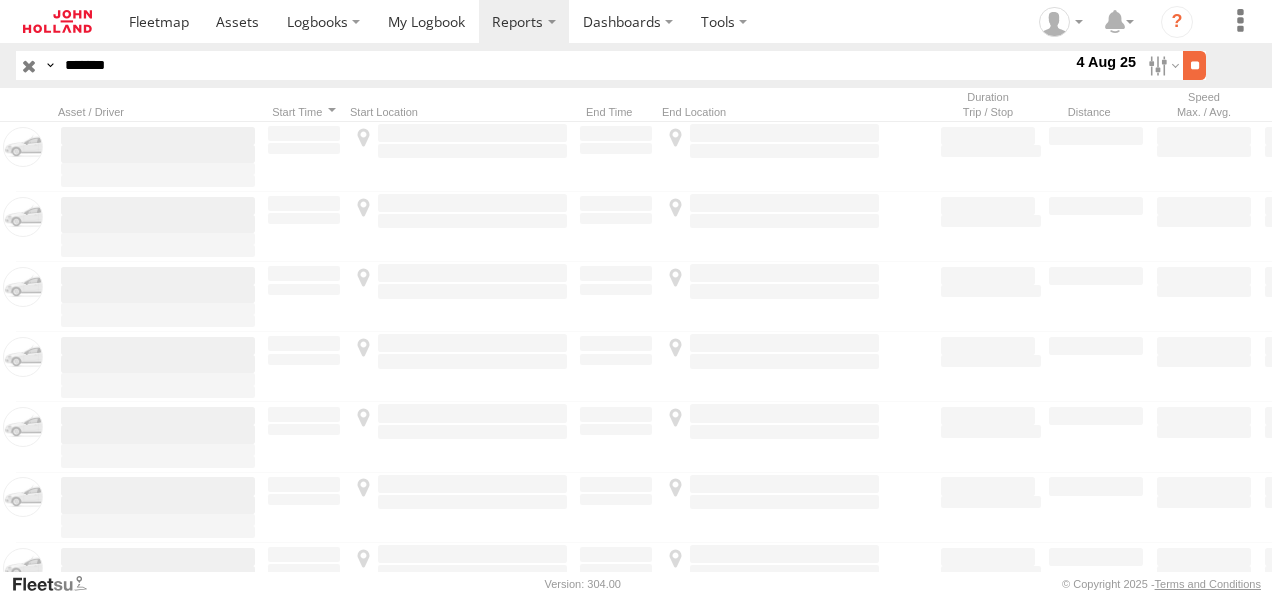 type on "*******" 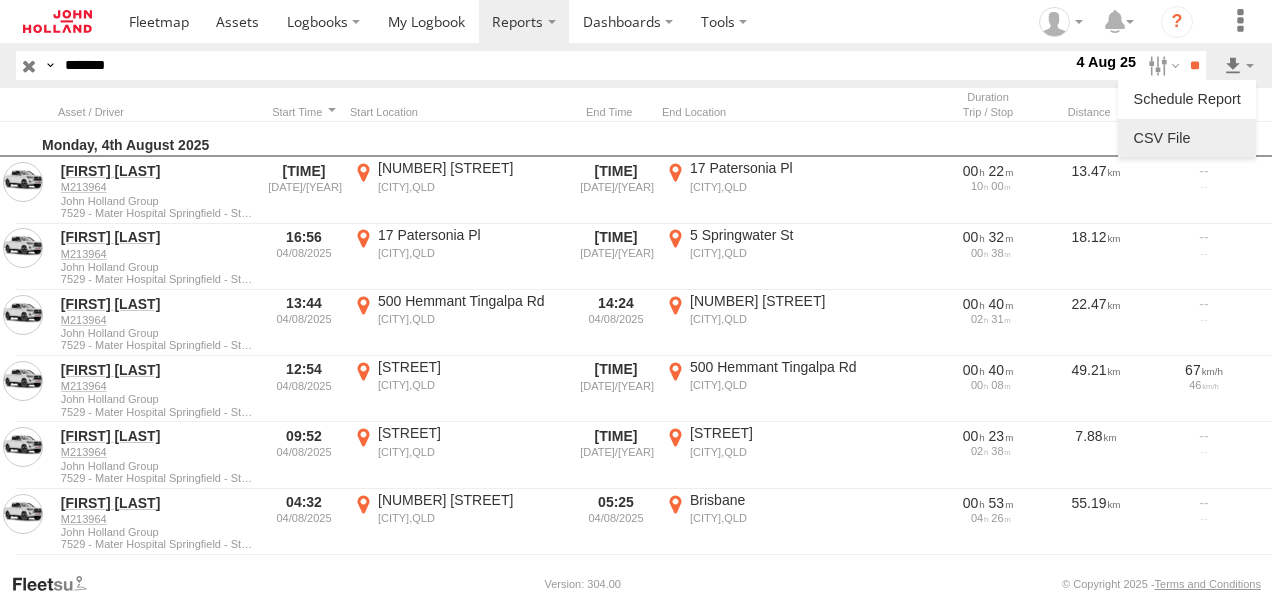 click at bounding box center (1187, 138) 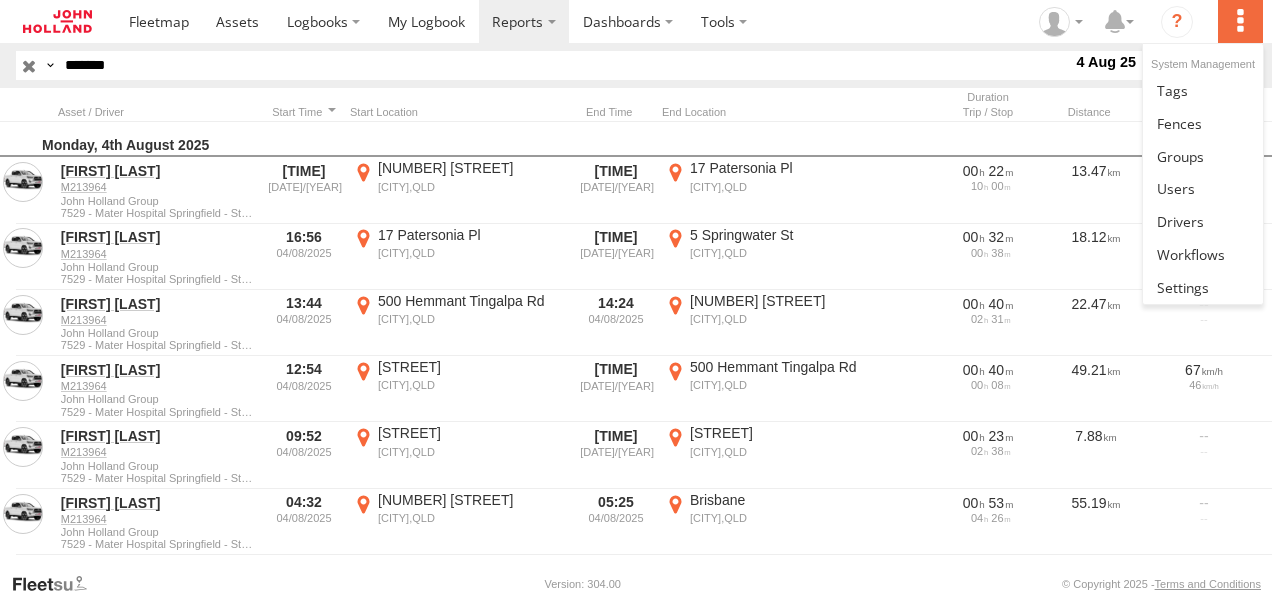click at bounding box center [1240, 21] 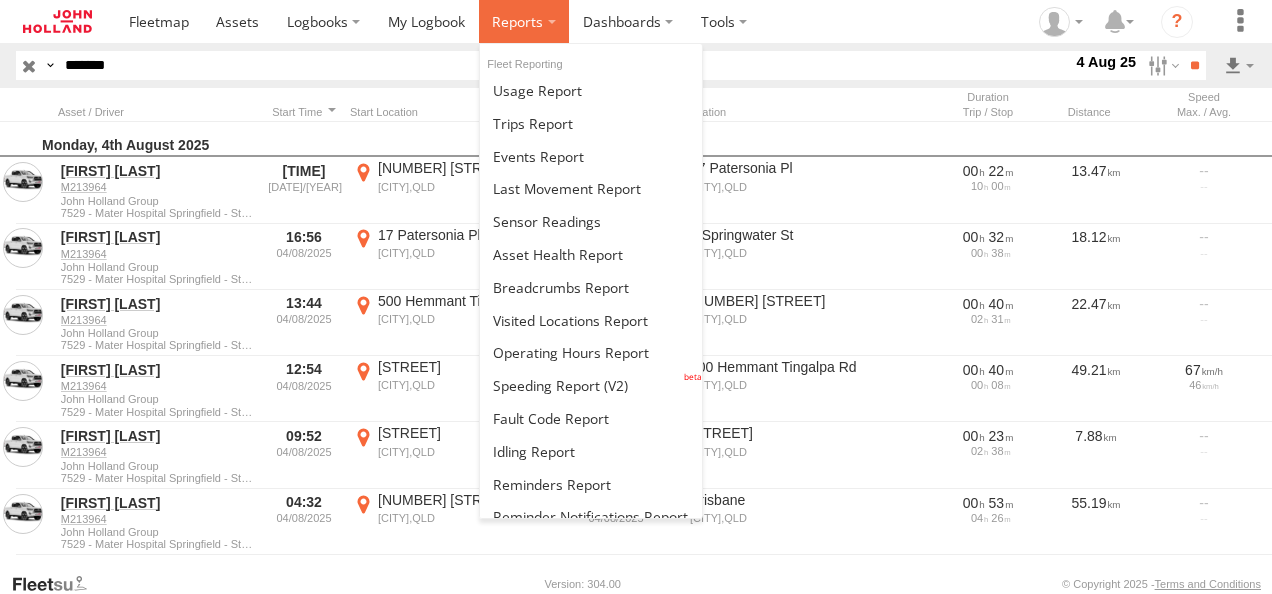 click at bounding box center [517, 21] 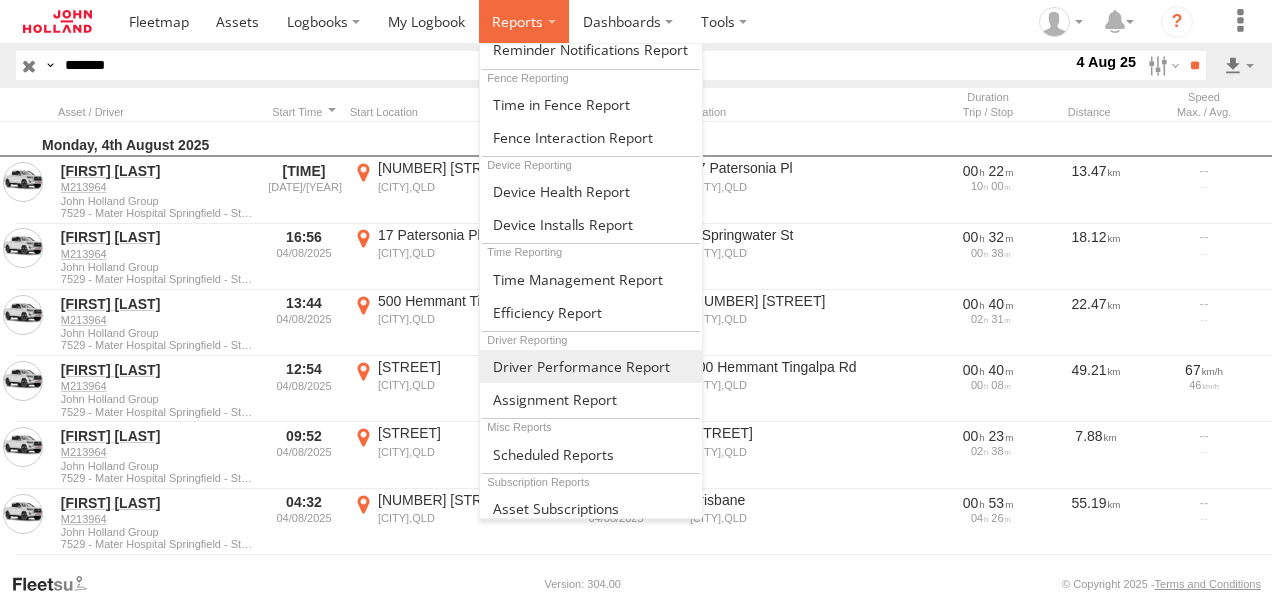 scroll, scrollTop: 468, scrollLeft: 0, axis: vertical 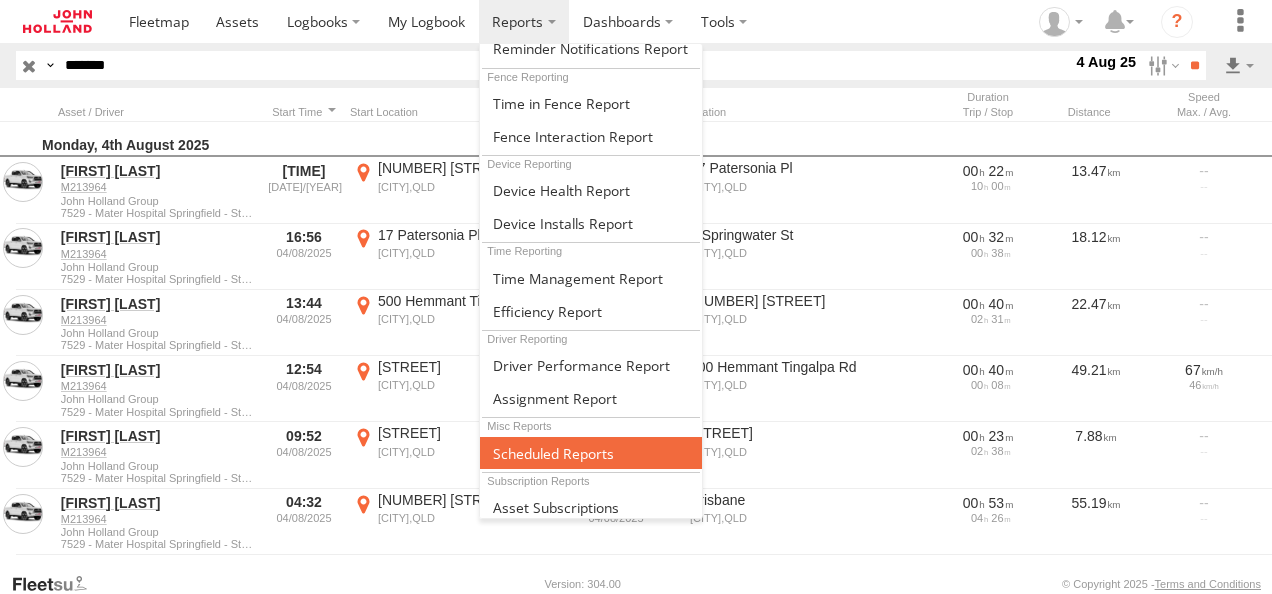 click at bounding box center [553, 453] 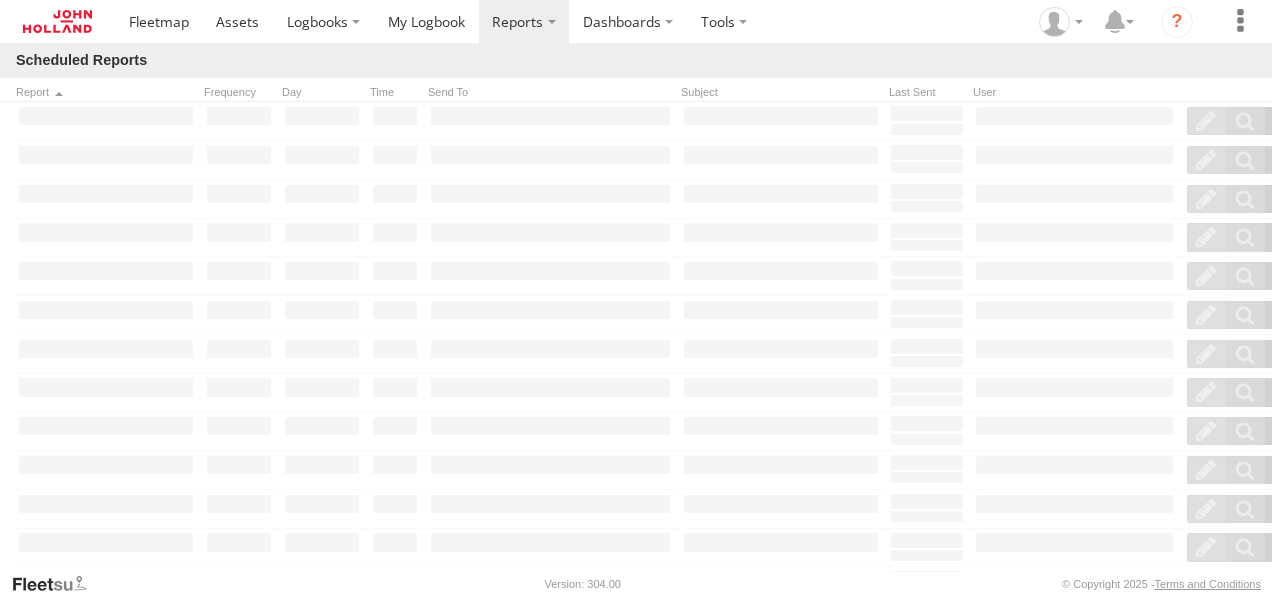 scroll, scrollTop: 0, scrollLeft: 0, axis: both 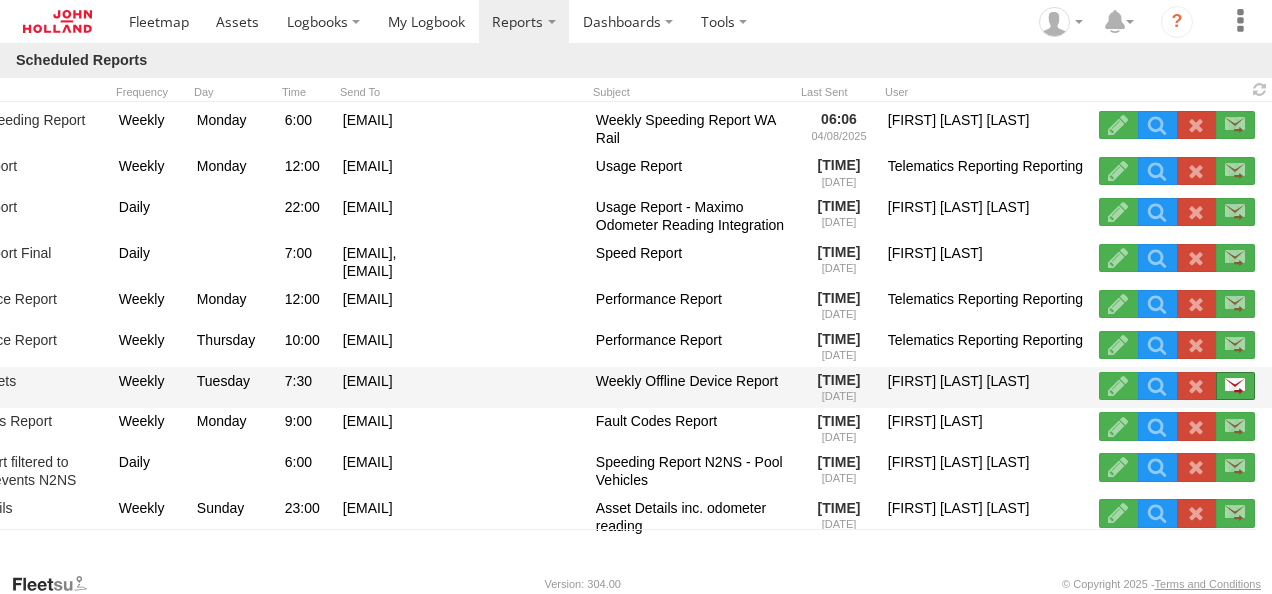 click at bounding box center (1235, 386) 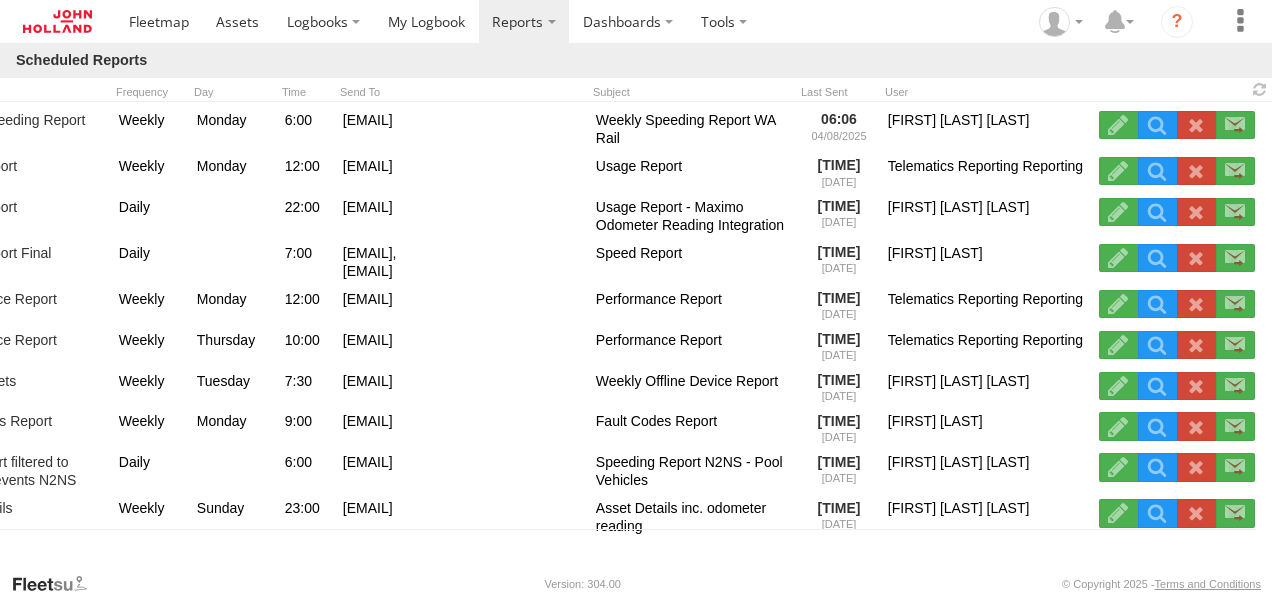 scroll, scrollTop: 0, scrollLeft: 0, axis: both 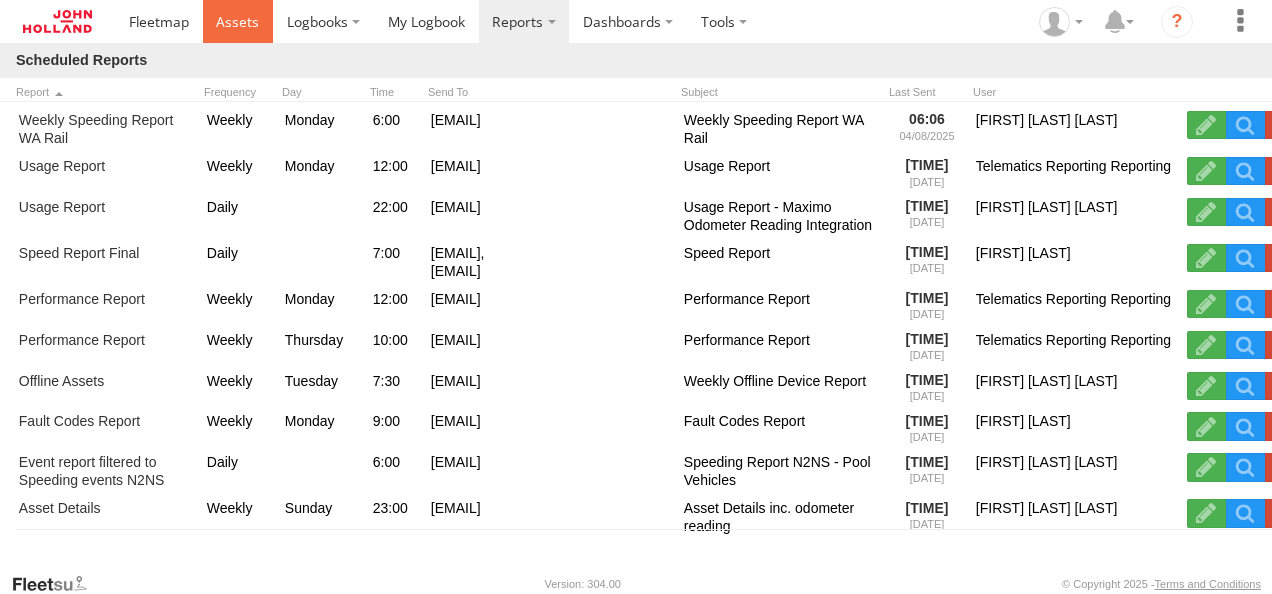 click at bounding box center (237, 21) 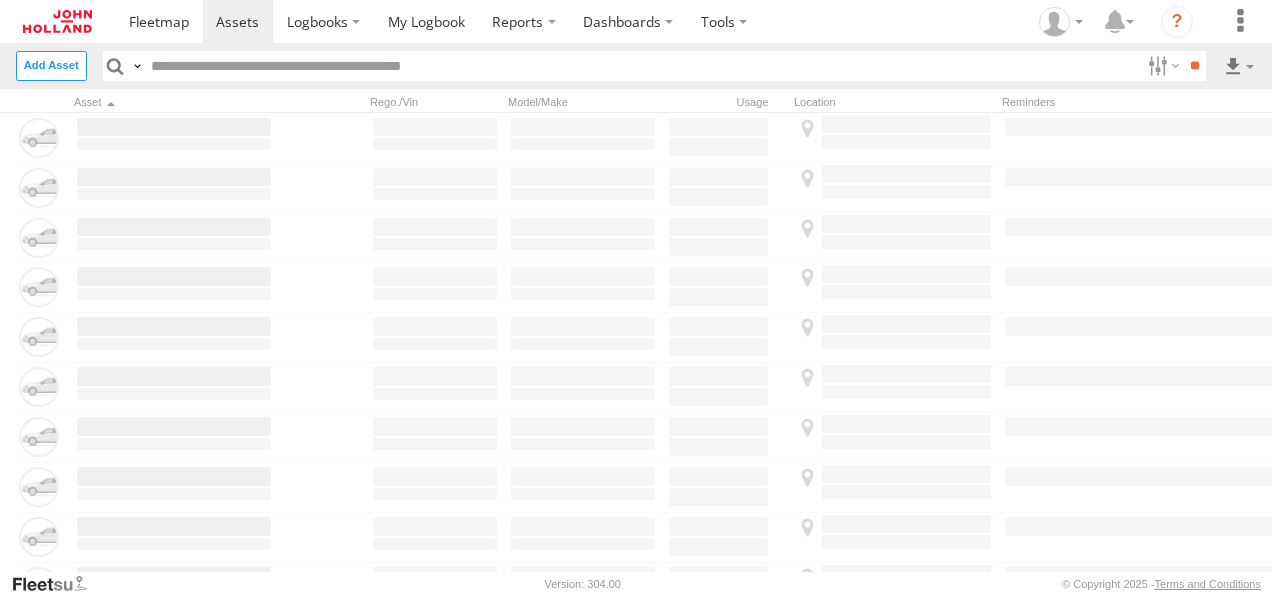 scroll, scrollTop: 0, scrollLeft: 0, axis: both 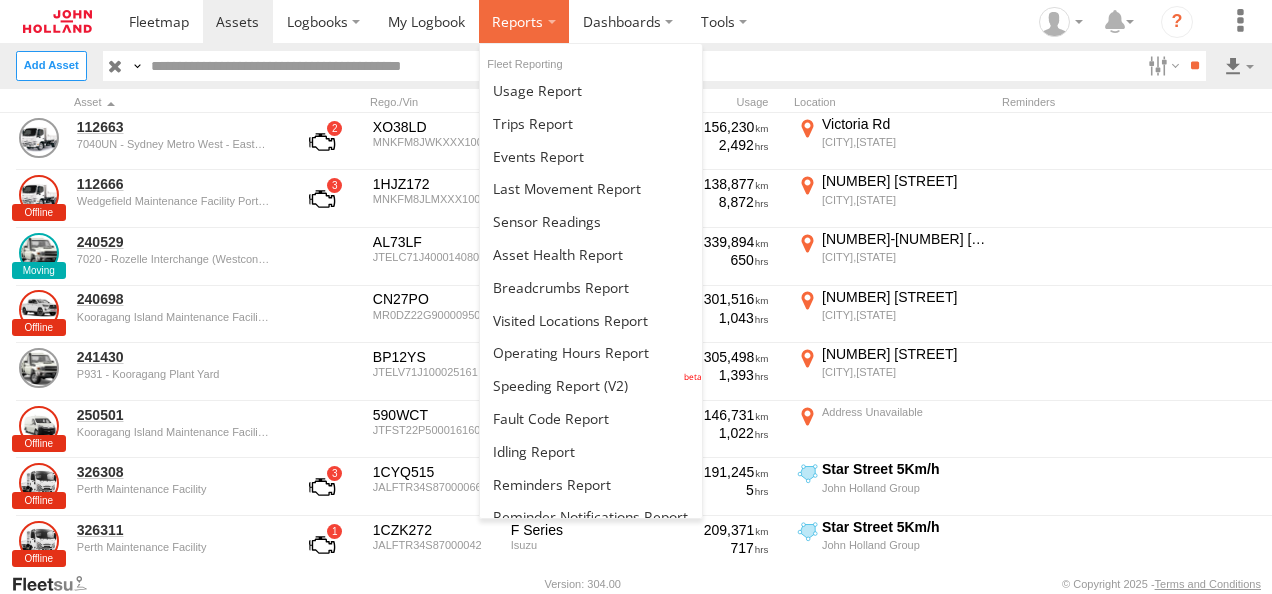 click at bounding box center [517, 21] 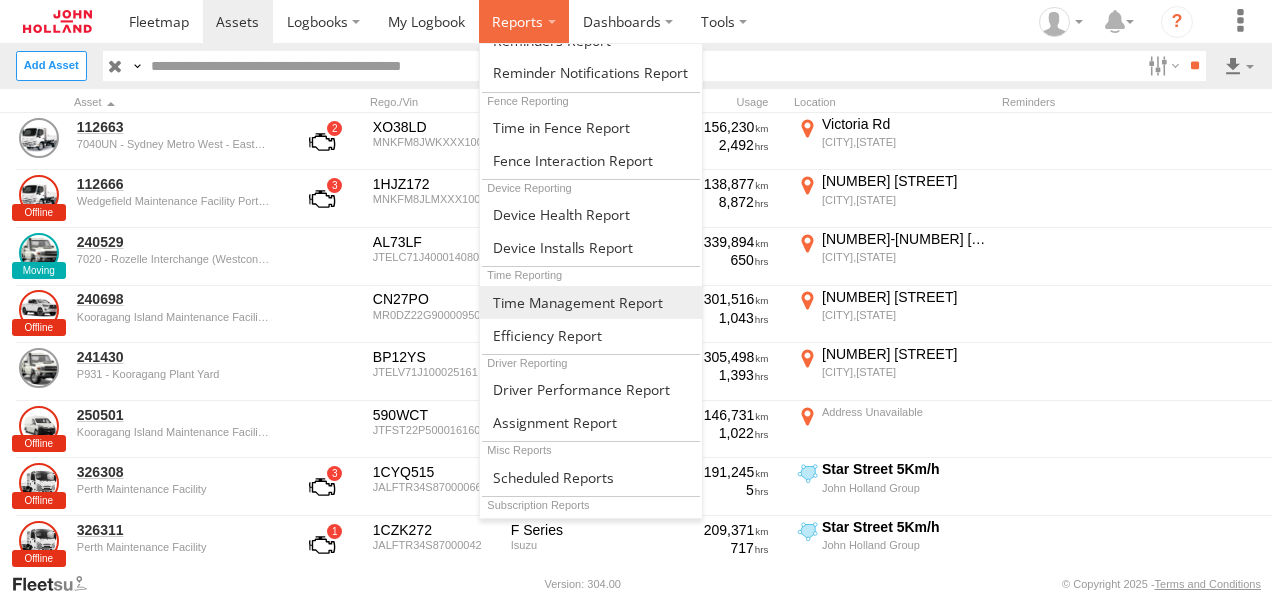scroll, scrollTop: 468, scrollLeft: 0, axis: vertical 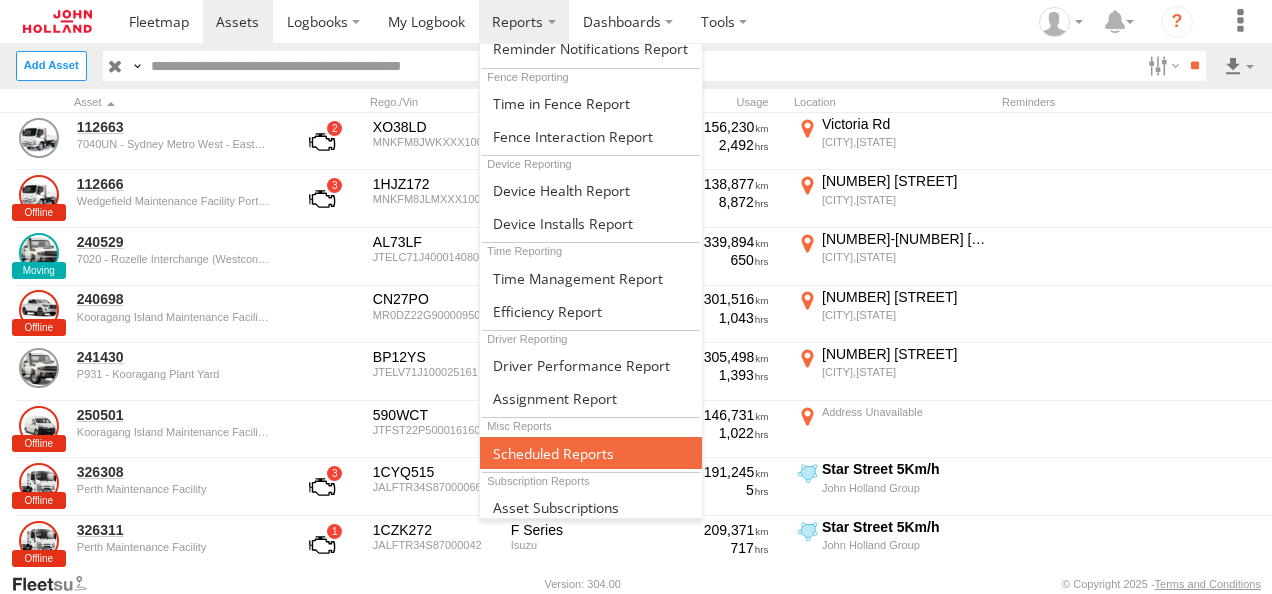 click at bounding box center [553, 453] 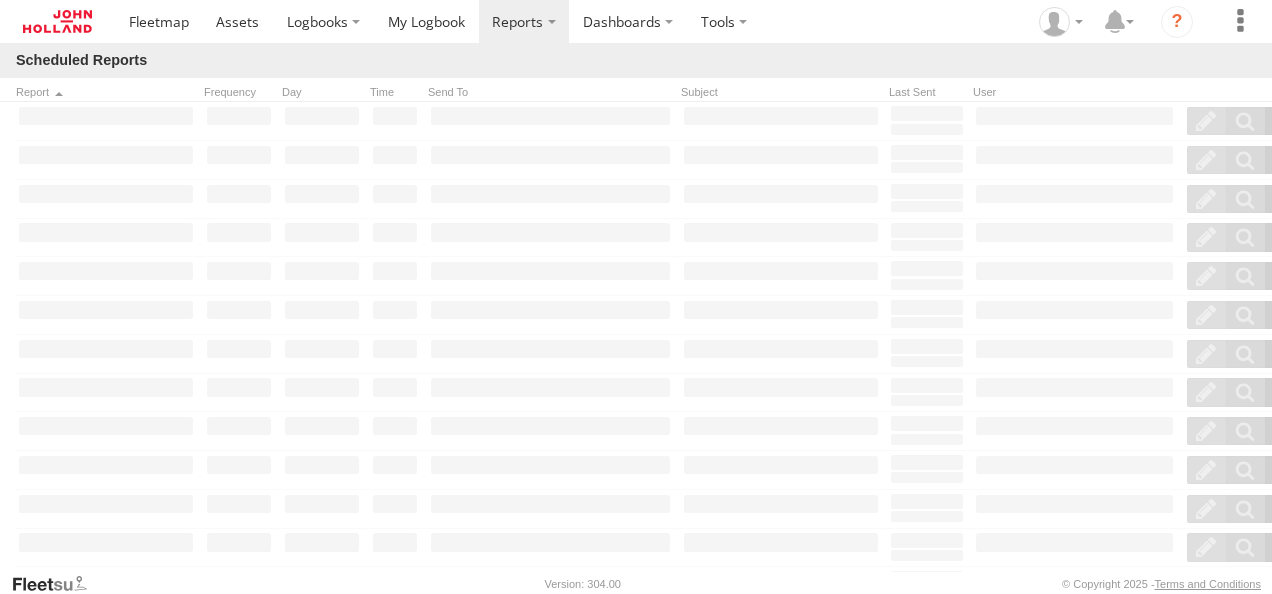 scroll, scrollTop: 0, scrollLeft: 0, axis: both 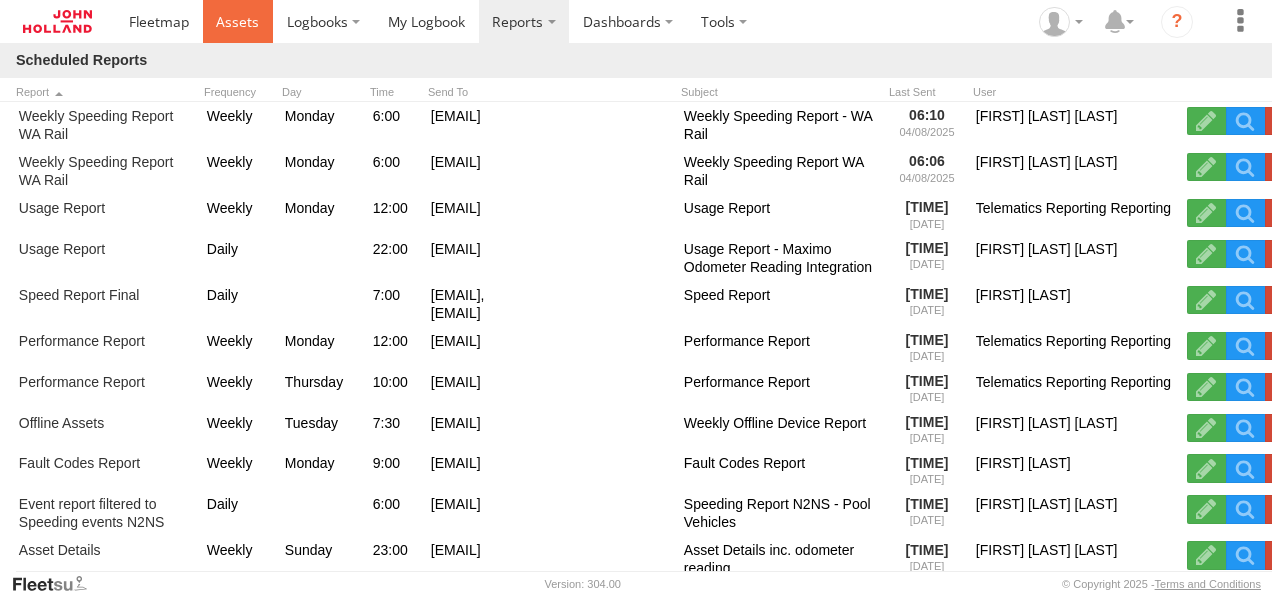 click at bounding box center (237, 21) 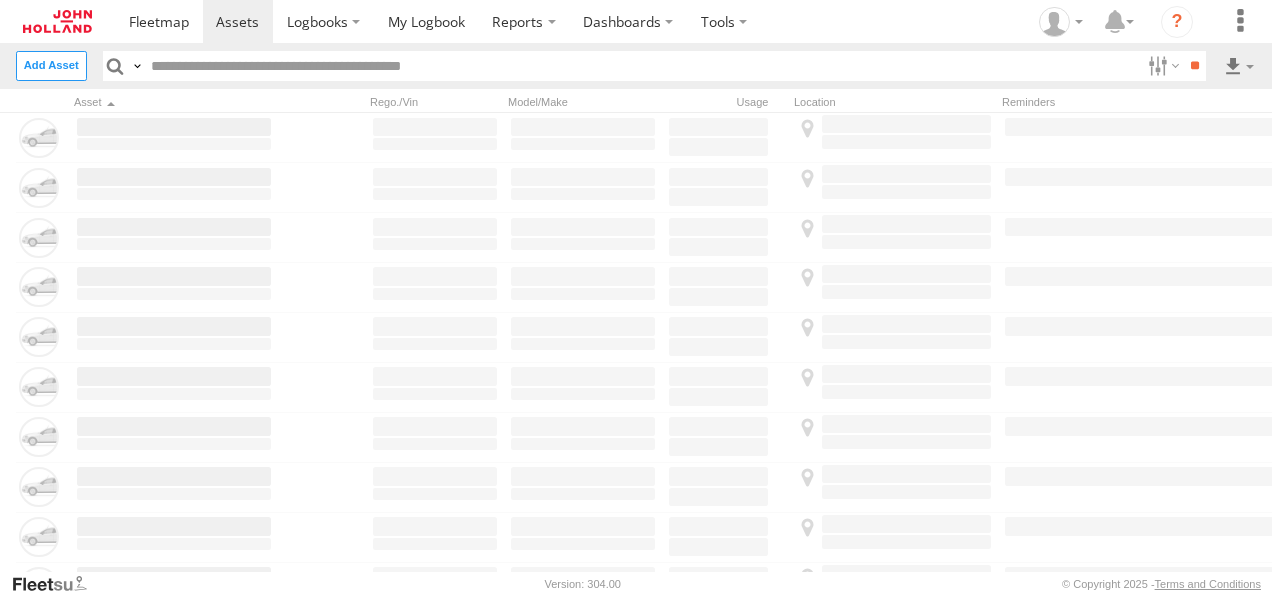 scroll, scrollTop: 0, scrollLeft: 0, axis: both 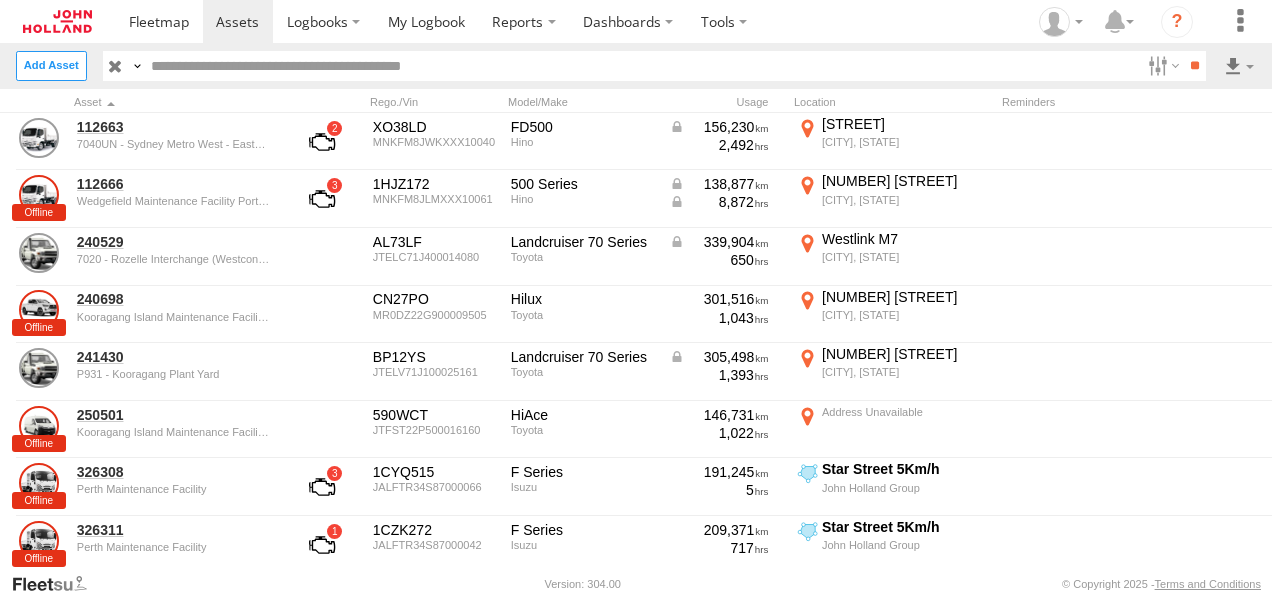 click at bounding box center [642, 65] 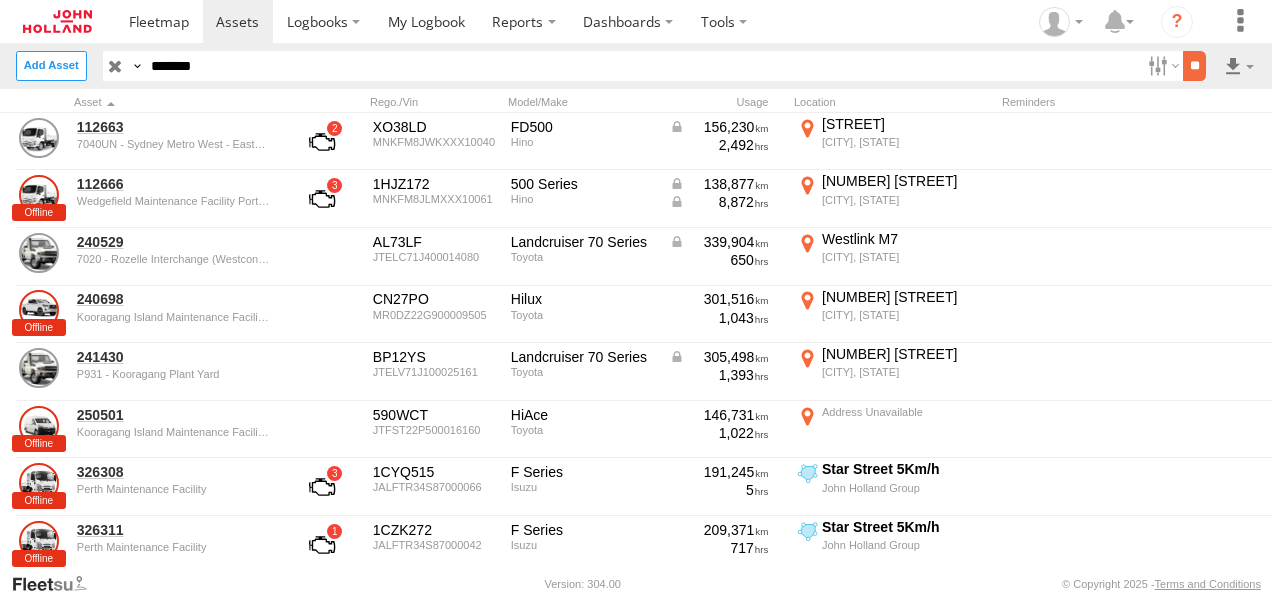 click on "**" at bounding box center (1194, 65) 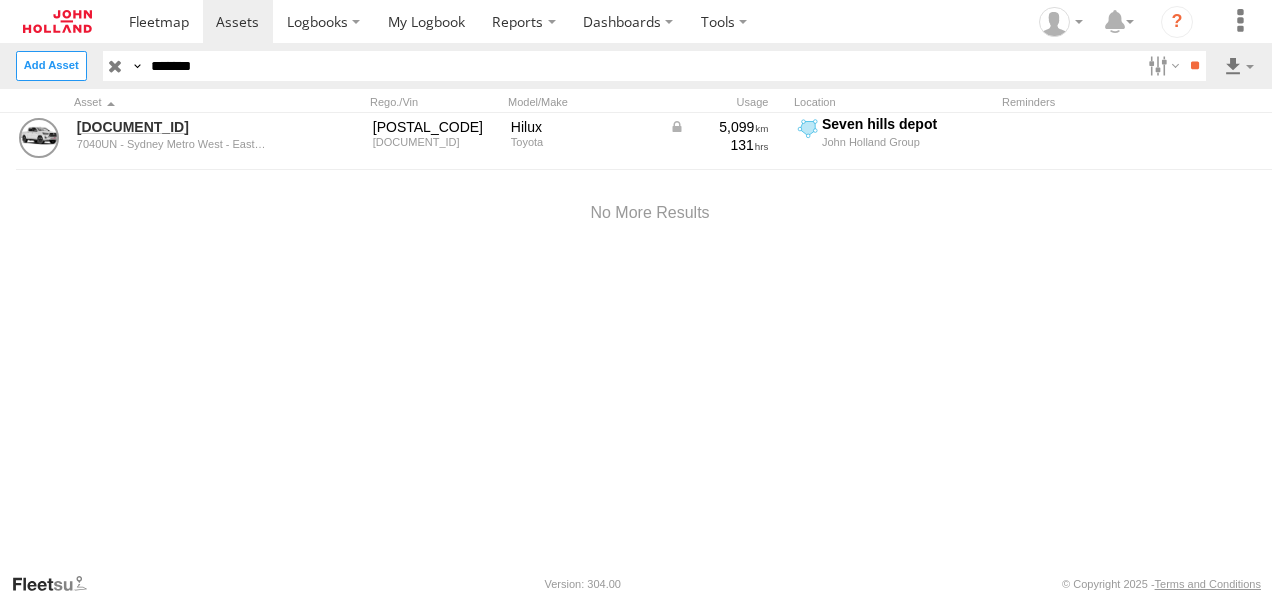 drag, startPoint x: 232, startPoint y: 65, endPoint x: 0, endPoint y: 60, distance: 232.05388 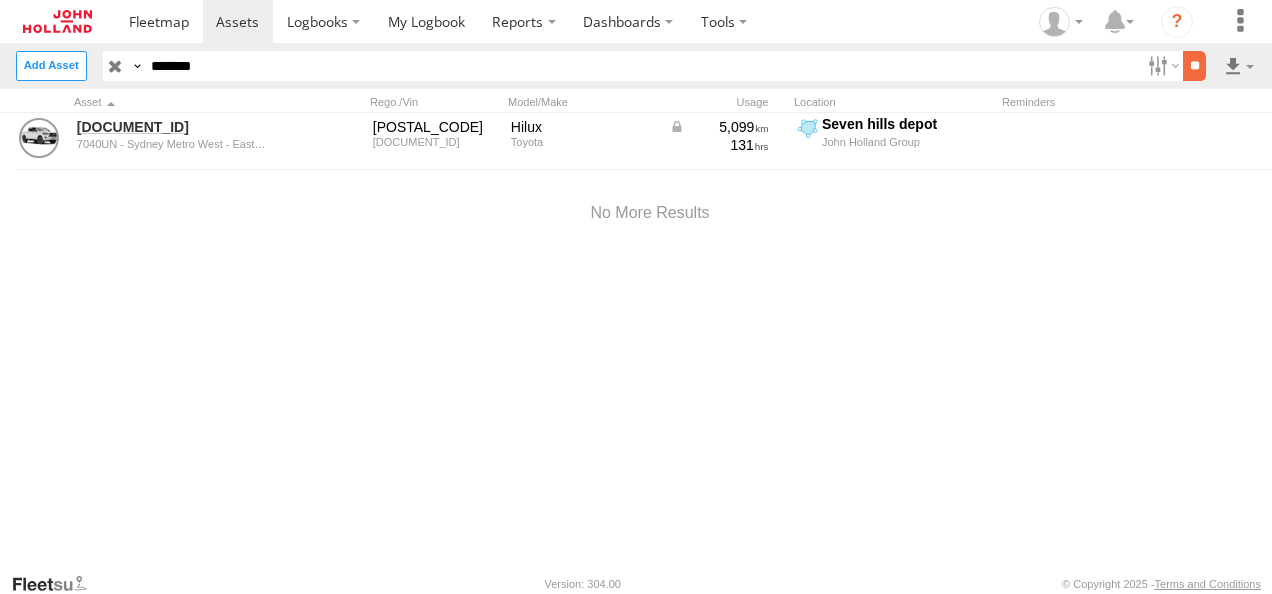 type on "*******" 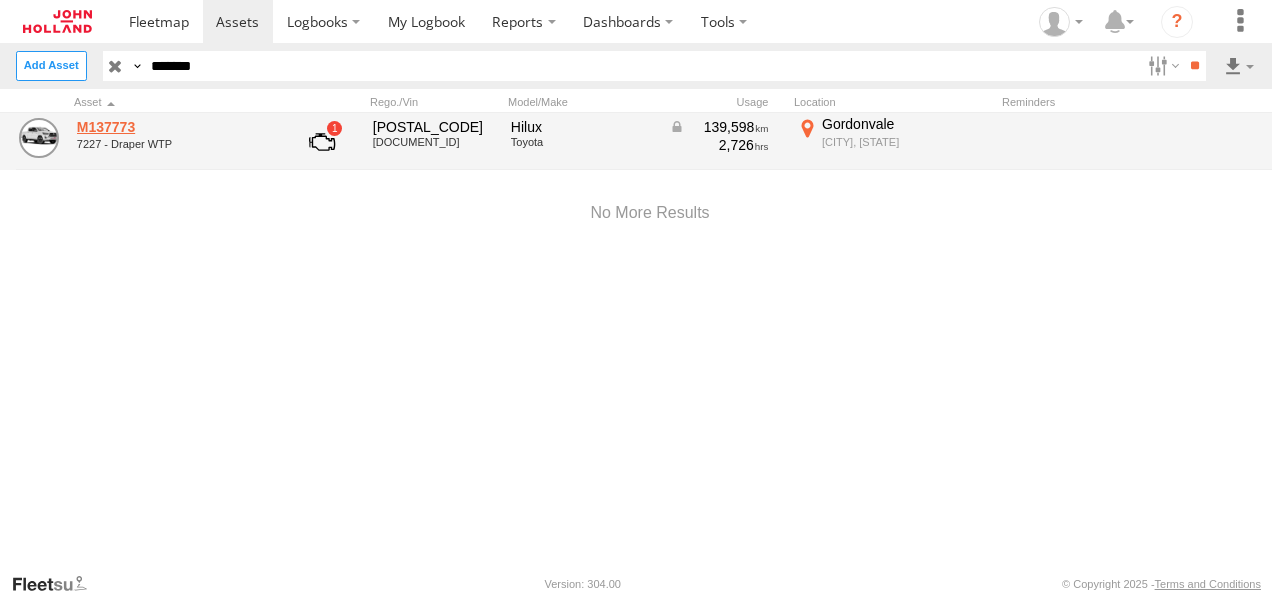 click on "M137773" at bounding box center (174, 127) 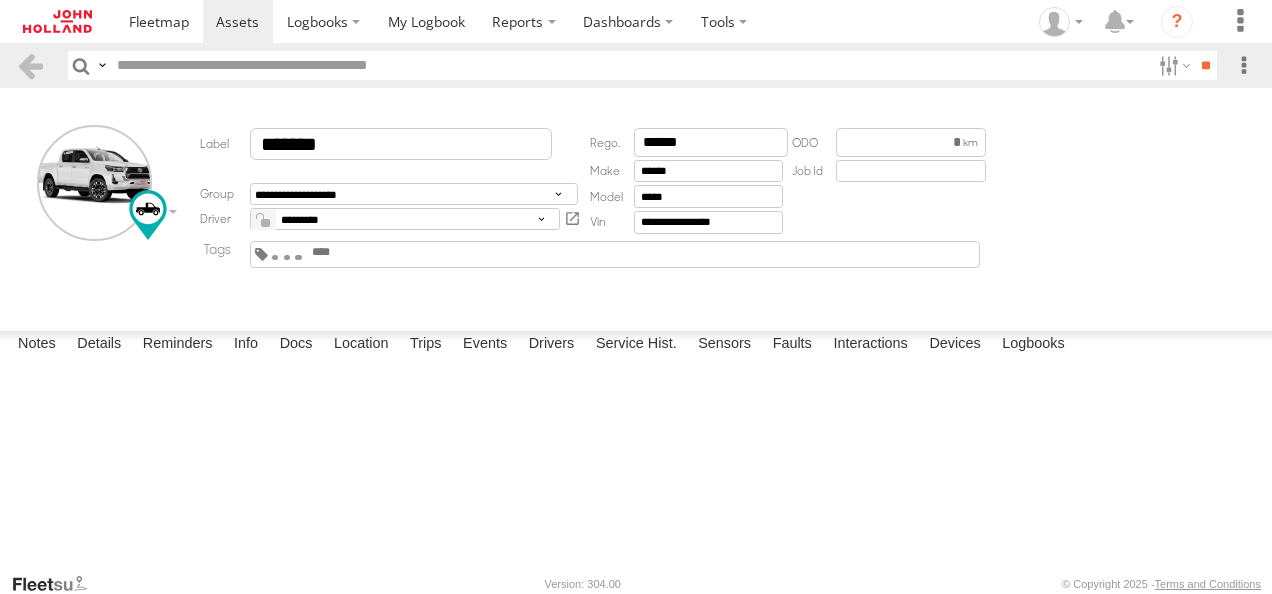click on "Location" at bounding box center (361, 345) 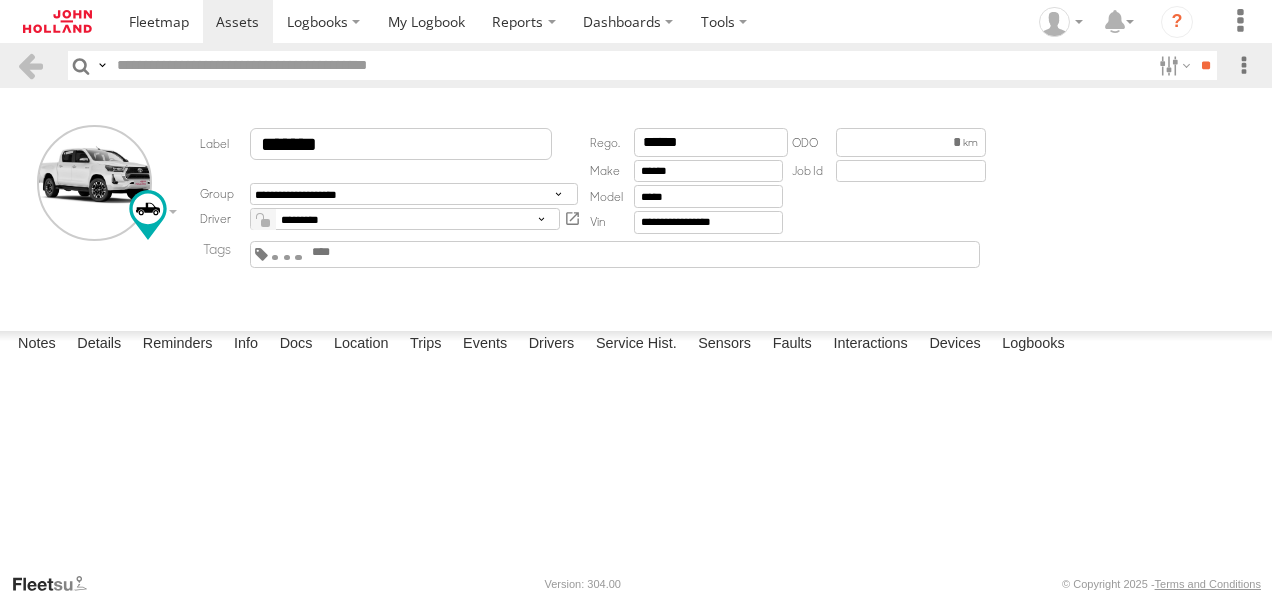 scroll, scrollTop: 0, scrollLeft: 0, axis: both 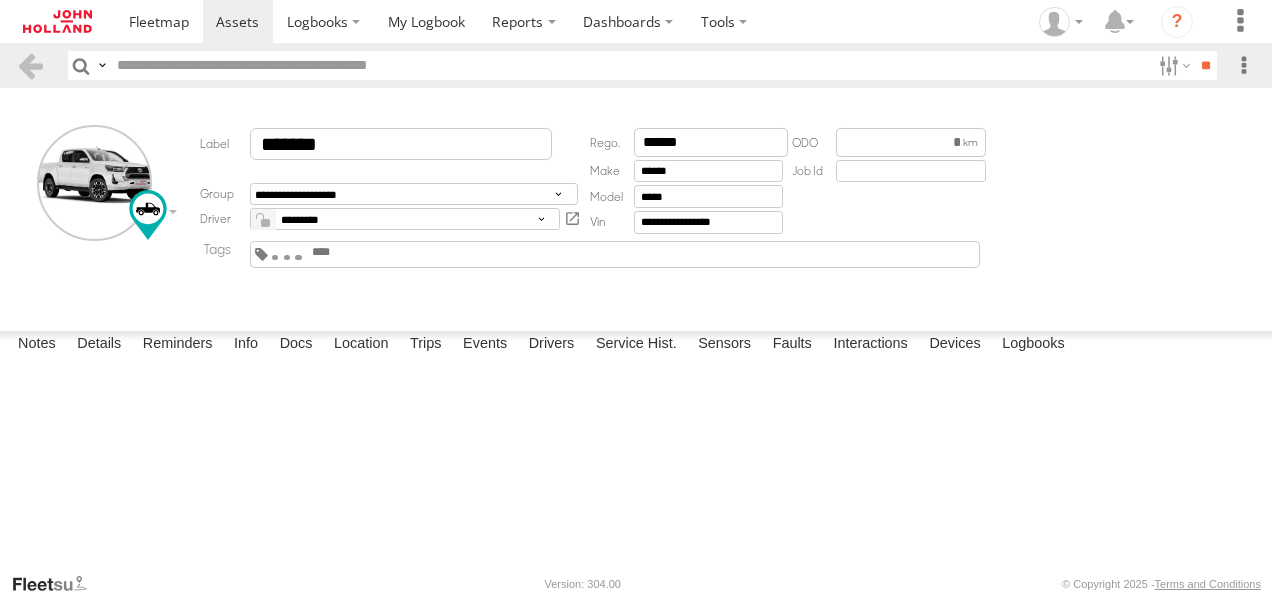 type on "*******" 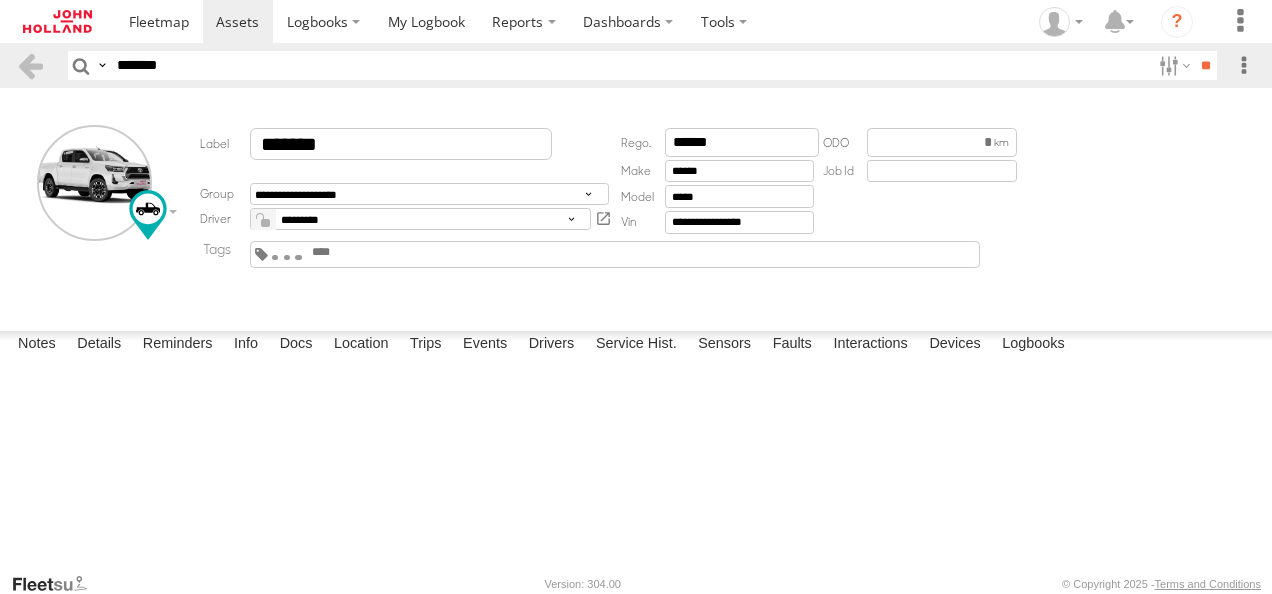 click at bounding box center (0, 0) 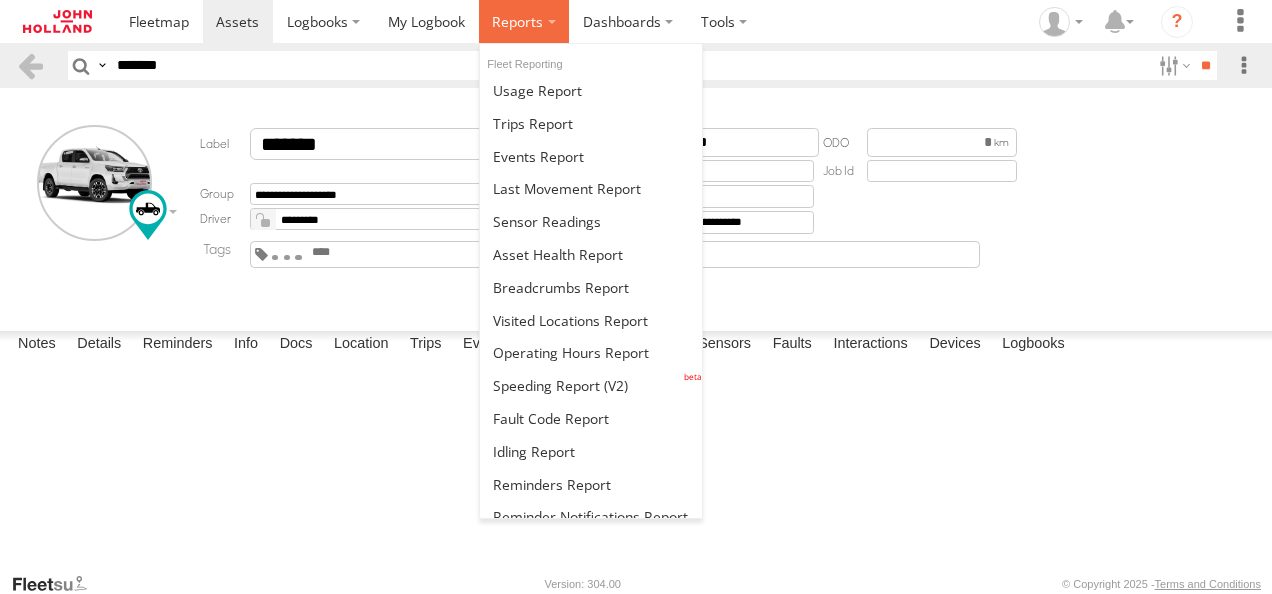 click at bounding box center (517, 21) 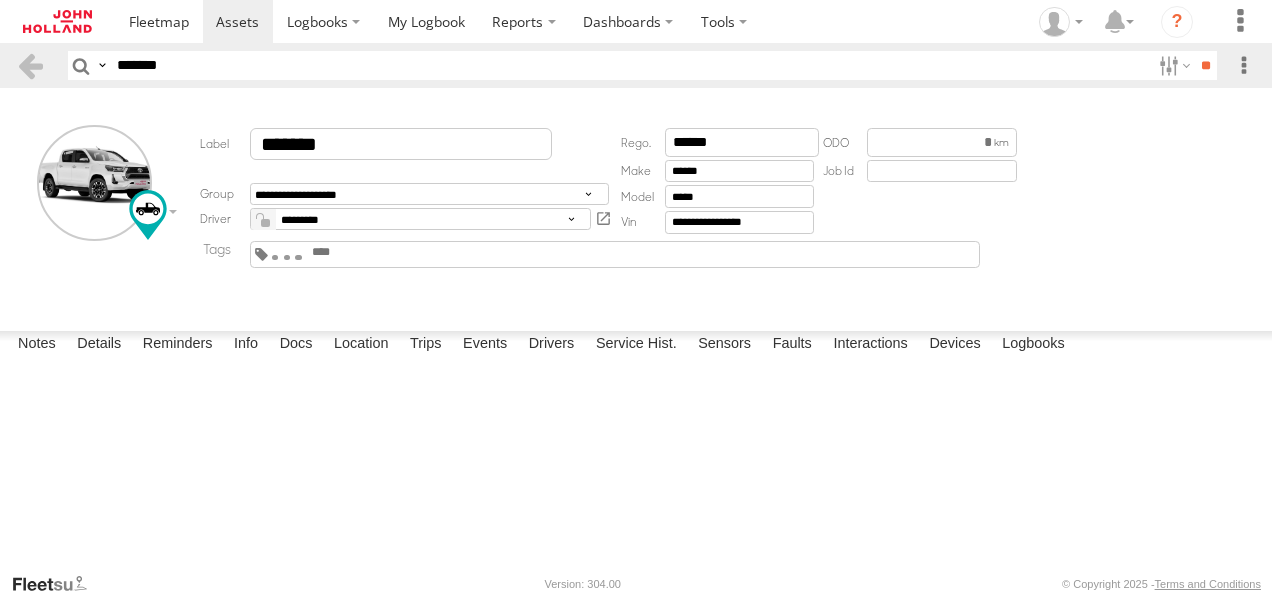 click on "*******" at bounding box center [629, 65] 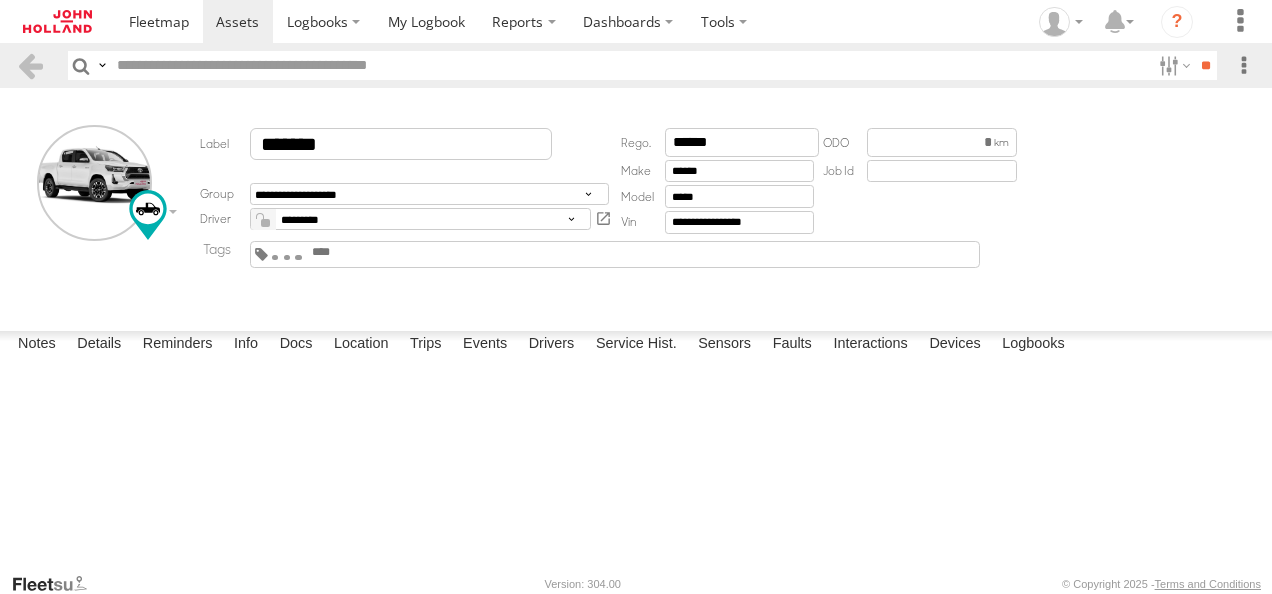 type 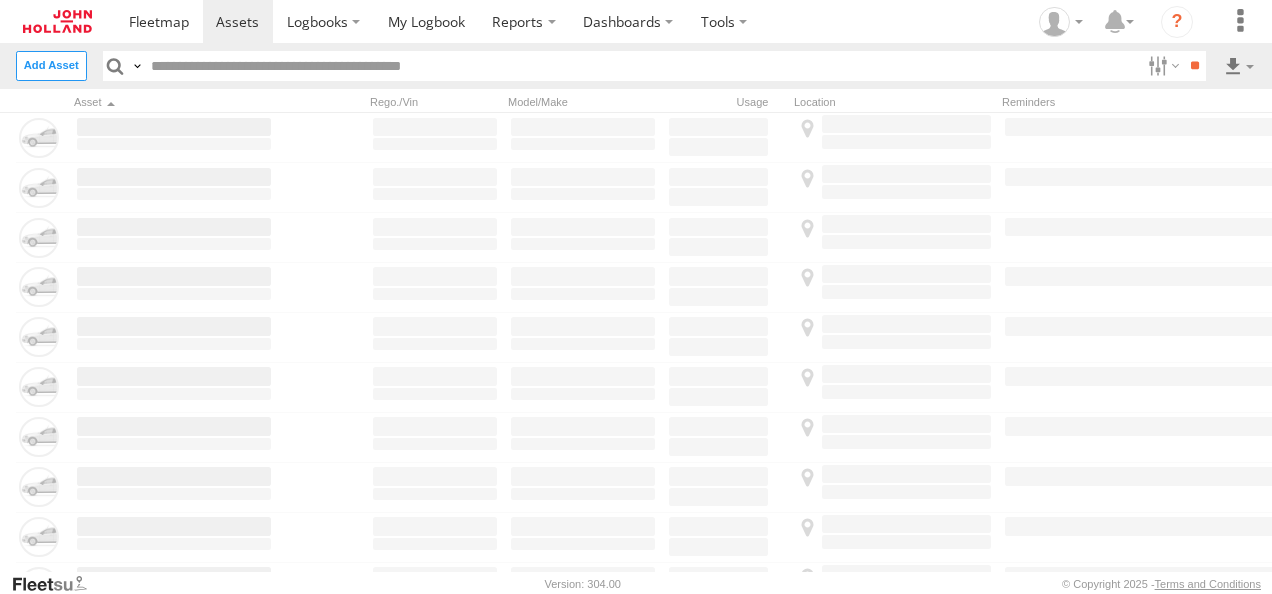 scroll, scrollTop: 0, scrollLeft: 0, axis: both 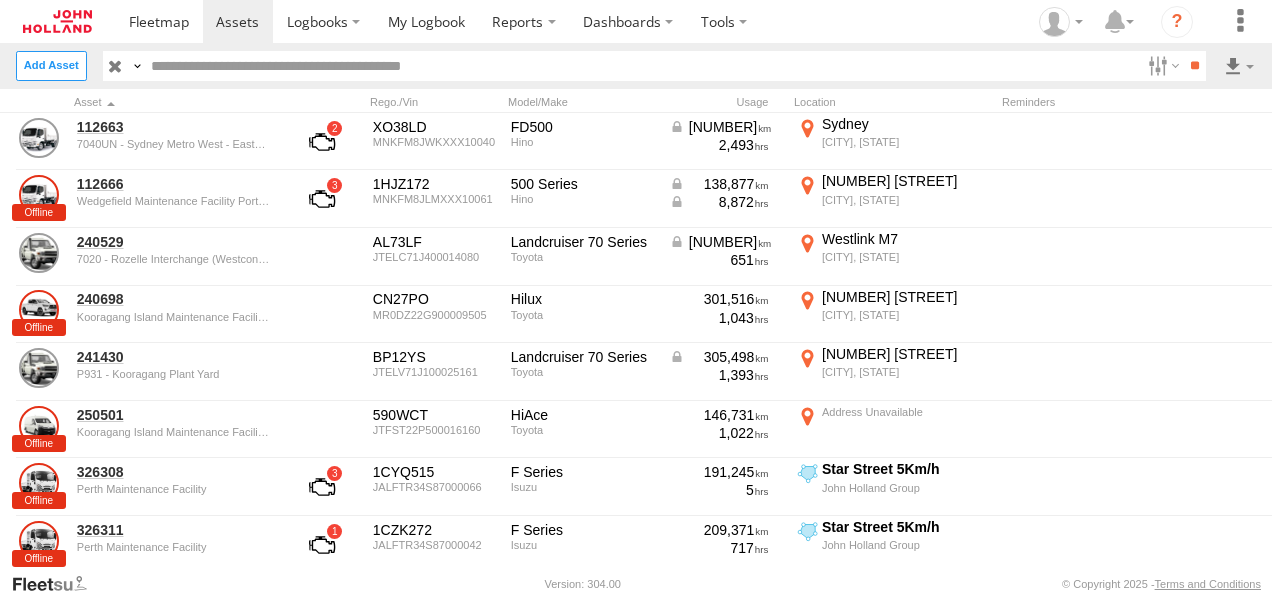 click at bounding box center [0, 0] 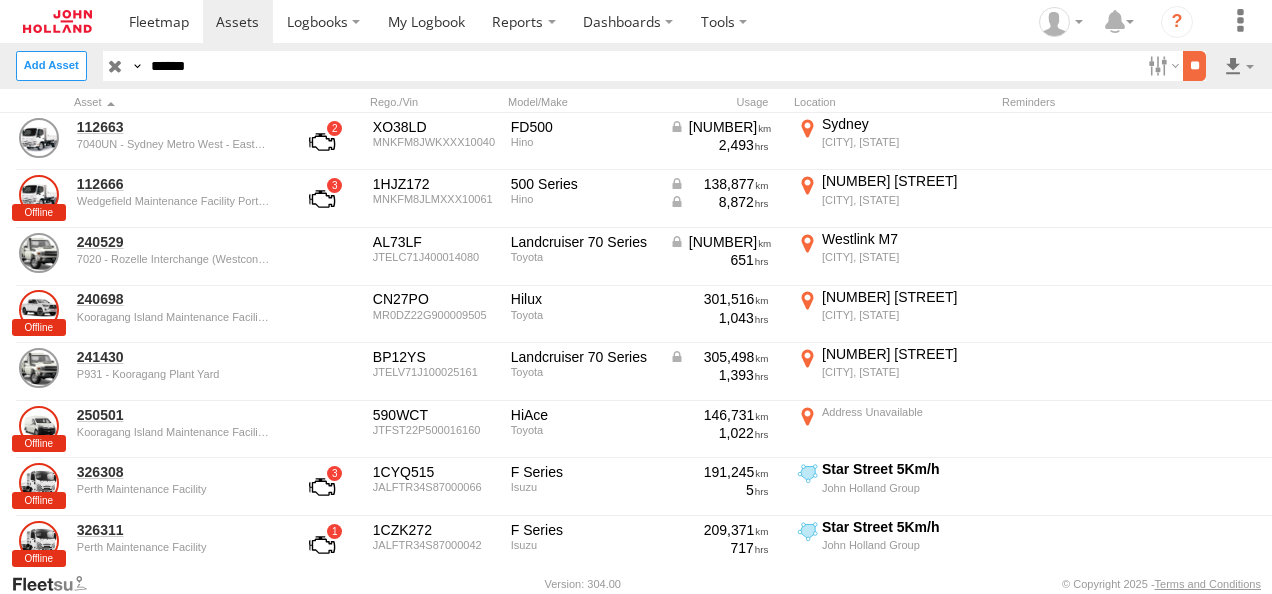 type on "******" 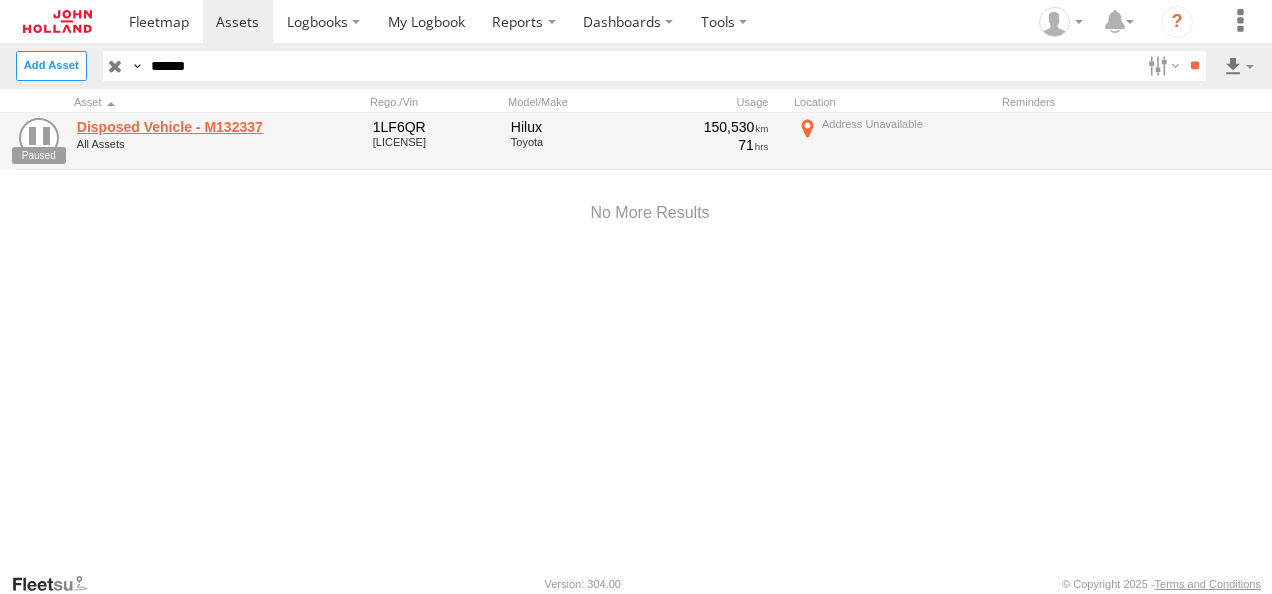 click on "Disposed Vehicle - M132337" at bounding box center (174, 127) 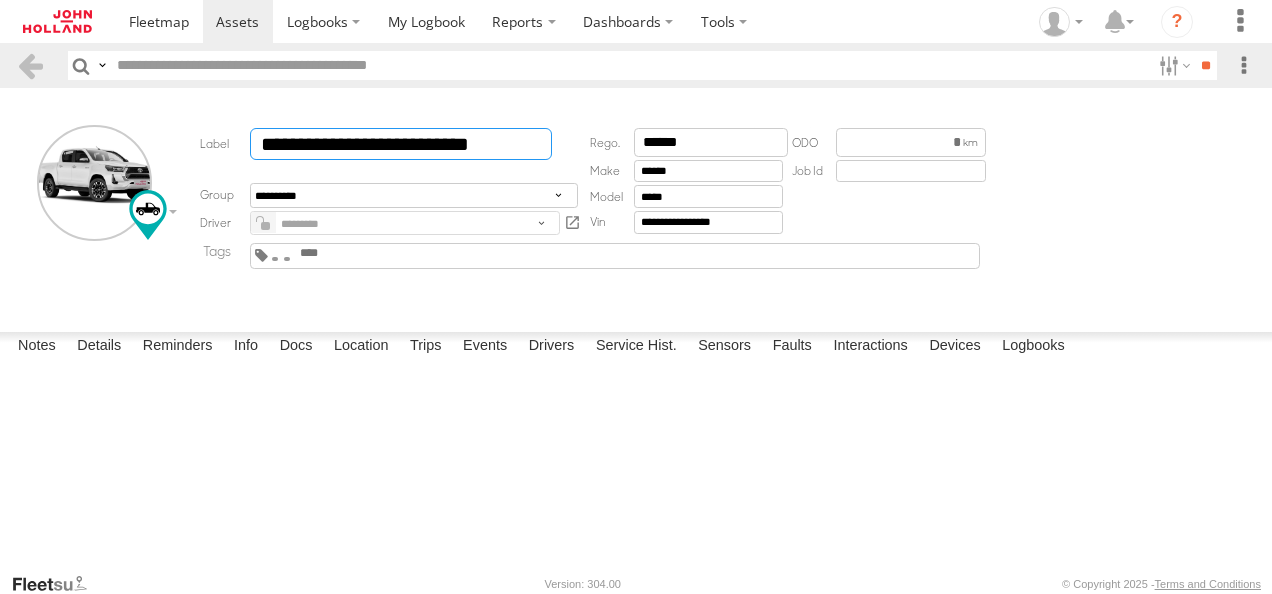 scroll, scrollTop: 0, scrollLeft: 0, axis: both 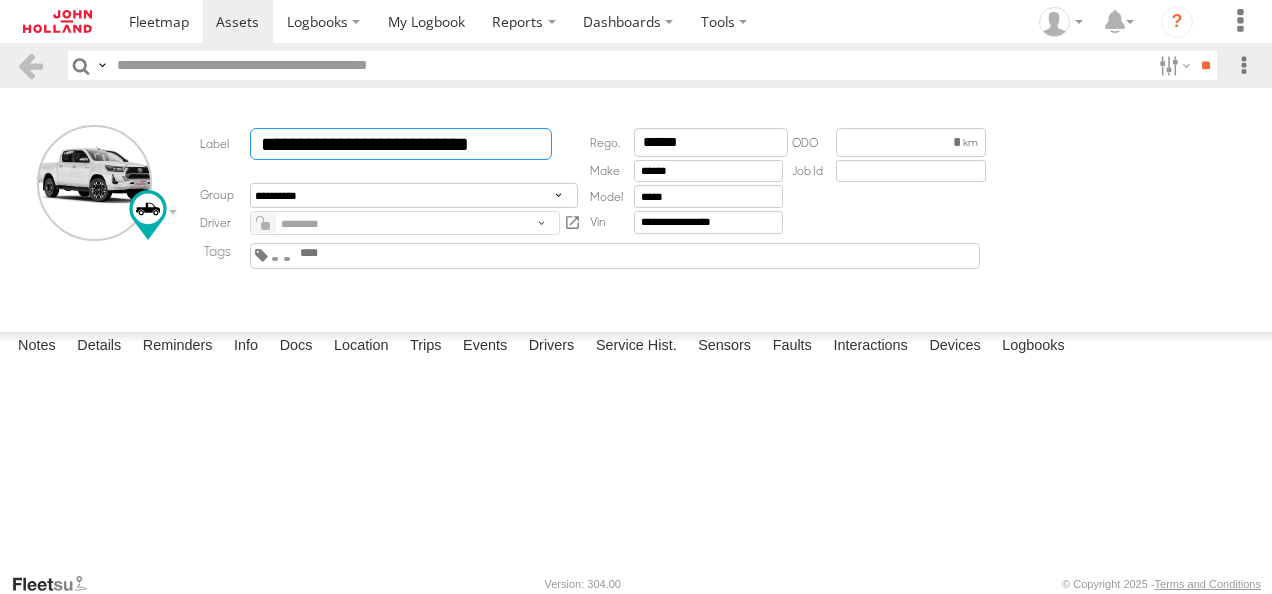 type on "******" 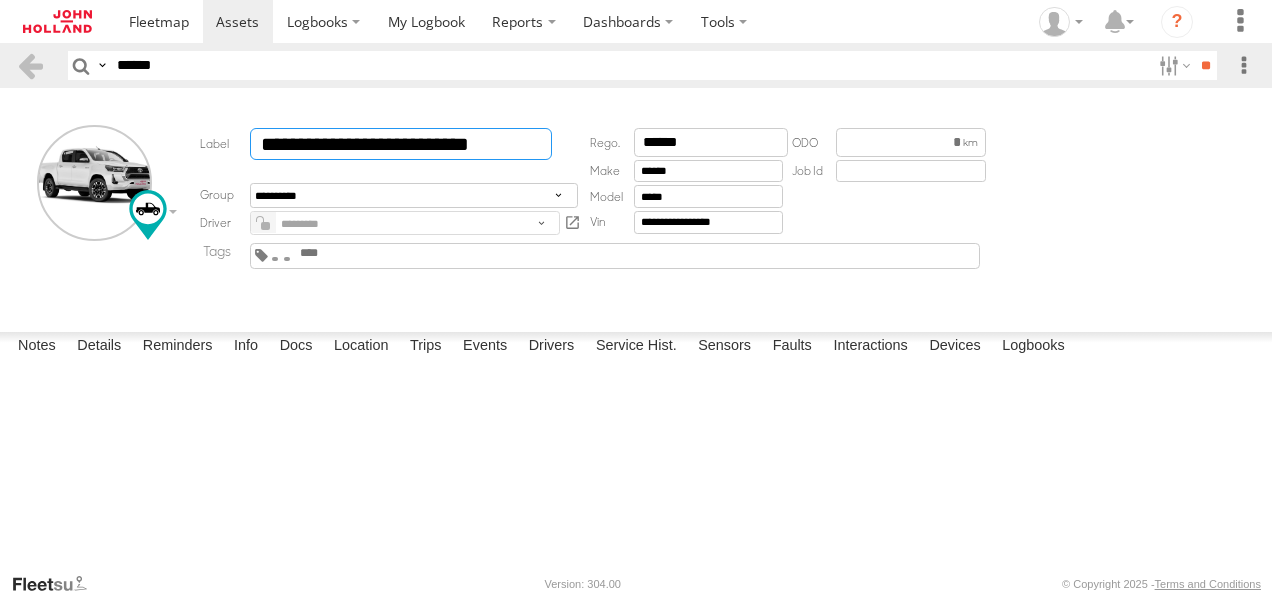 drag, startPoint x: 445, startPoint y: 146, endPoint x: 196, endPoint y: 156, distance: 249.20073 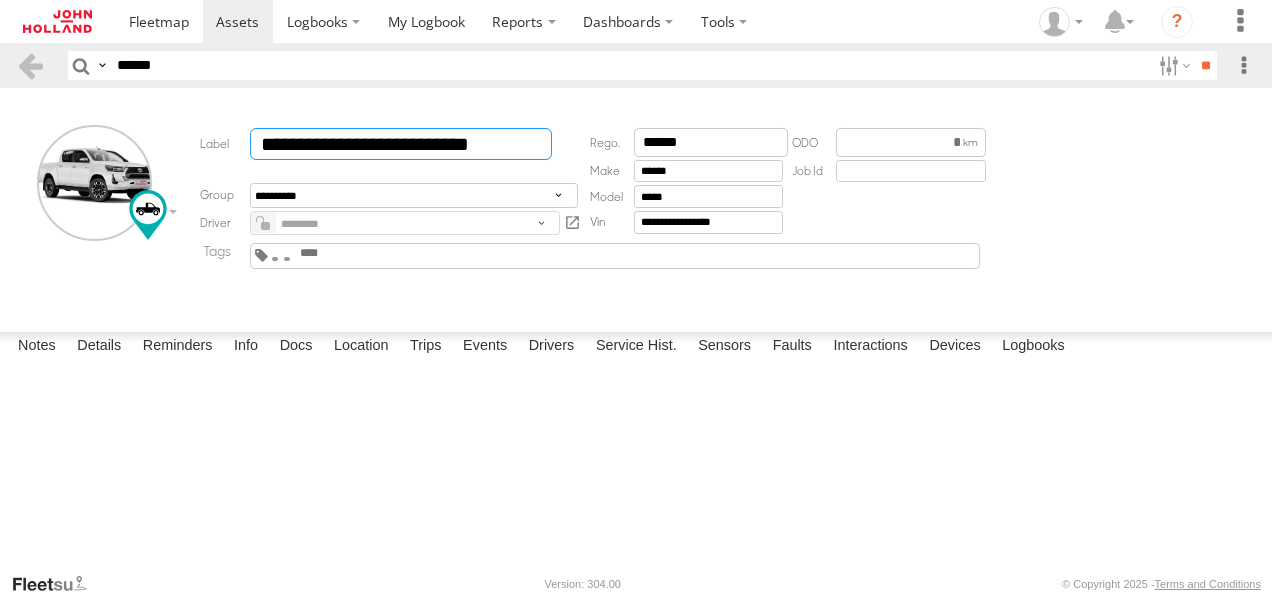 click on "**********" at bounding box center (391, 181) 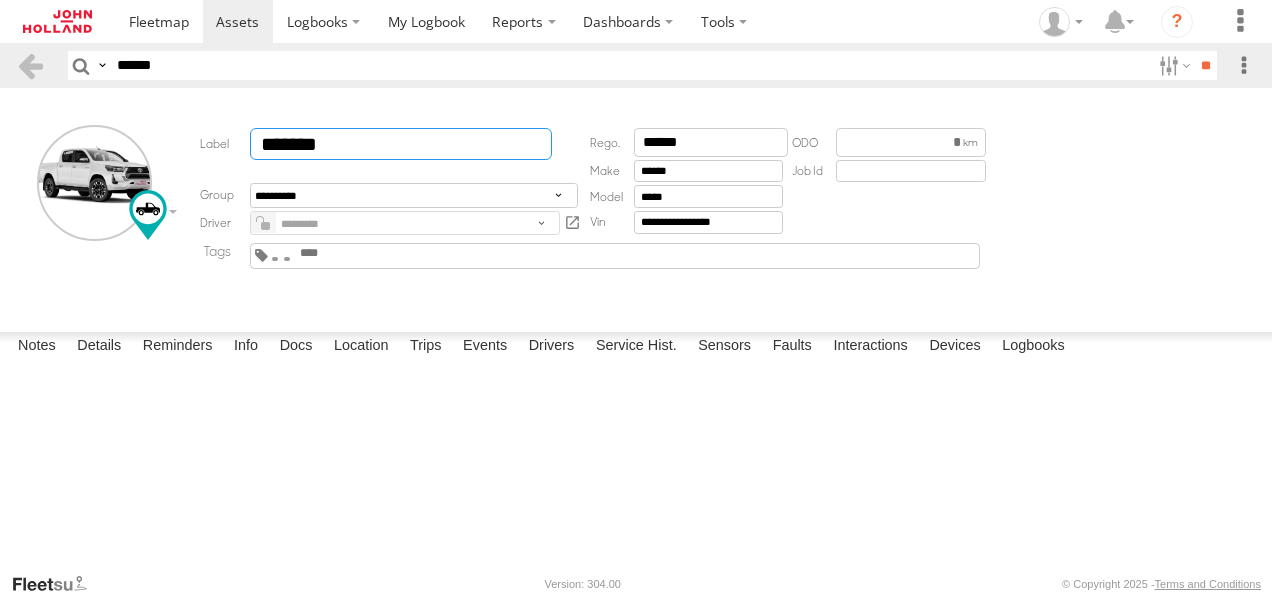 type on "*******" 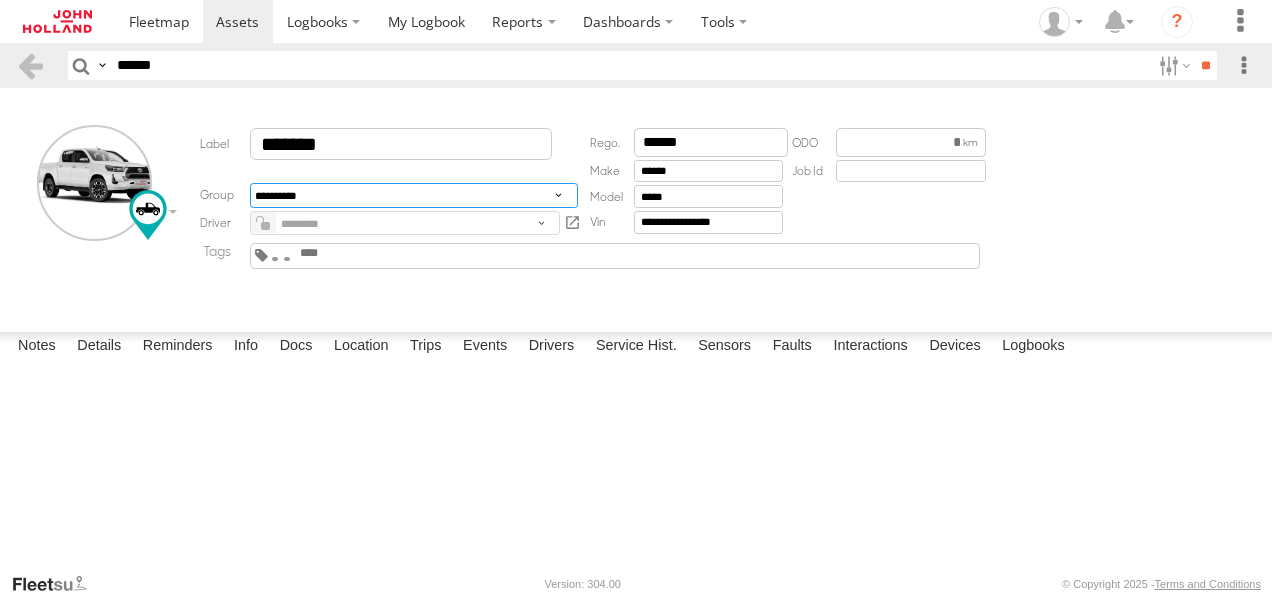 click on "**********" at bounding box center [414, 195] 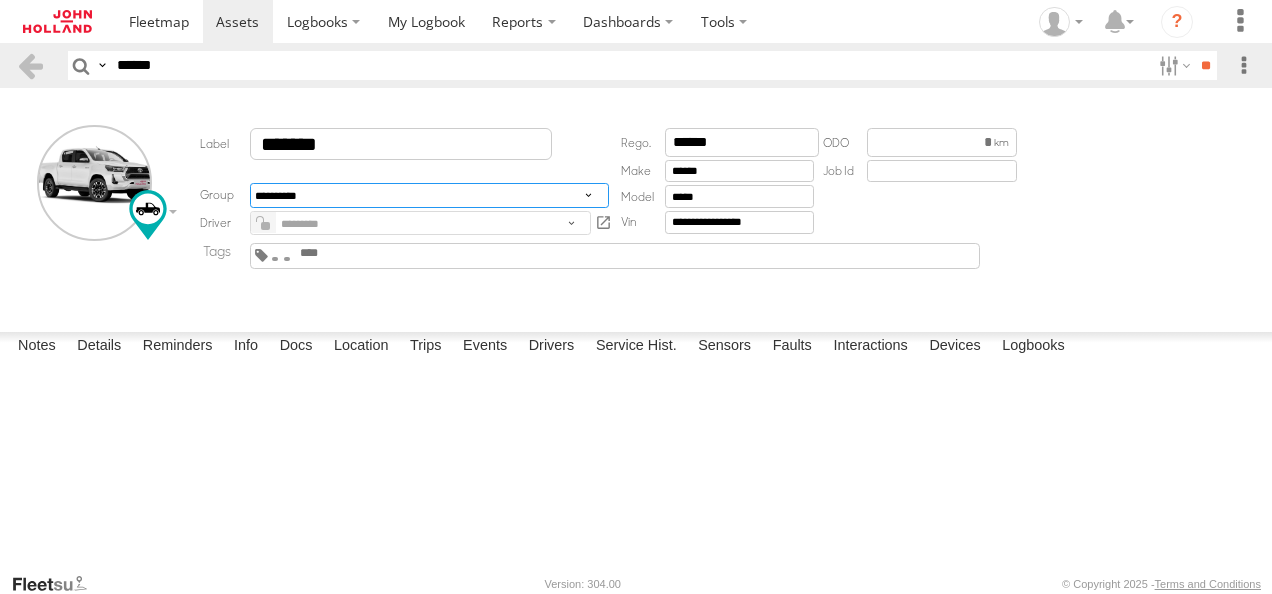 select on "****" 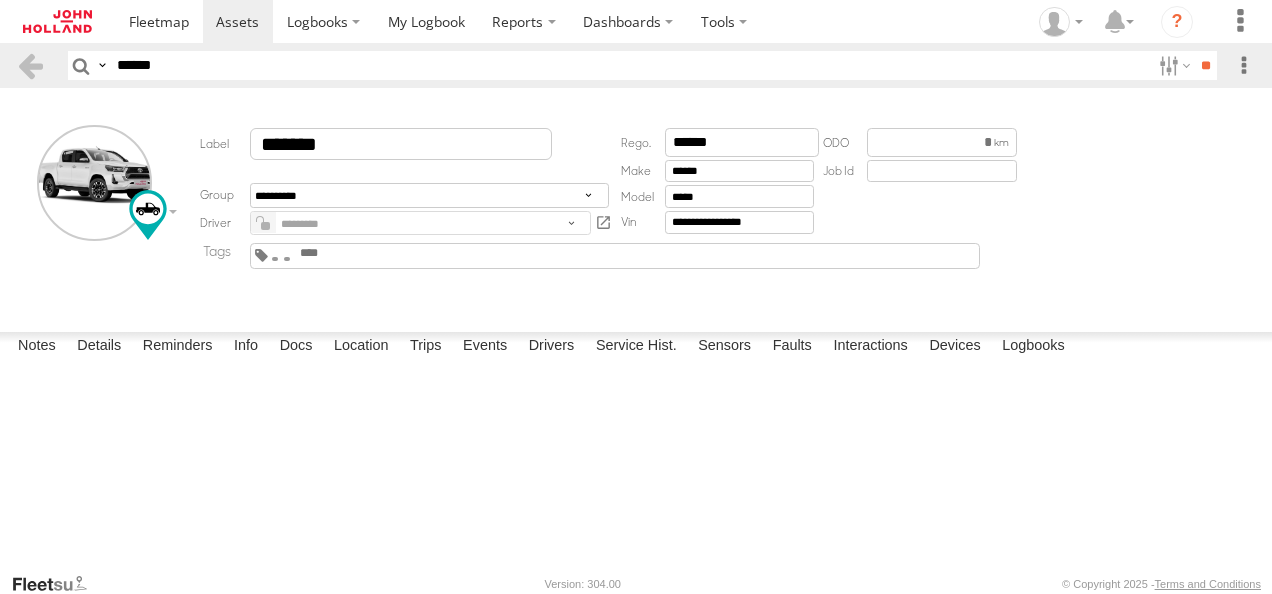drag, startPoint x: 206, startPoint y: 60, endPoint x: 73, endPoint y: 65, distance: 133.09395 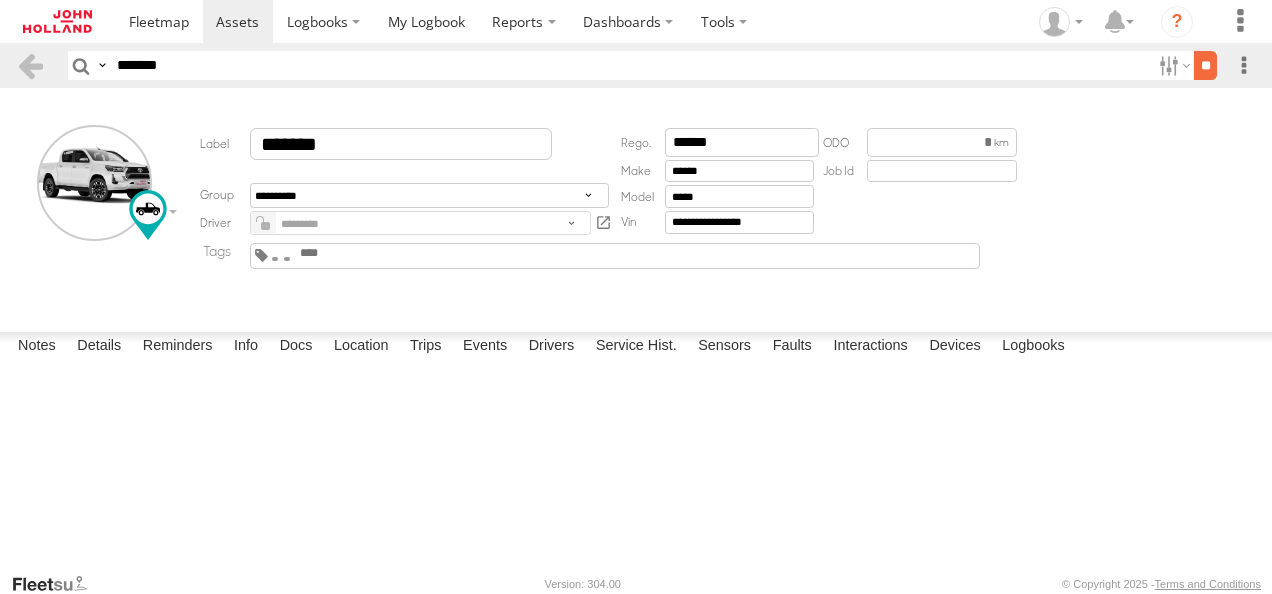 type on "*******" 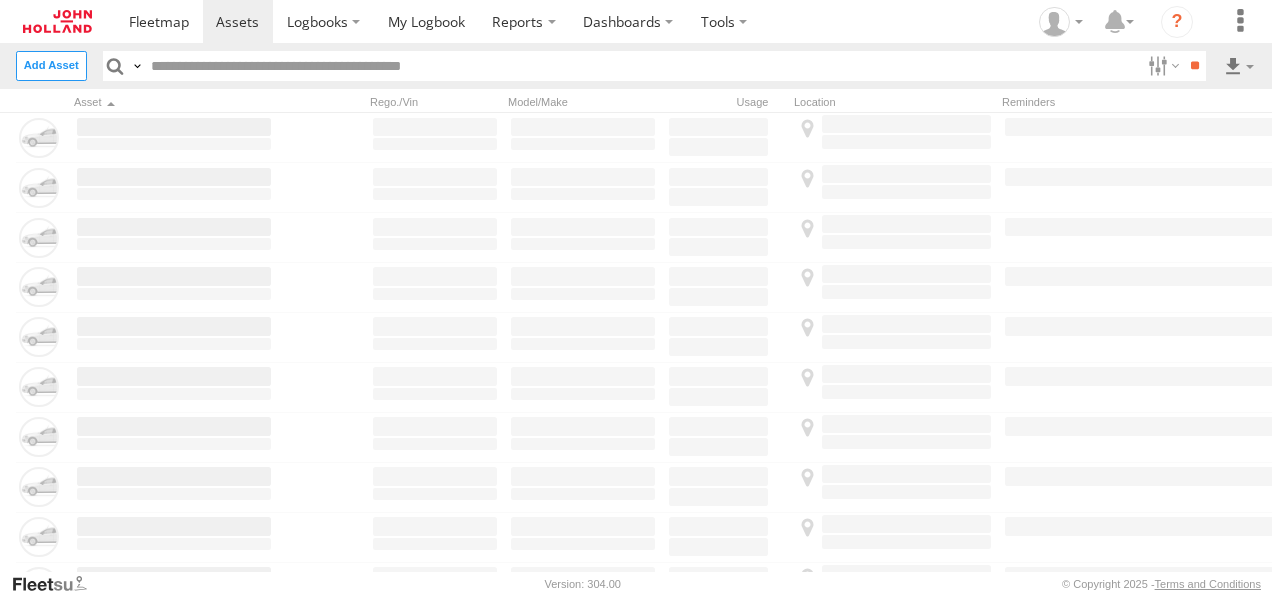 scroll, scrollTop: 0, scrollLeft: 0, axis: both 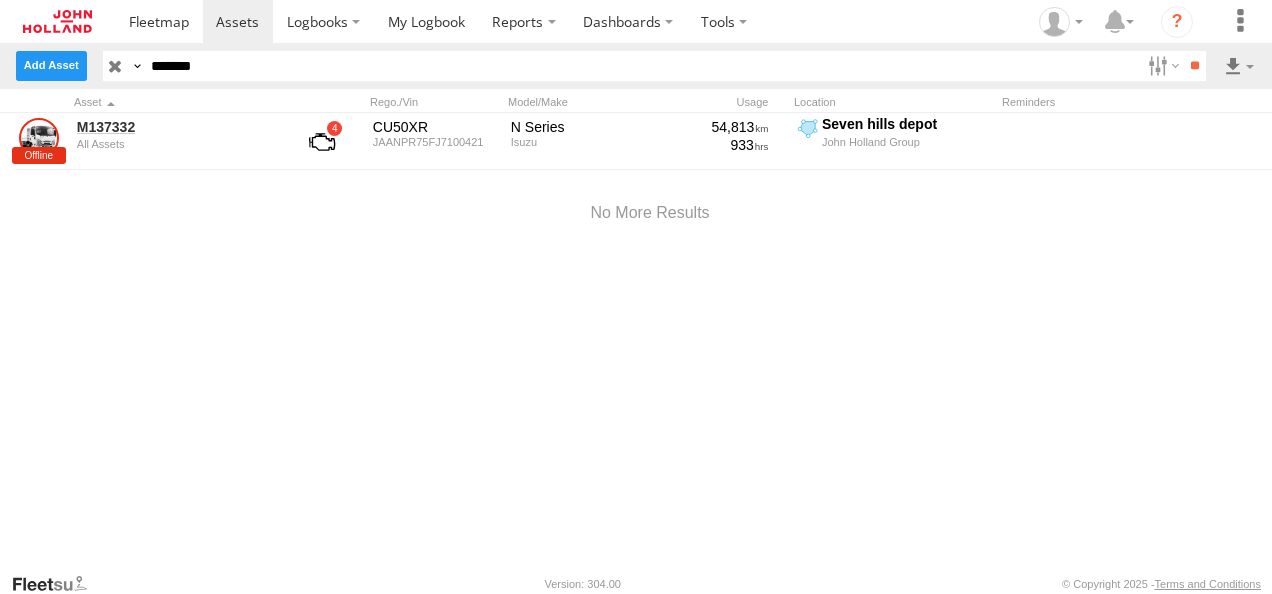 drag, startPoint x: 241, startPoint y: 58, endPoint x: 64, endPoint y: 58, distance: 177 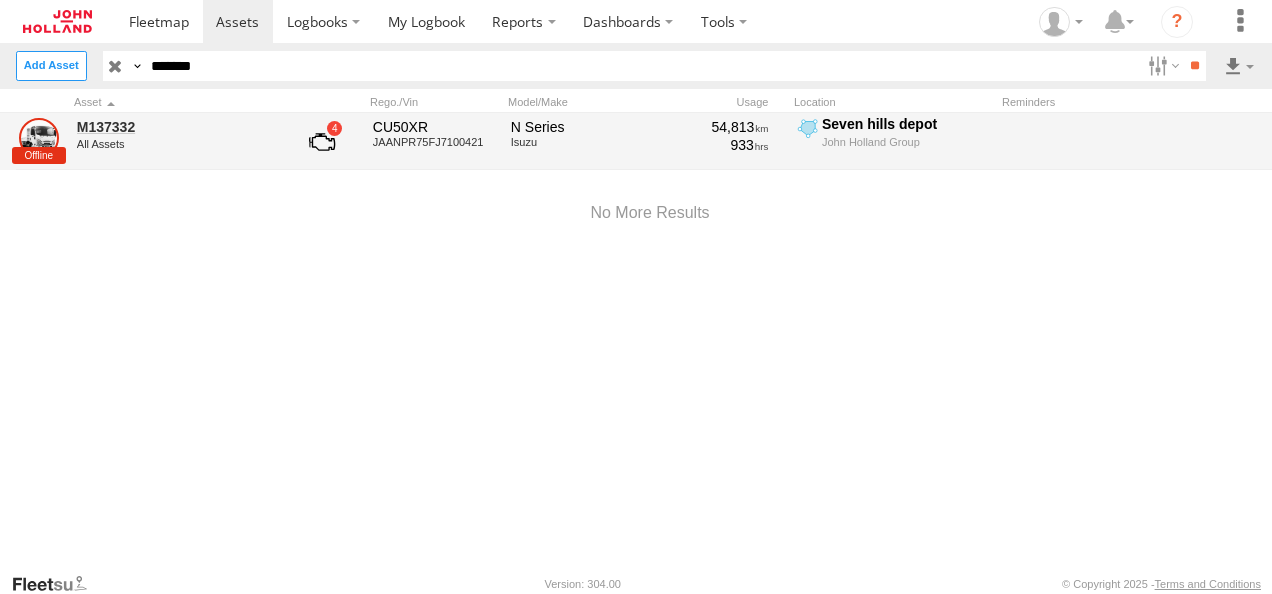 paste 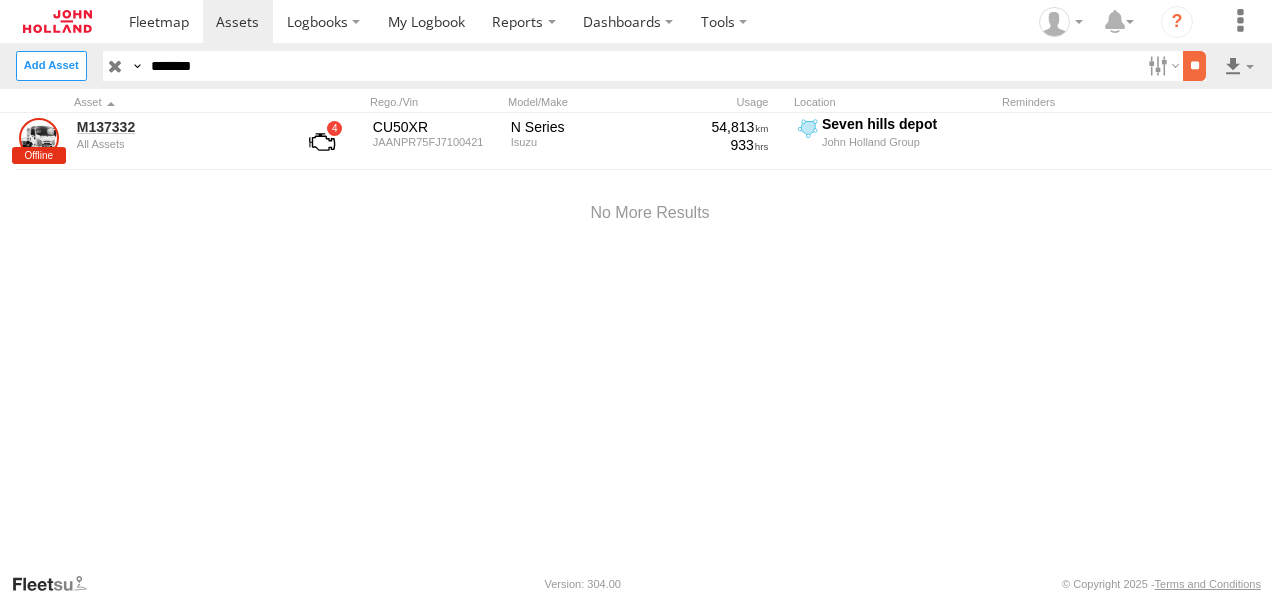 click on "**" at bounding box center [1194, 65] 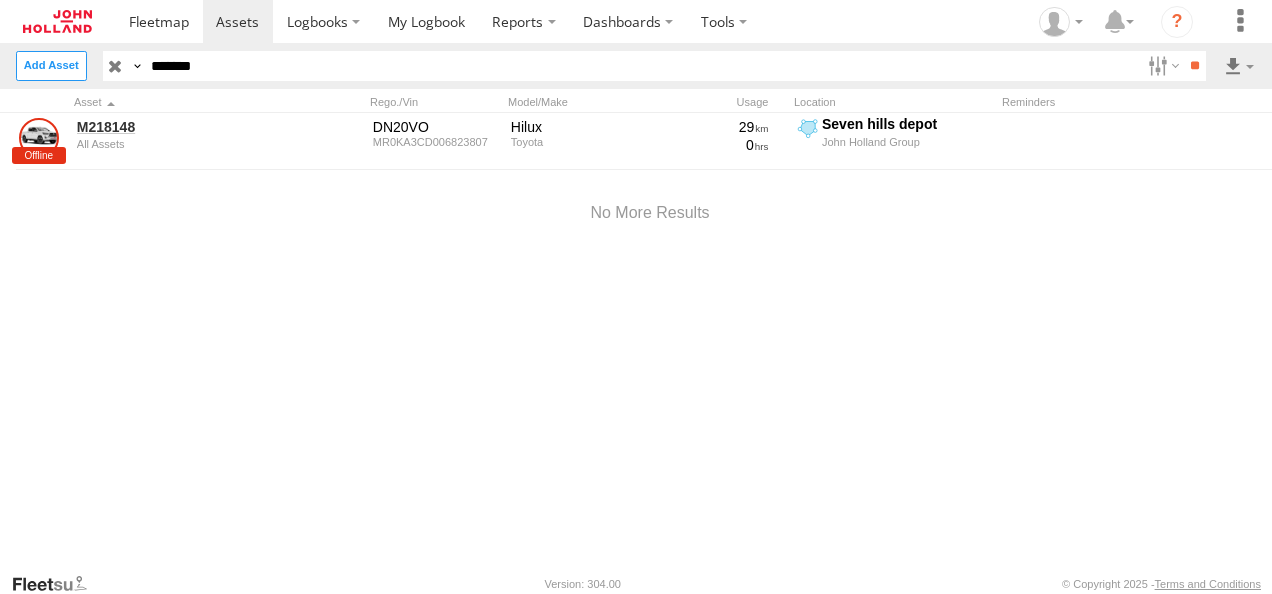 drag, startPoint x: 226, startPoint y: 58, endPoint x: 96, endPoint y: 70, distance: 130.55267 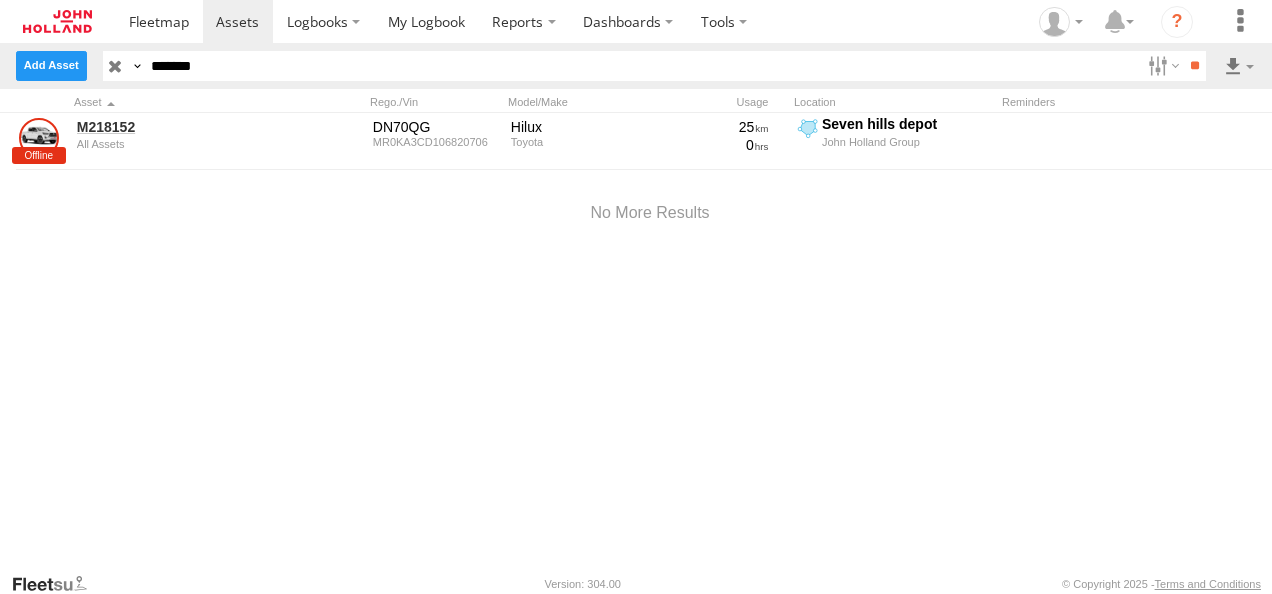 drag, startPoint x: 233, startPoint y: 61, endPoint x: 65, endPoint y: 64, distance: 168.02678 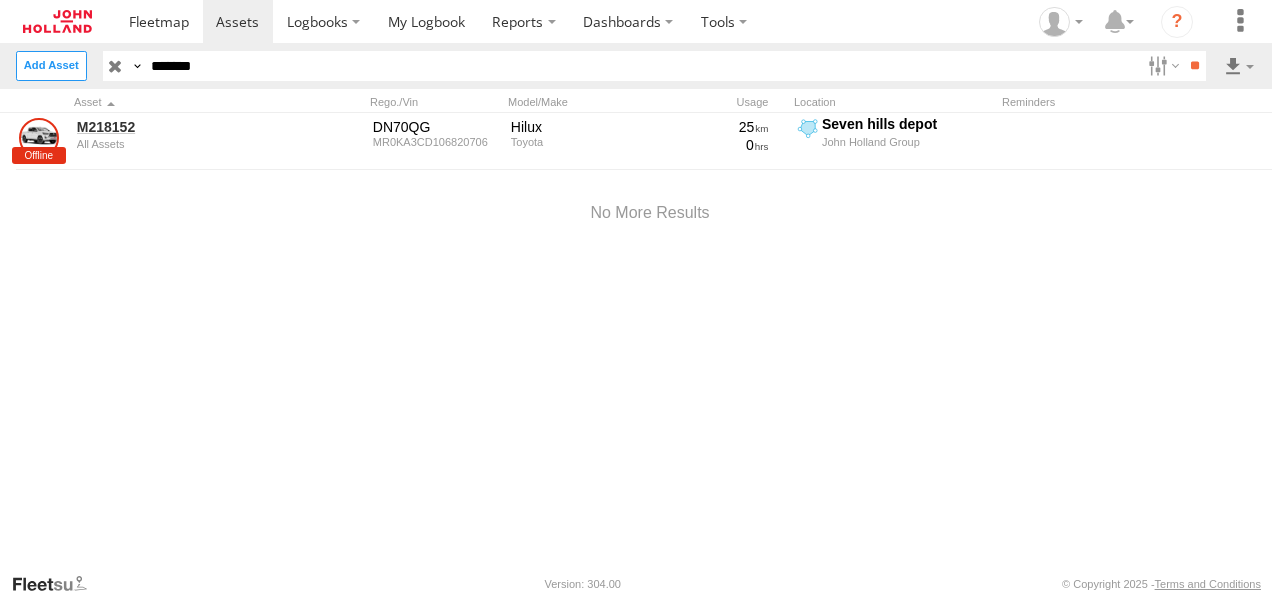 paste 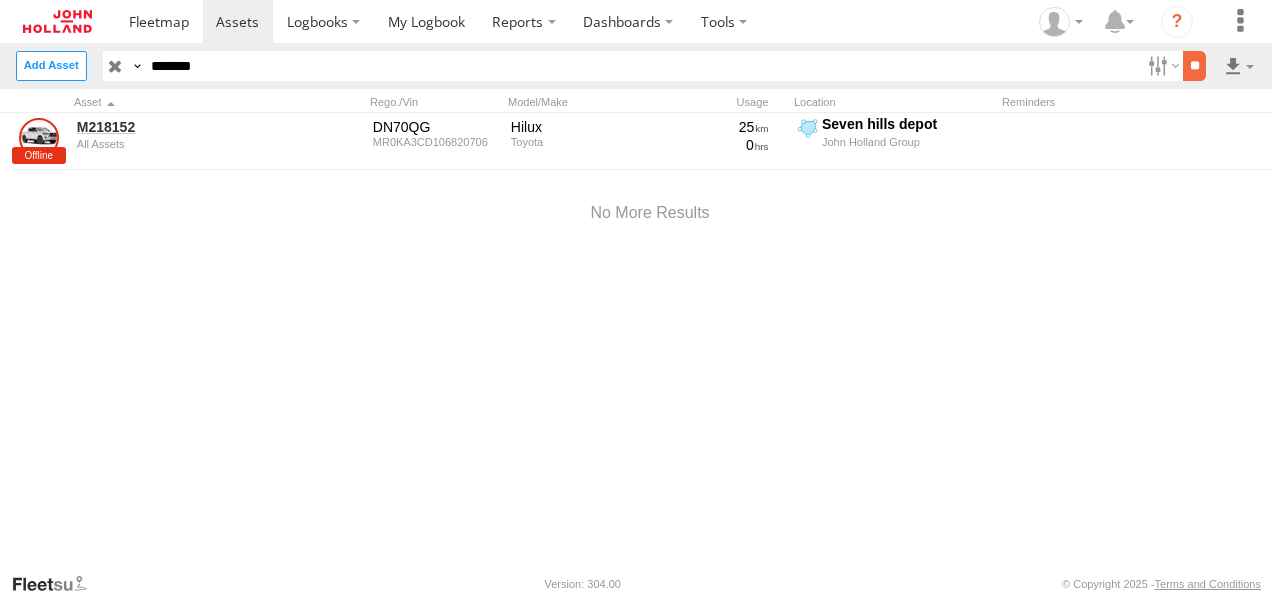 click on "**" at bounding box center (1194, 65) 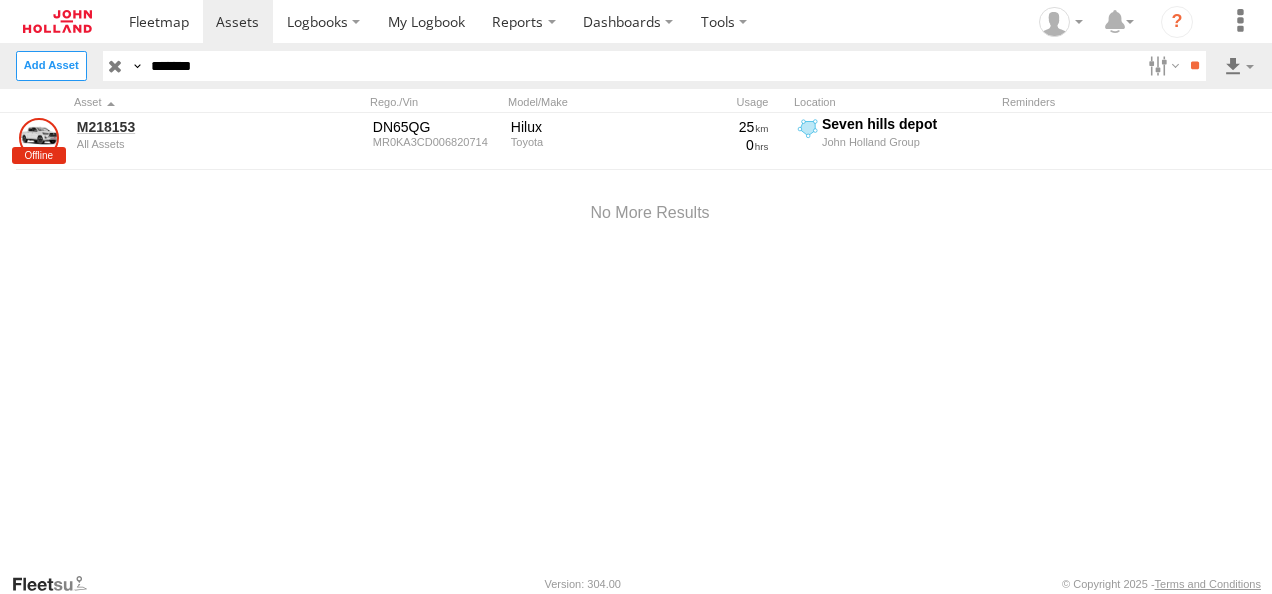 drag, startPoint x: 221, startPoint y: 75, endPoint x: 58, endPoint y: 86, distance: 163.37074 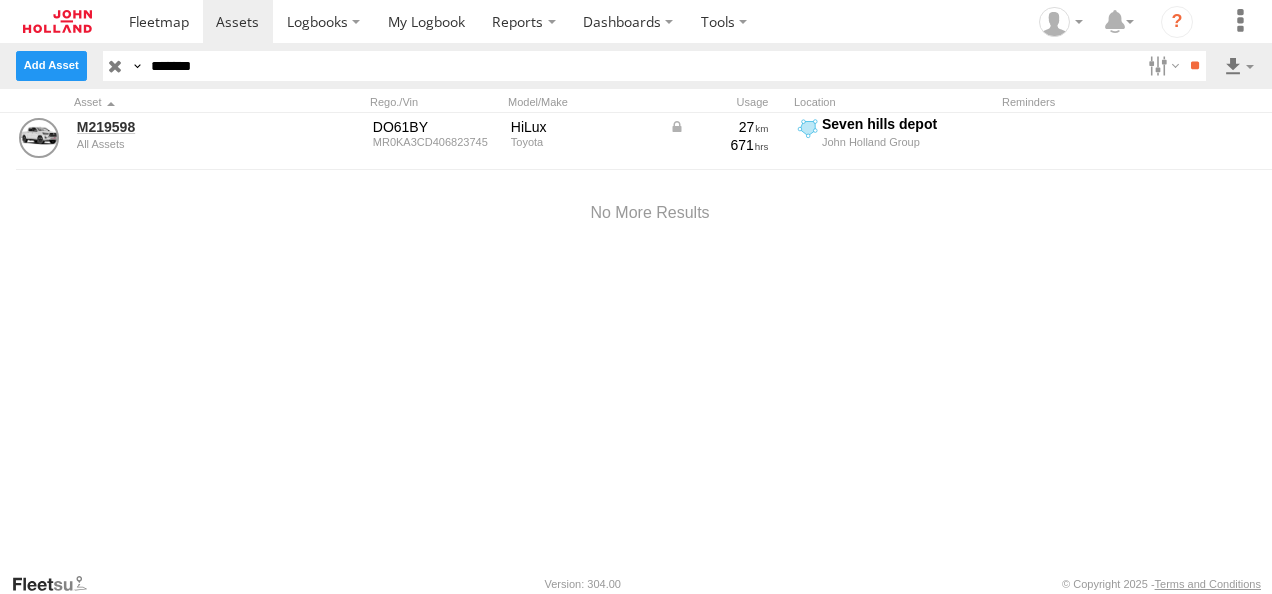 drag, startPoint x: 252, startPoint y: 56, endPoint x: 33, endPoint y: 64, distance: 219.14607 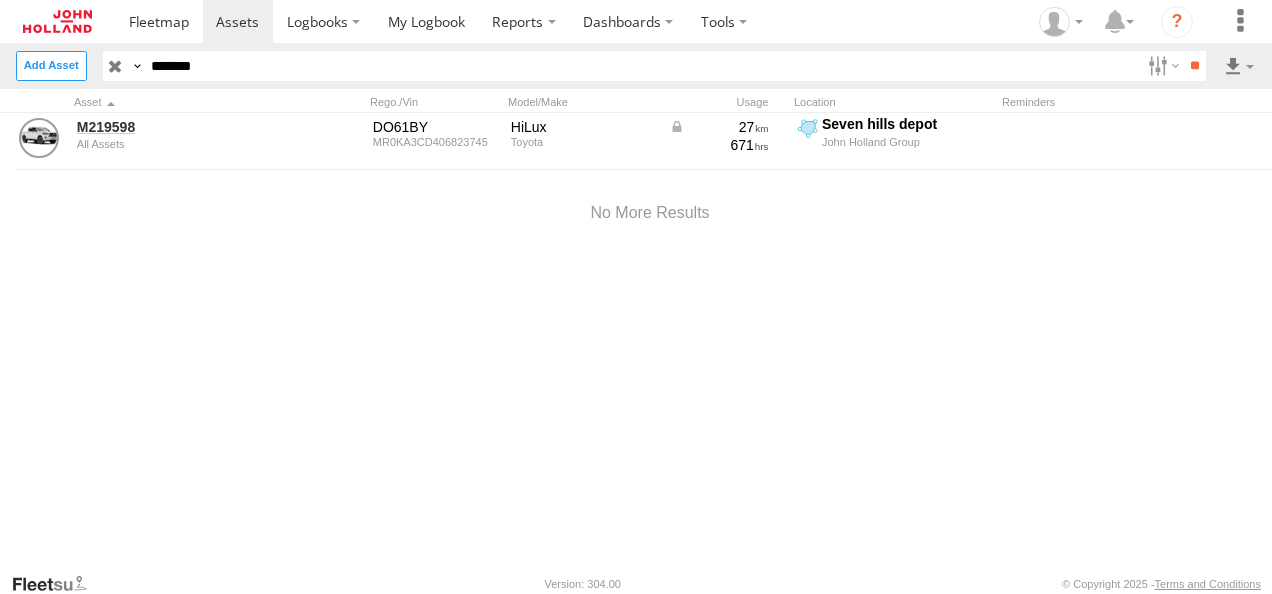 paste 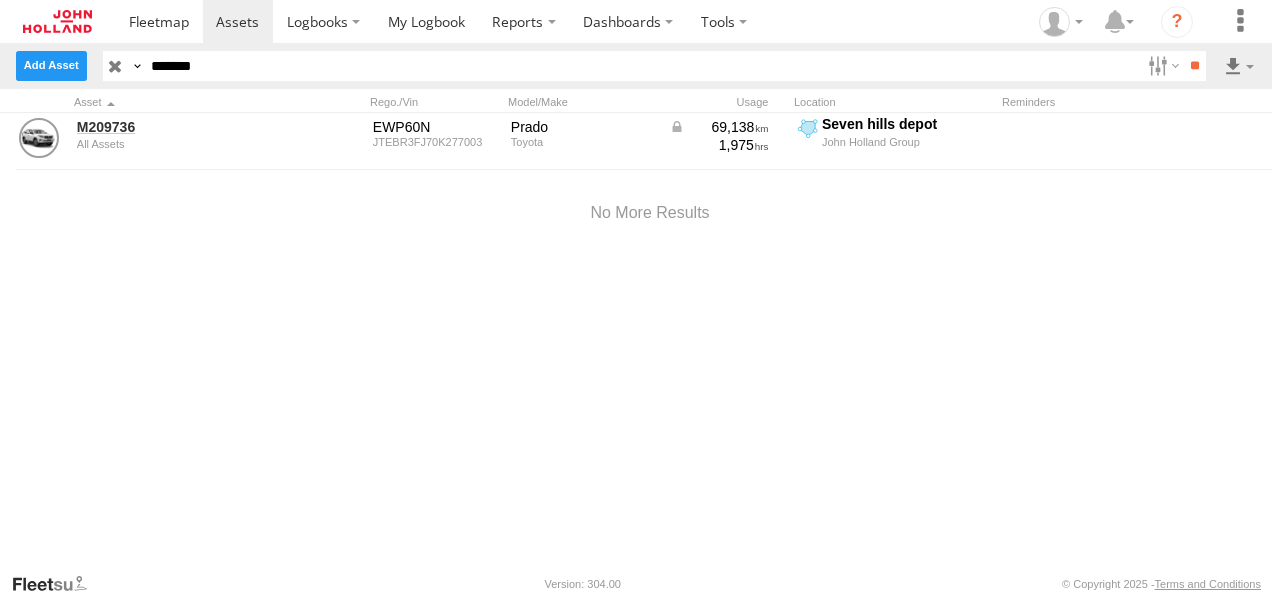 drag, startPoint x: 231, startPoint y: 64, endPoint x: 46, endPoint y: 72, distance: 185.1729 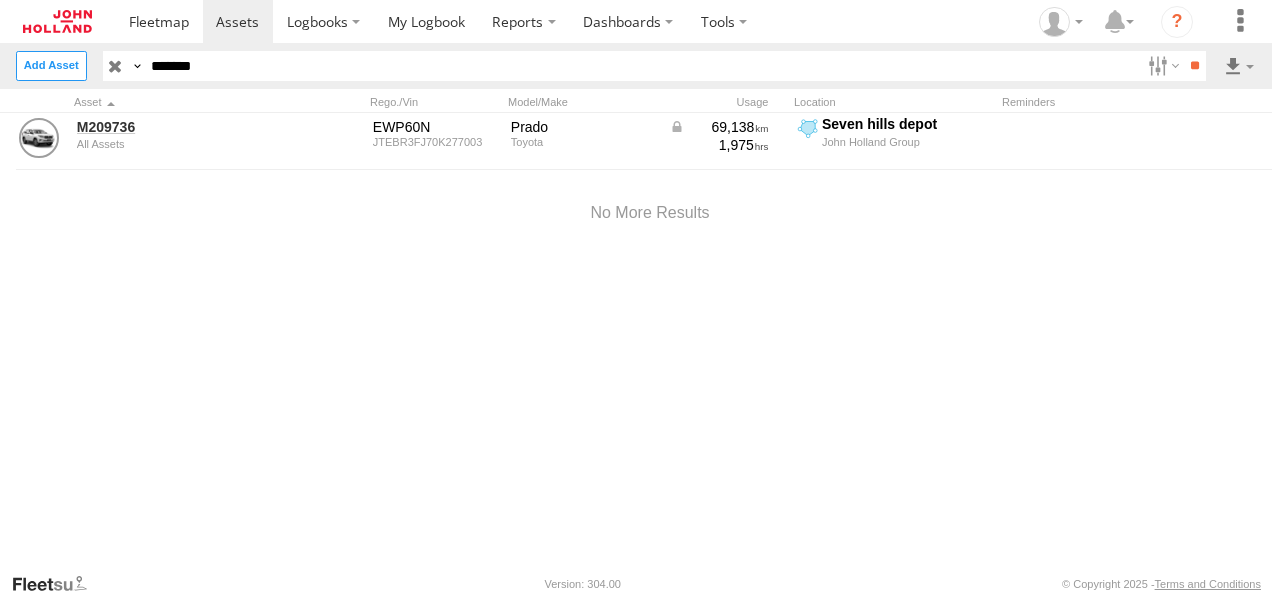 paste 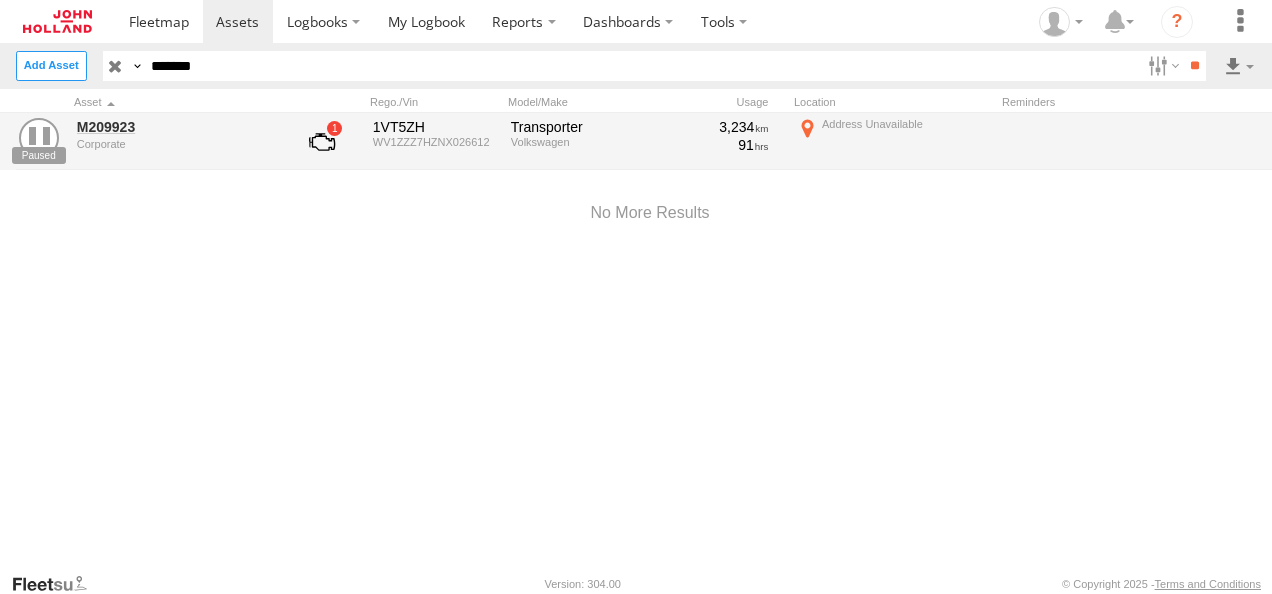 drag, startPoint x: 232, startPoint y: 68, endPoint x: -4, endPoint y: 86, distance: 236.68544 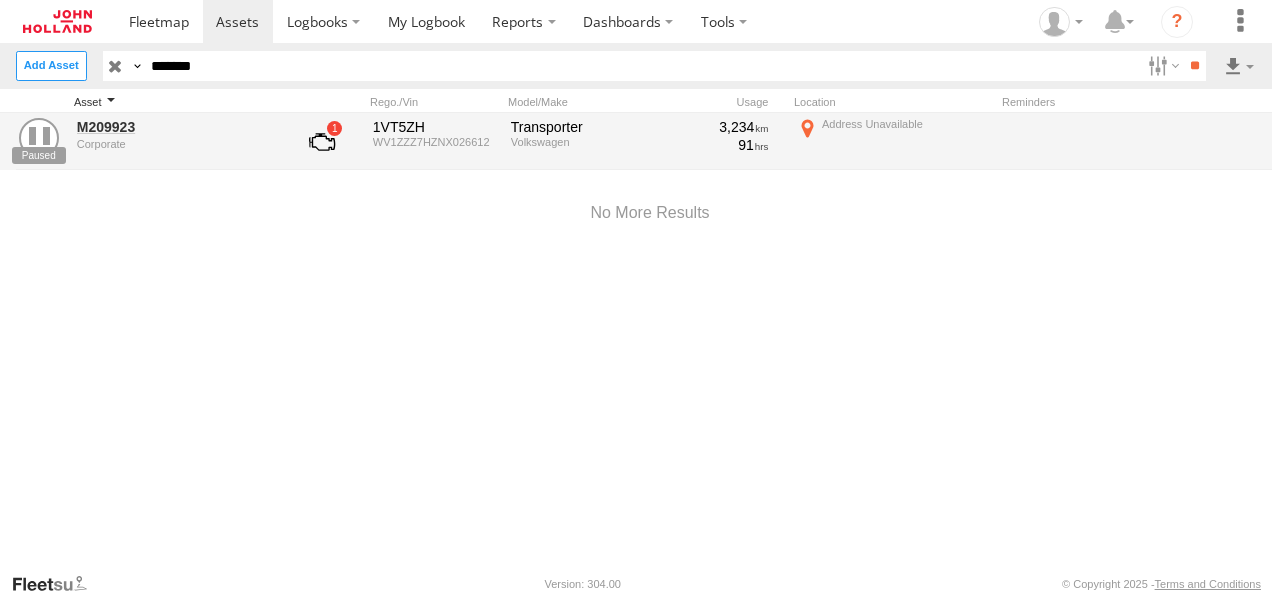 paste 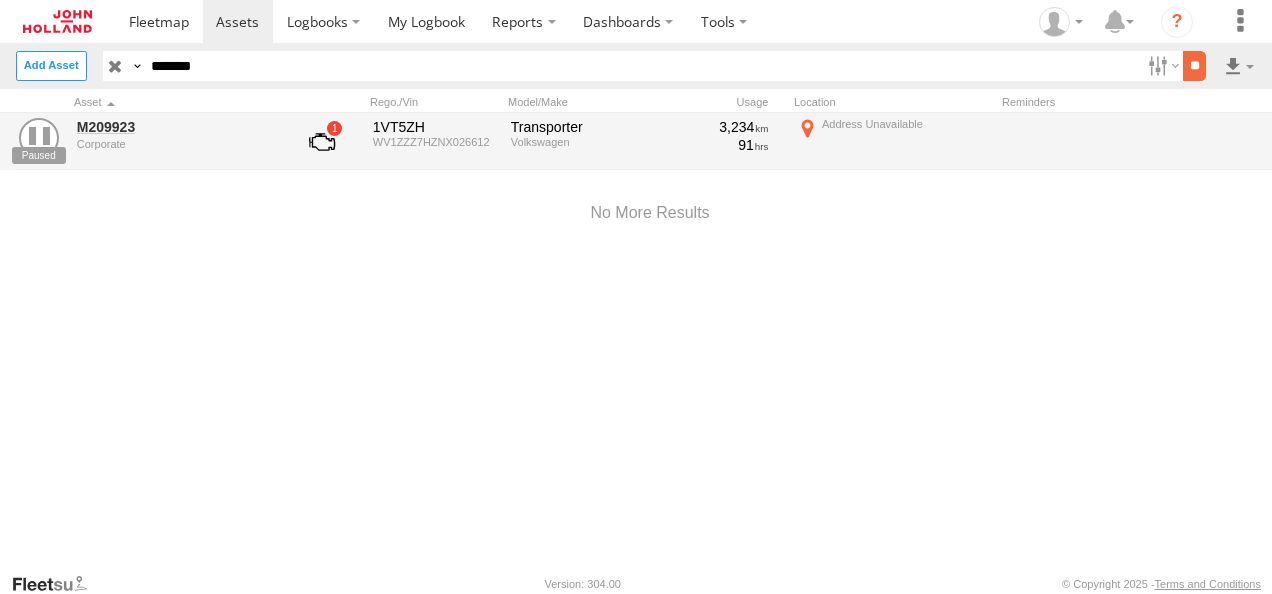 type on "*******" 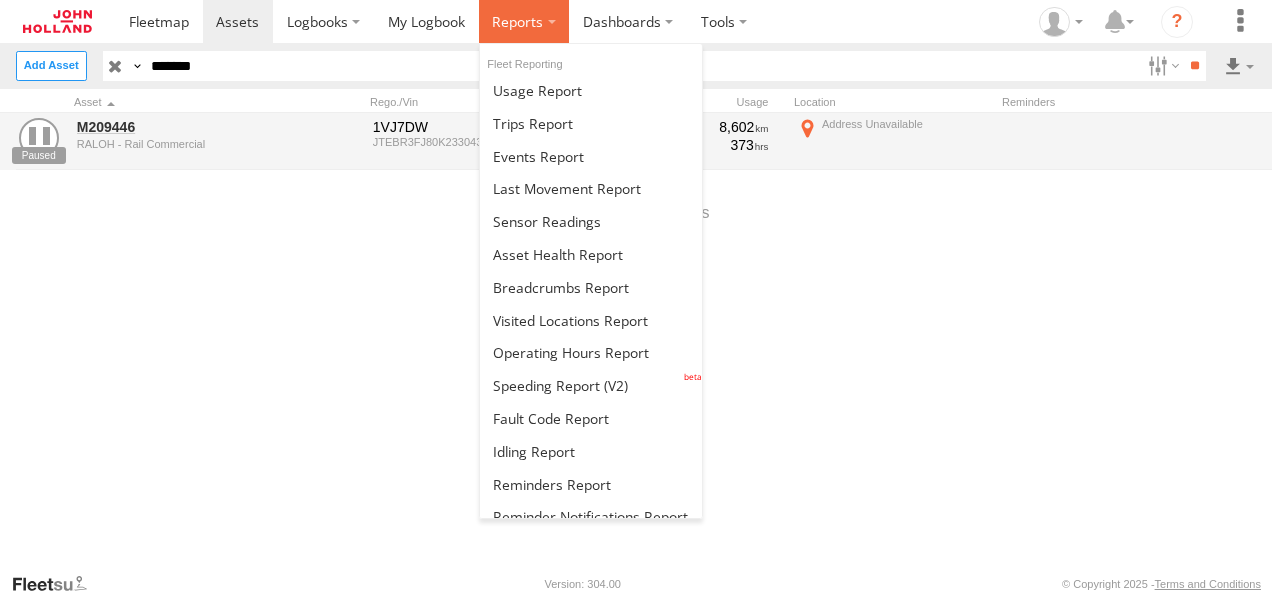 click at bounding box center (517, 21) 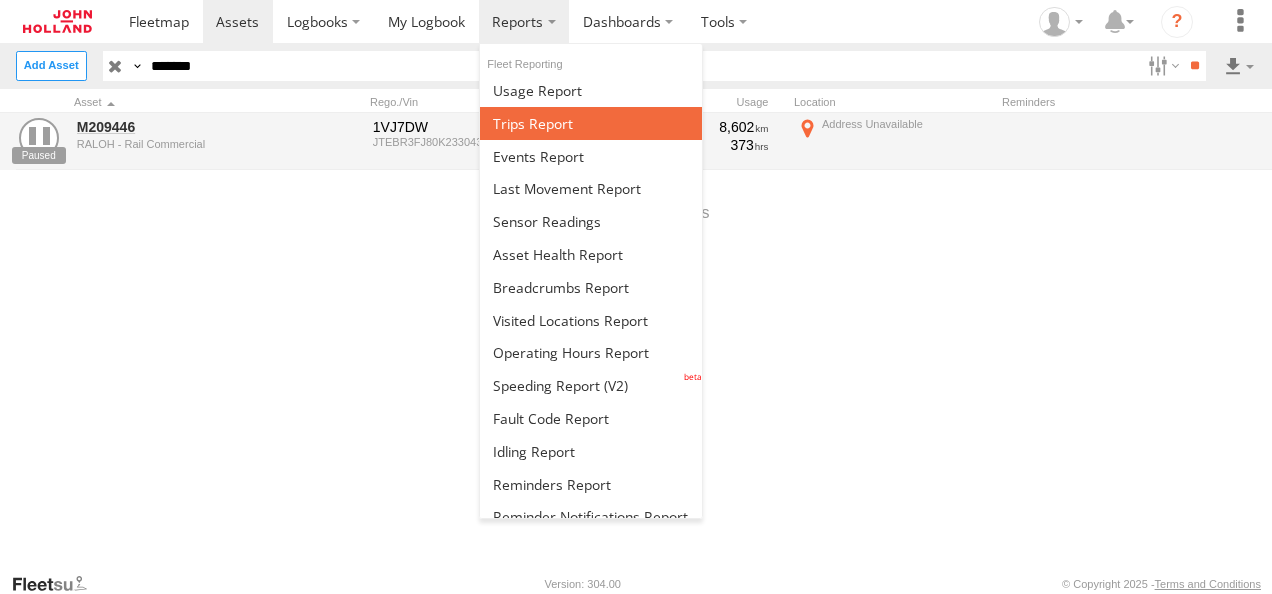 click at bounding box center [533, 123] 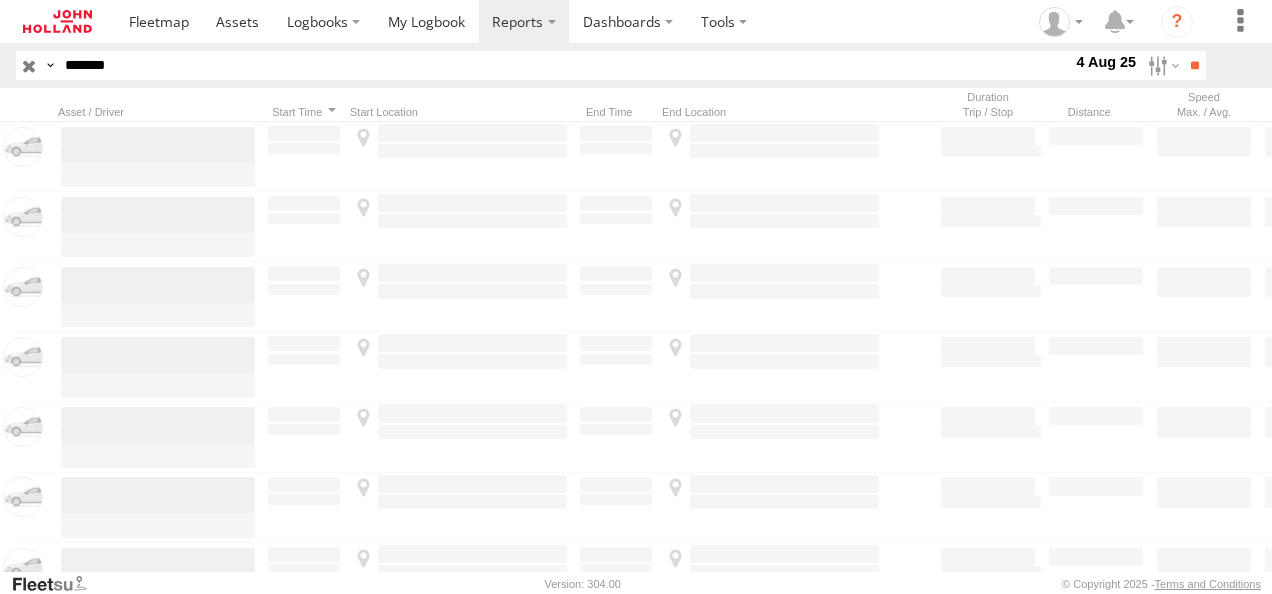 drag, startPoint x: 0, startPoint y: 0, endPoint x: 246, endPoint y: 70, distance: 255.76552 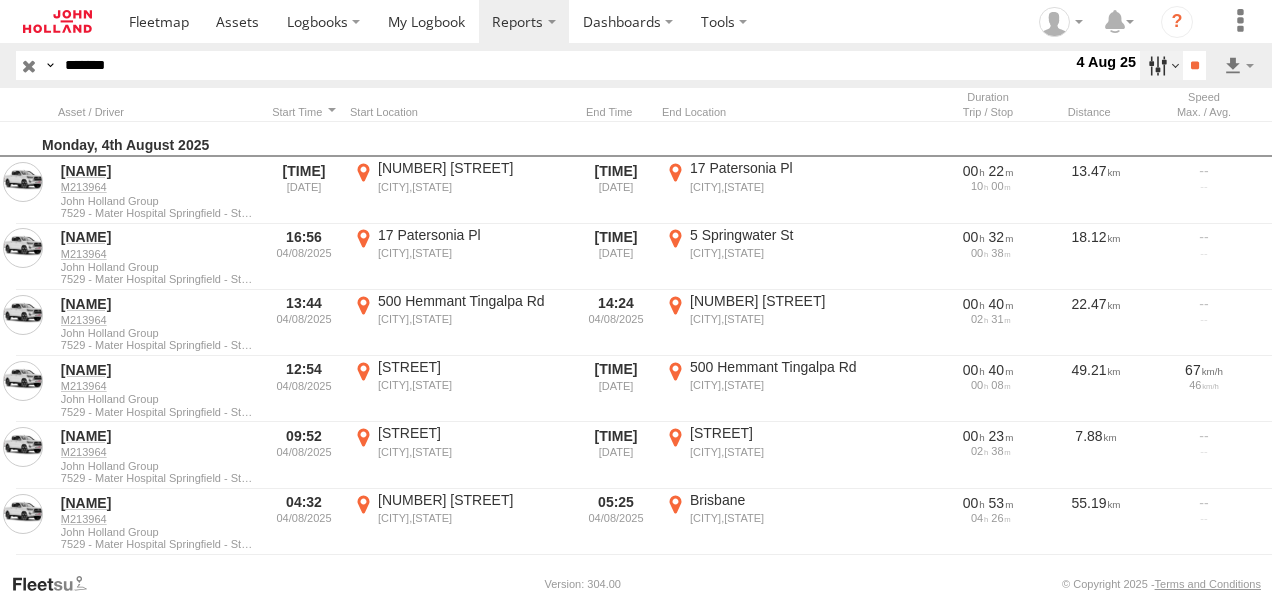 click at bounding box center (1161, 65) 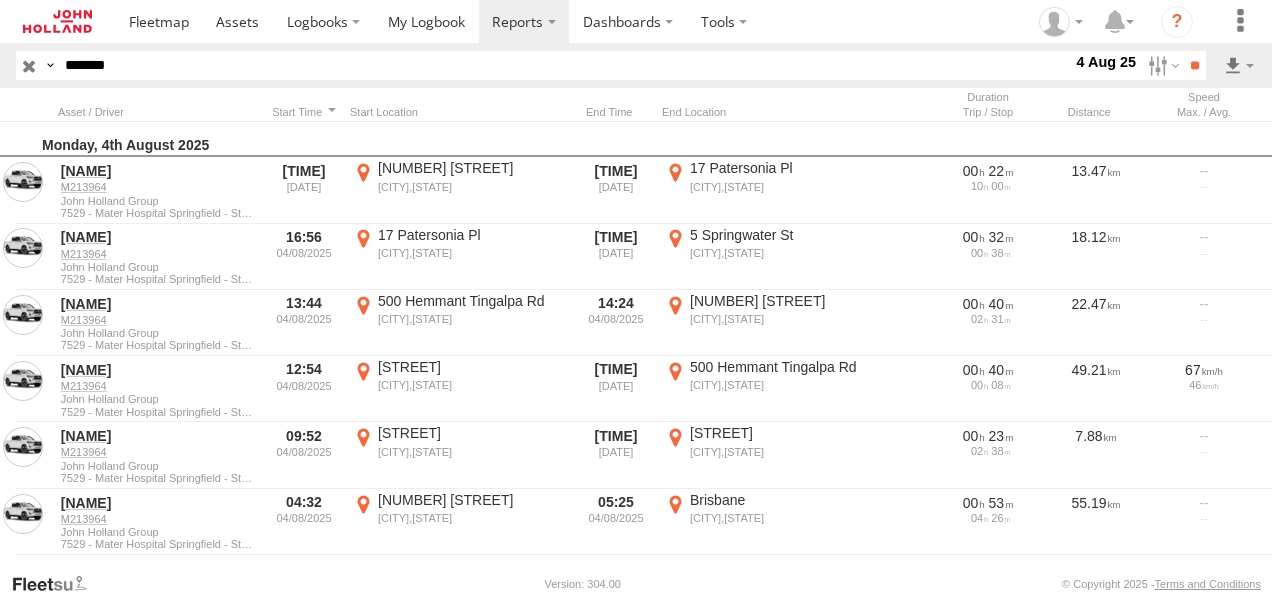 click at bounding box center (0, 0) 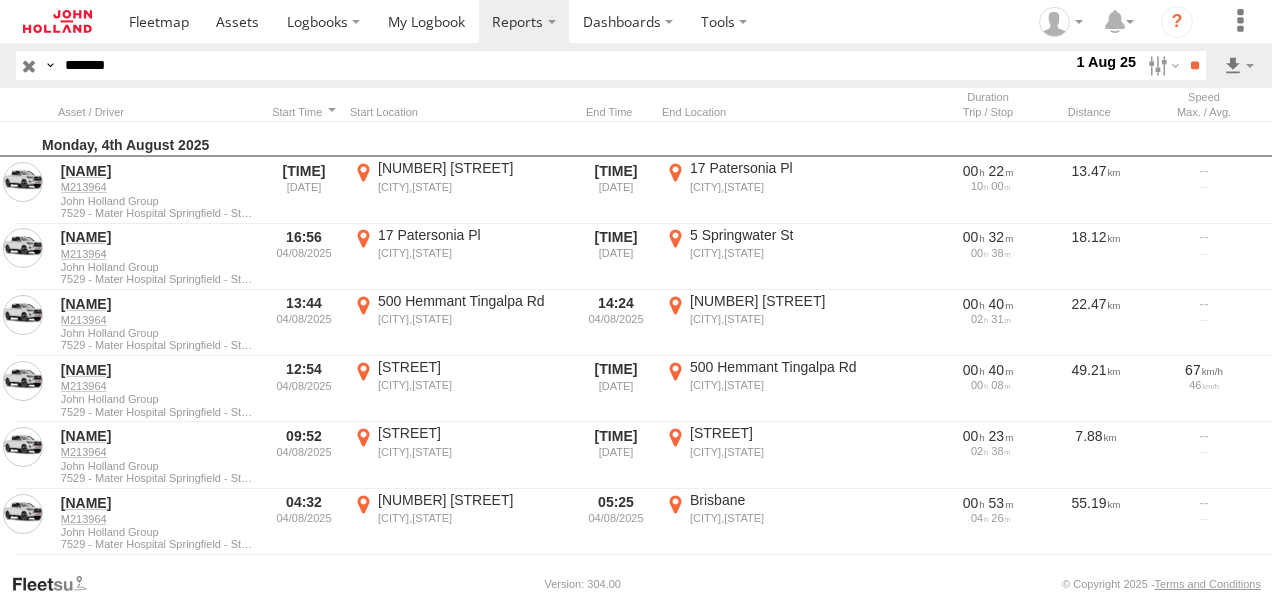 click at bounding box center (0, 0) 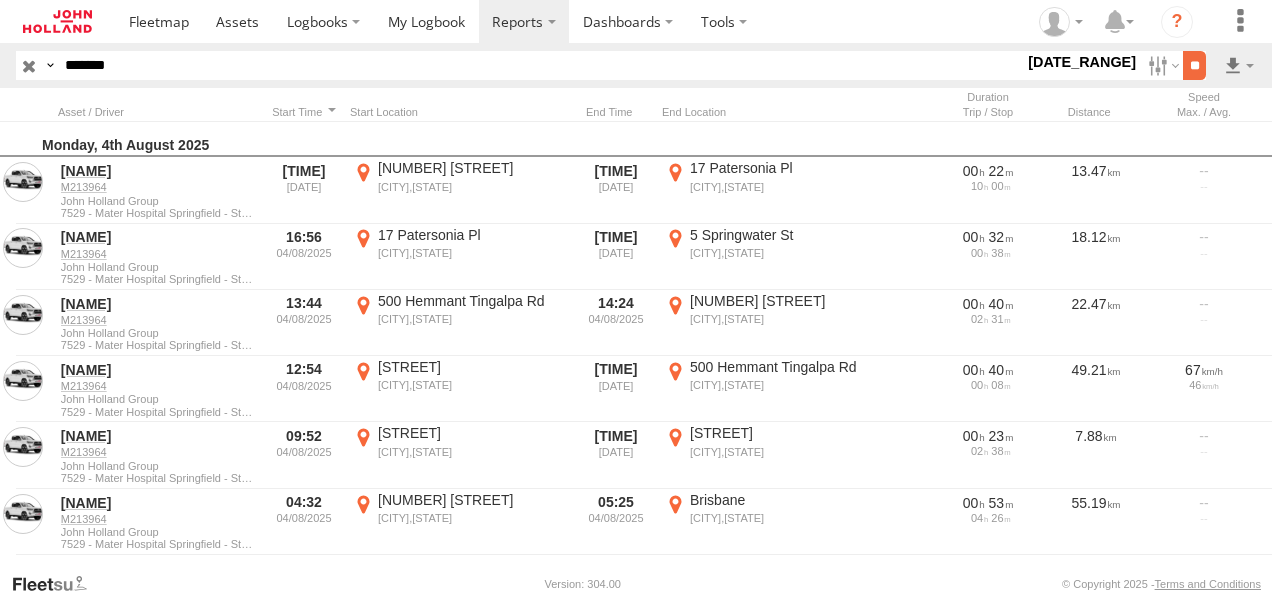click on "**" at bounding box center [1194, 65] 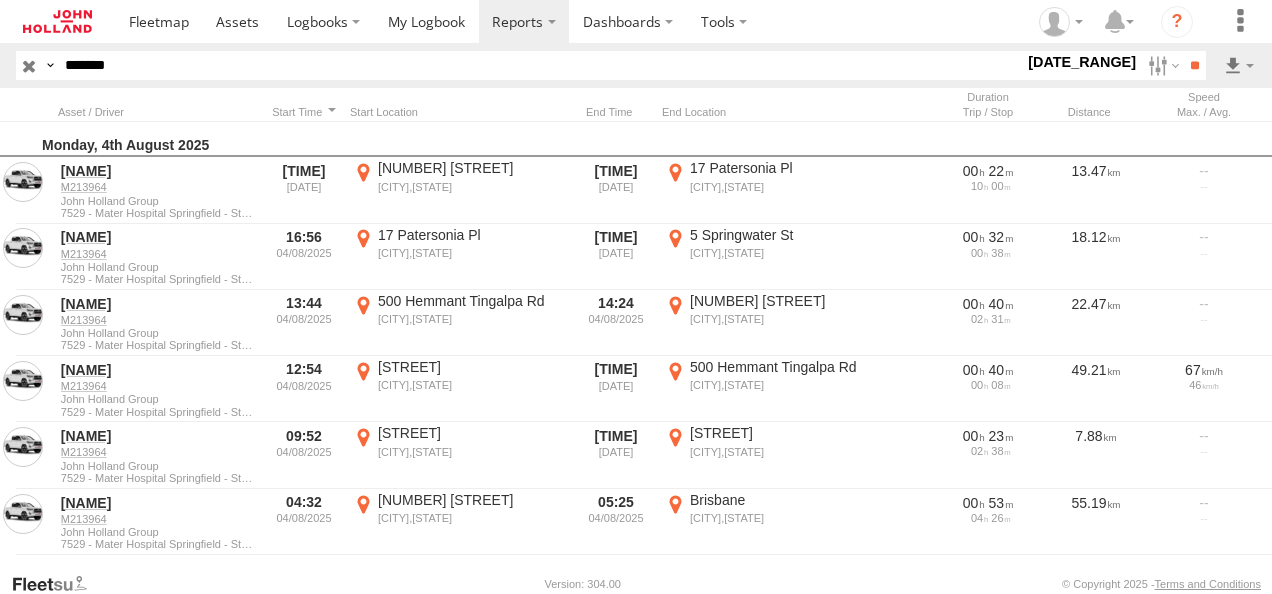 scroll, scrollTop: 0, scrollLeft: 0, axis: both 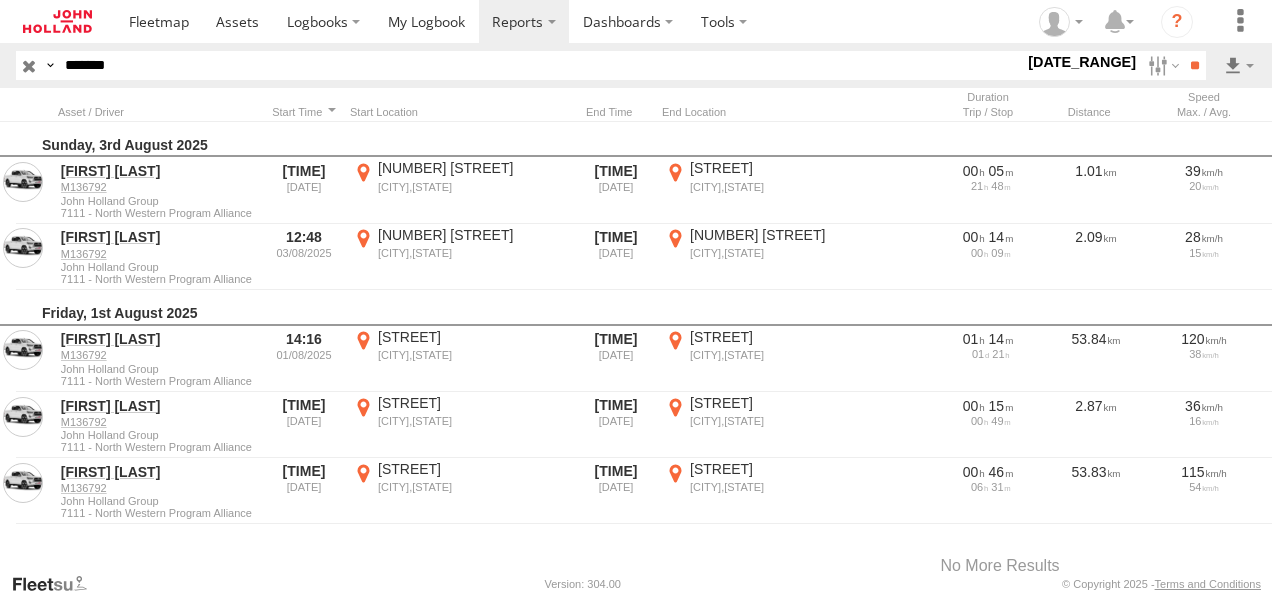 drag, startPoint x: 197, startPoint y: 75, endPoint x: 0, endPoint y: 68, distance: 197.12433 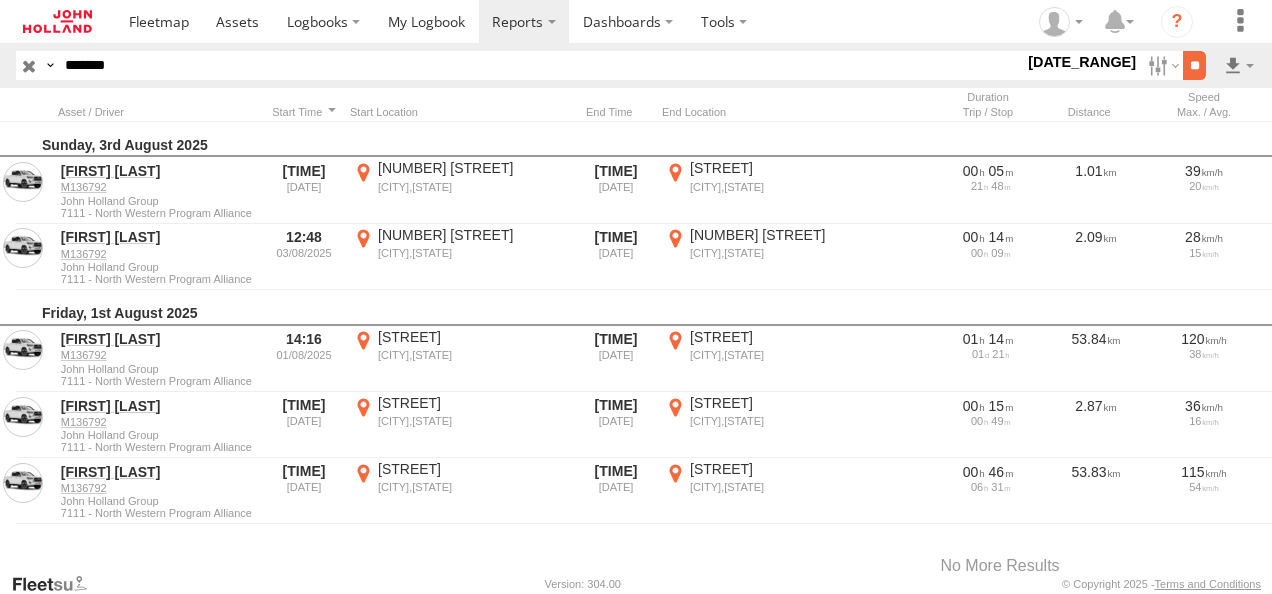 click on "**" at bounding box center (1194, 65) 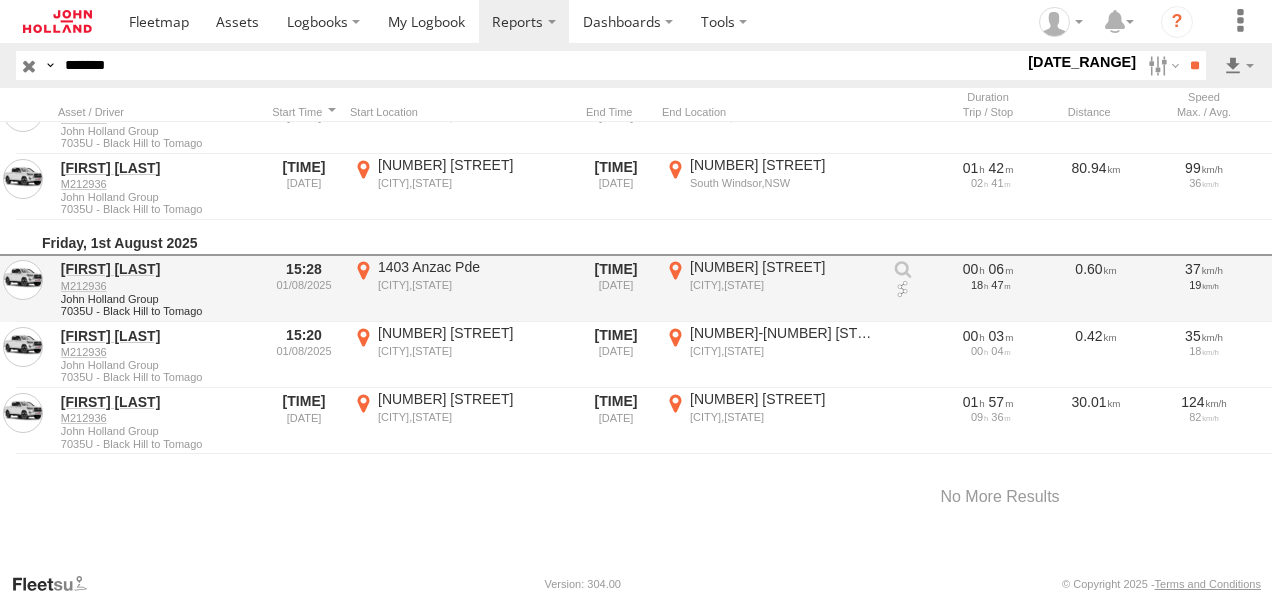 scroll, scrollTop: 508, scrollLeft: 0, axis: vertical 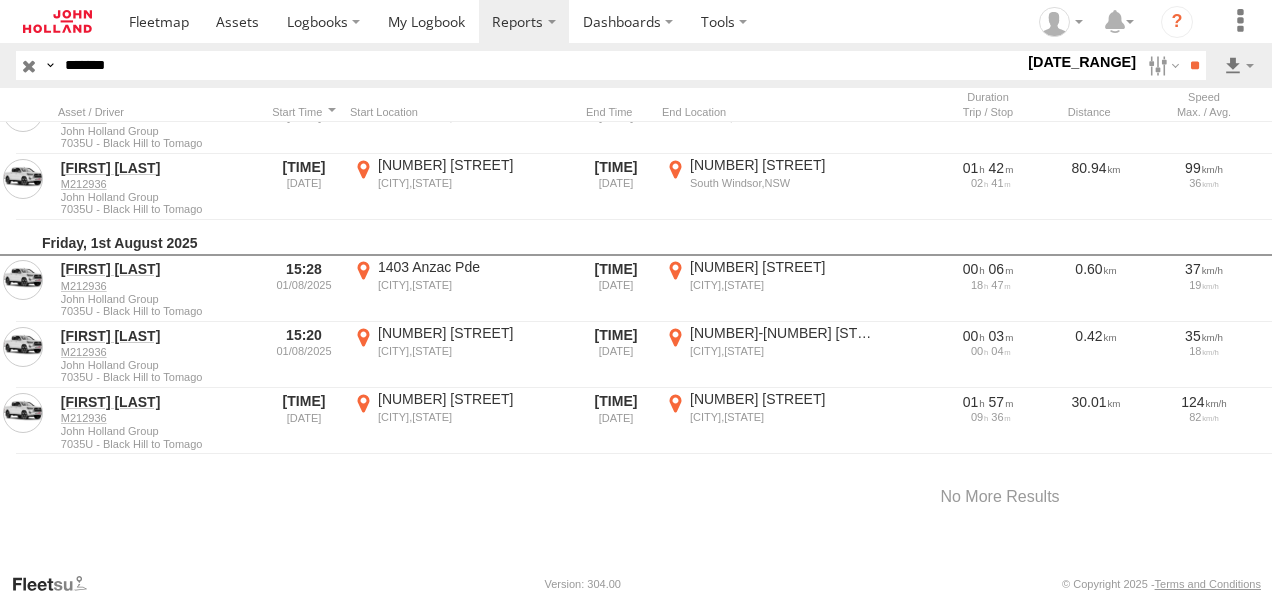 drag, startPoint x: 126, startPoint y: 62, endPoint x: 0, endPoint y: 58, distance: 126.06348 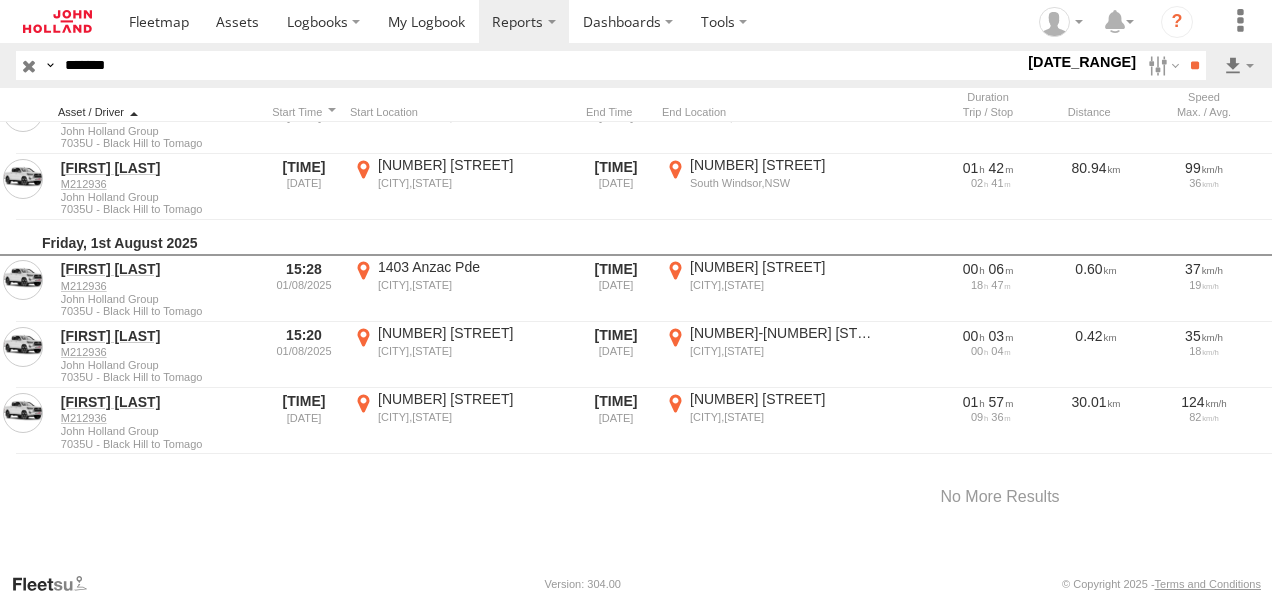 paste 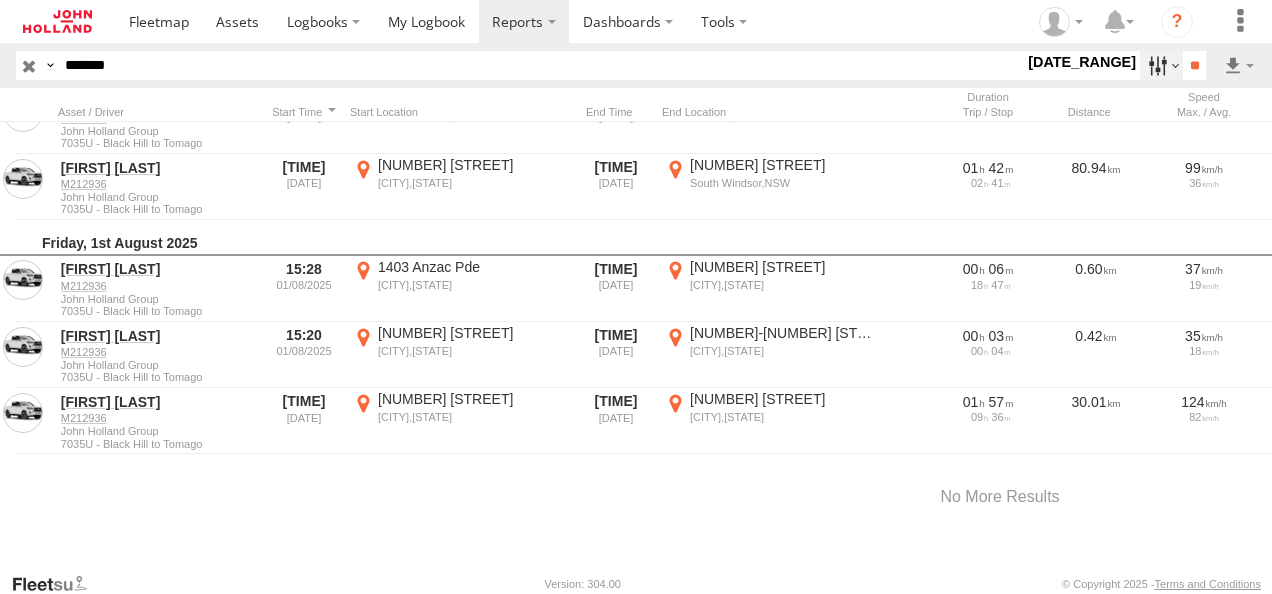 click at bounding box center (1161, 65) 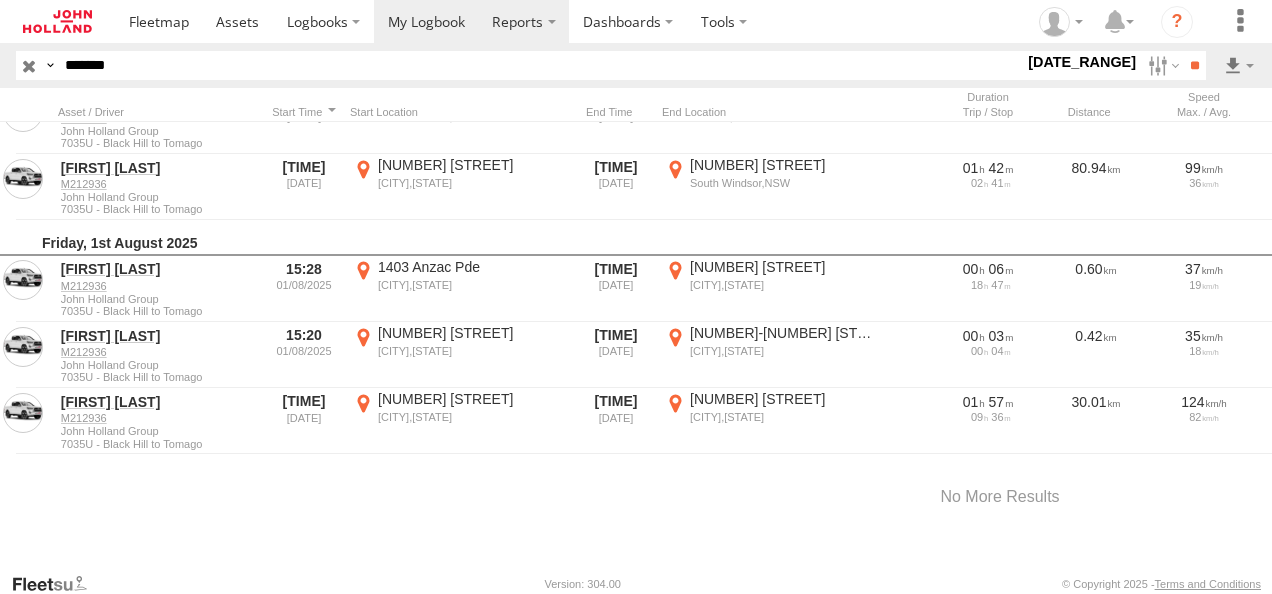 scroll, scrollTop: 0, scrollLeft: 0, axis: both 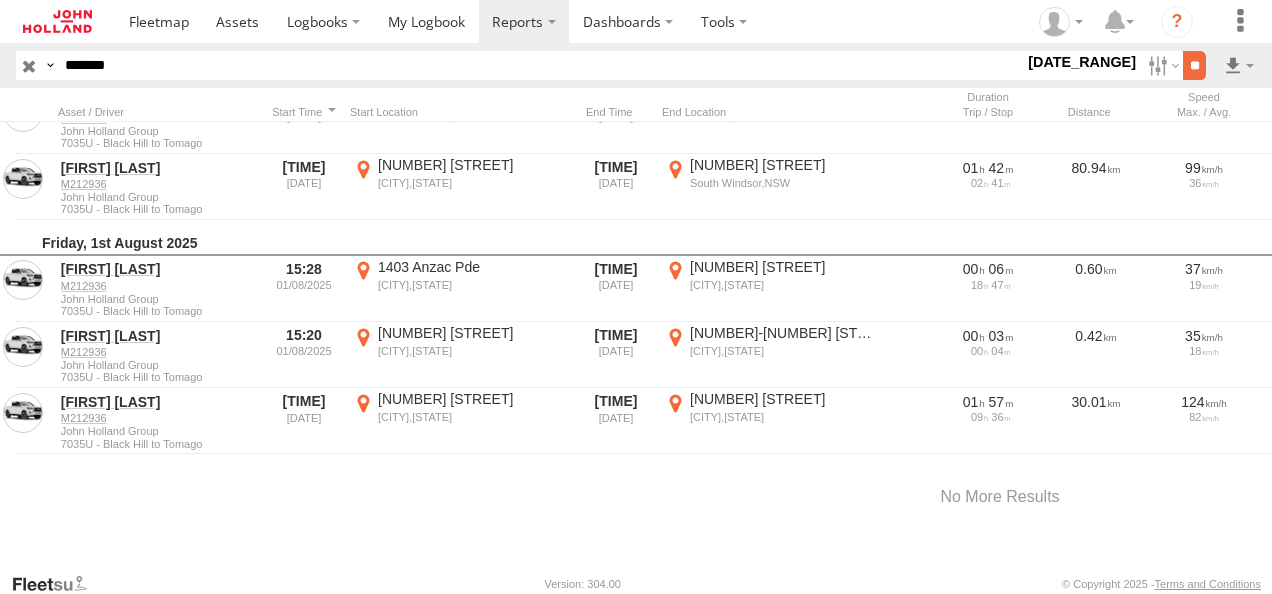 click on "**" at bounding box center [1194, 65] 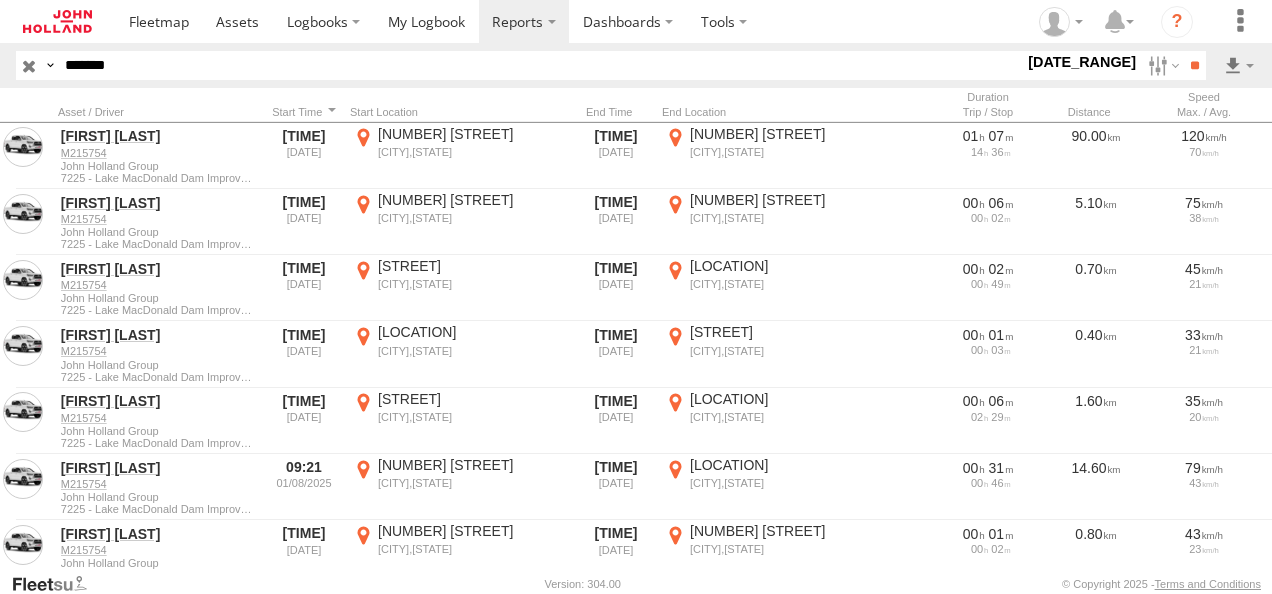 scroll, scrollTop: 1000, scrollLeft: 0, axis: vertical 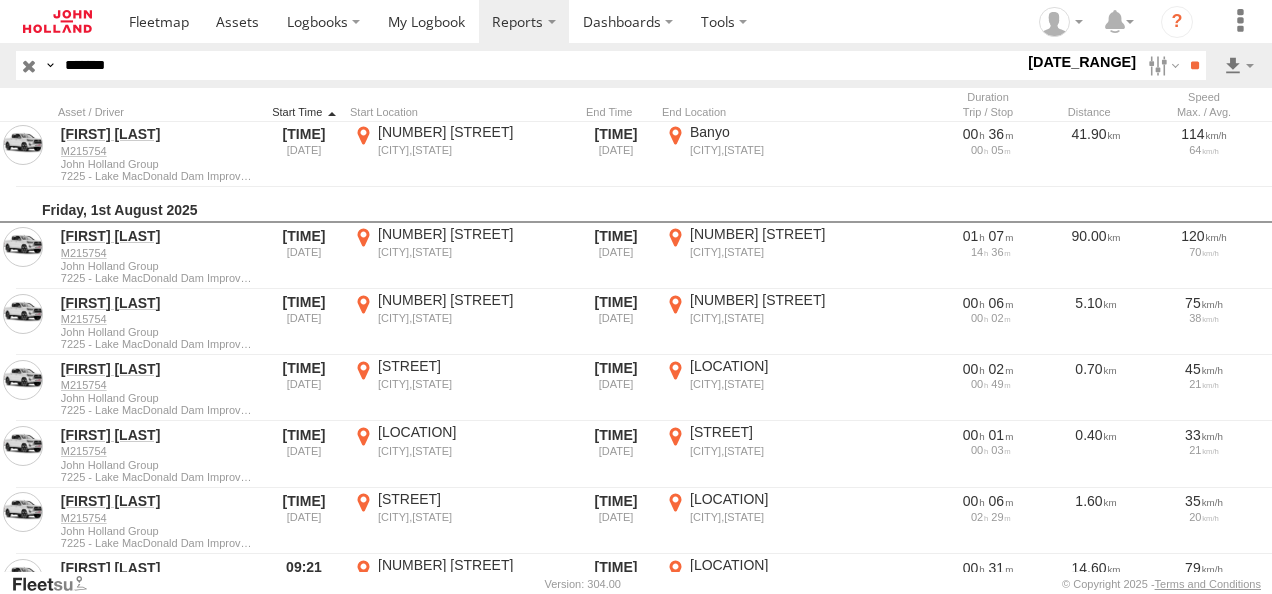 click at bounding box center [304, 112] 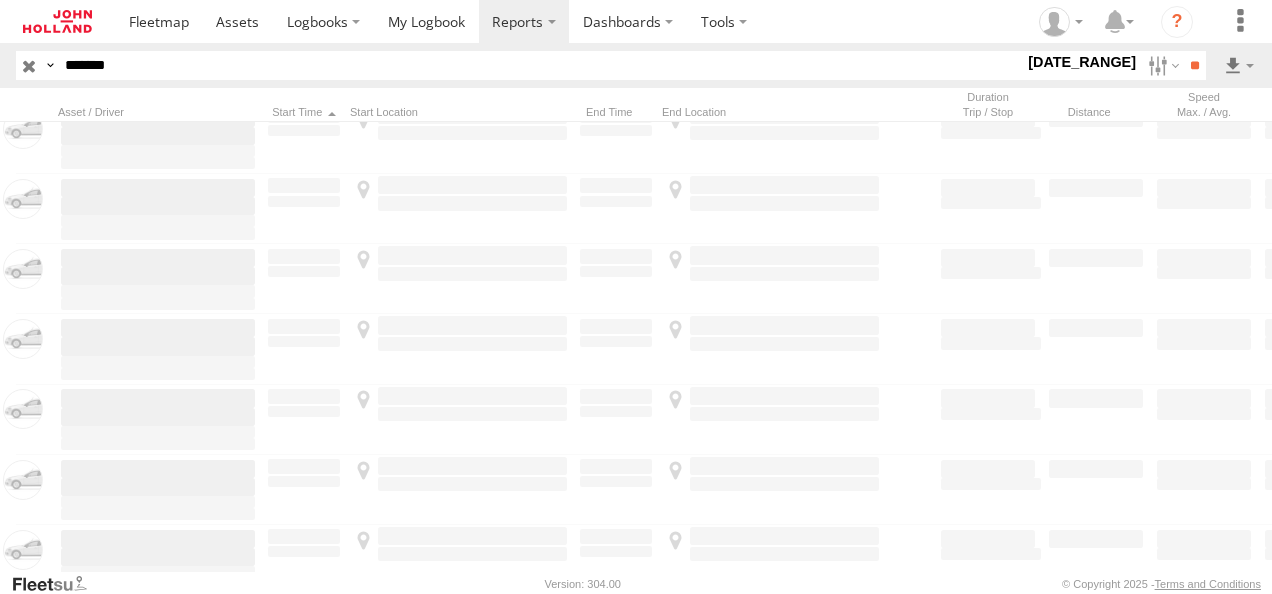 scroll, scrollTop: 0, scrollLeft: 0, axis: both 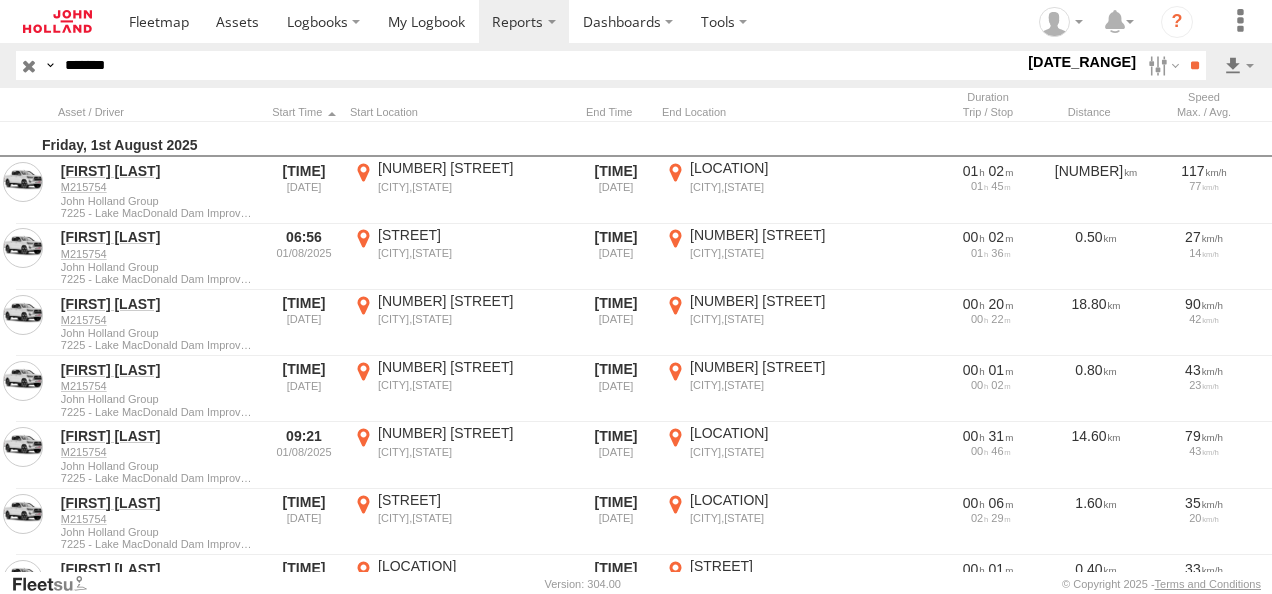 drag, startPoint x: 155, startPoint y: 66, endPoint x: 0, endPoint y: 65, distance: 155.00322 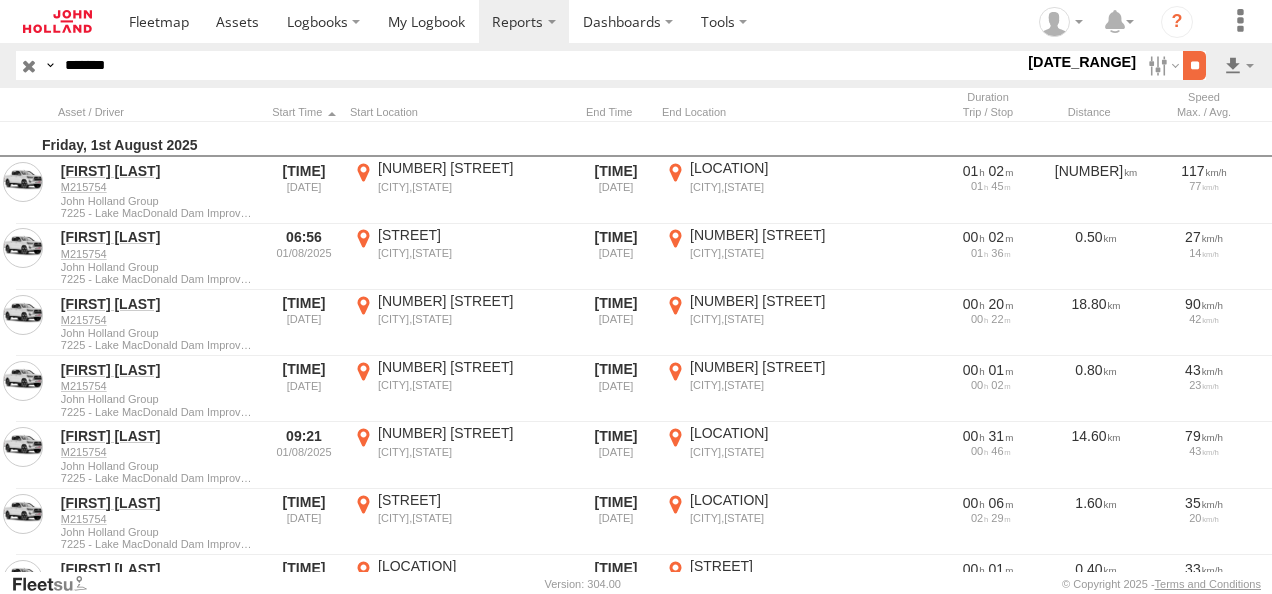click on "**" at bounding box center [1194, 65] 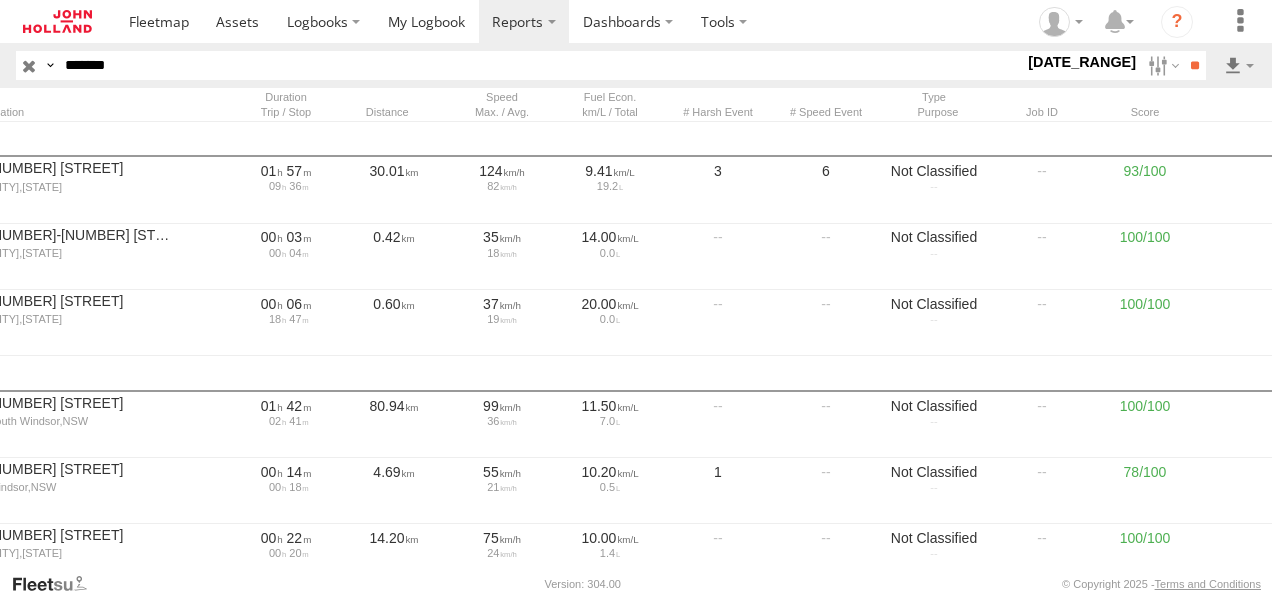 scroll, scrollTop: 0, scrollLeft: 728, axis: horizontal 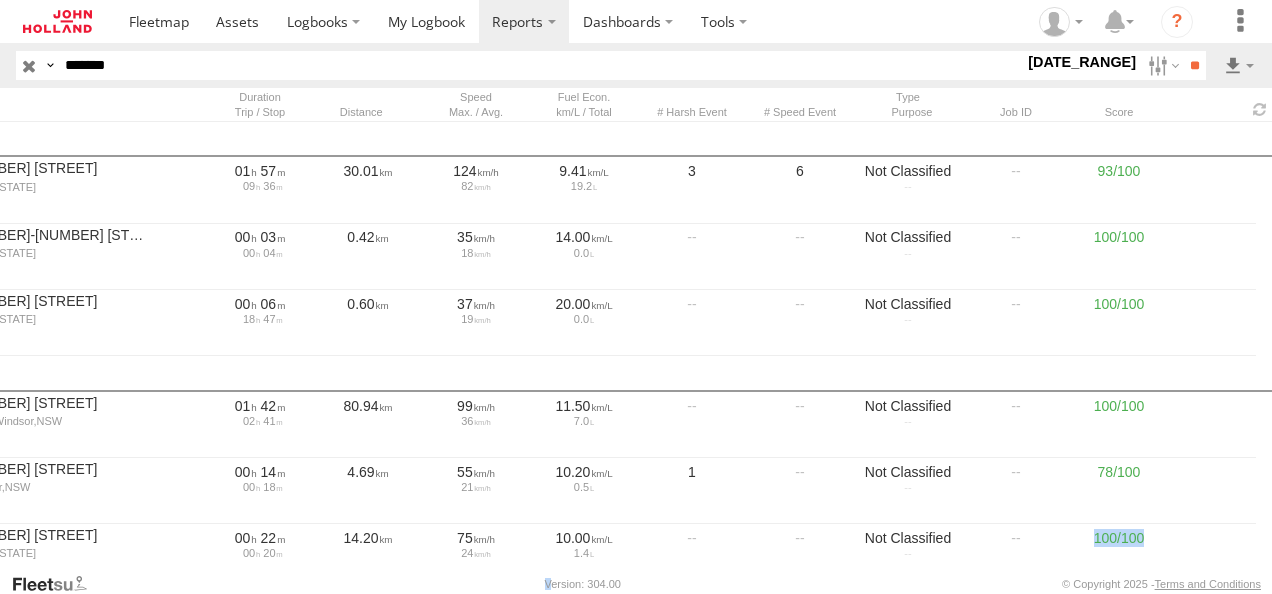 drag, startPoint x: 1038, startPoint y: 572, endPoint x: 550, endPoint y: 574, distance: 488.0041 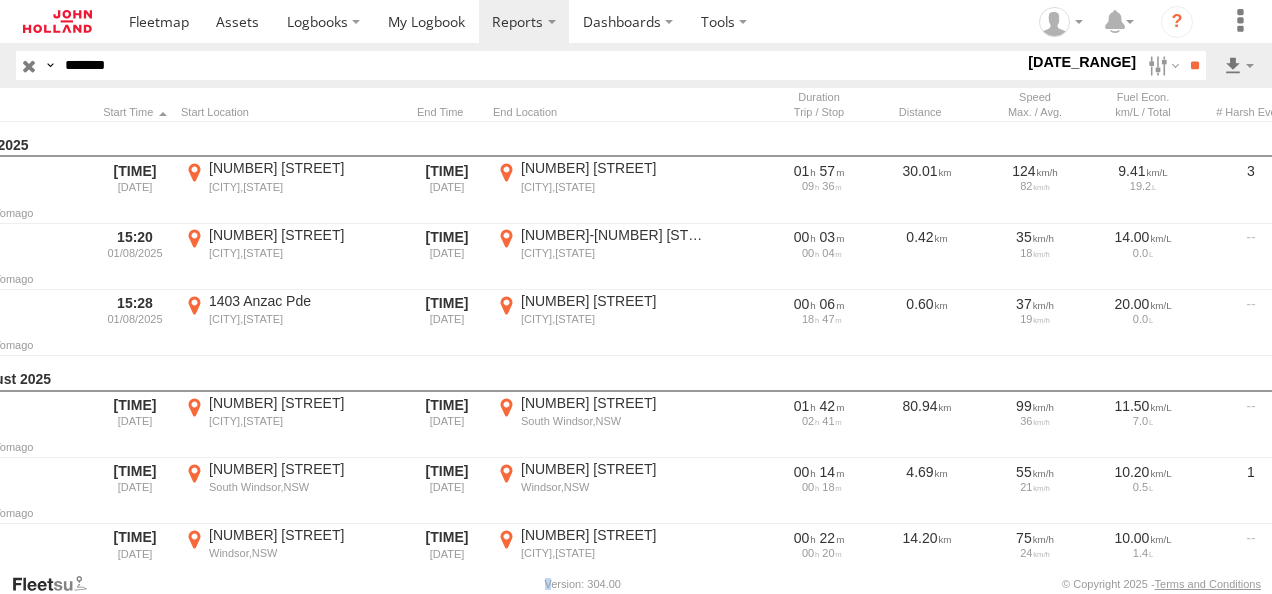 scroll, scrollTop: 0, scrollLeft: 0, axis: both 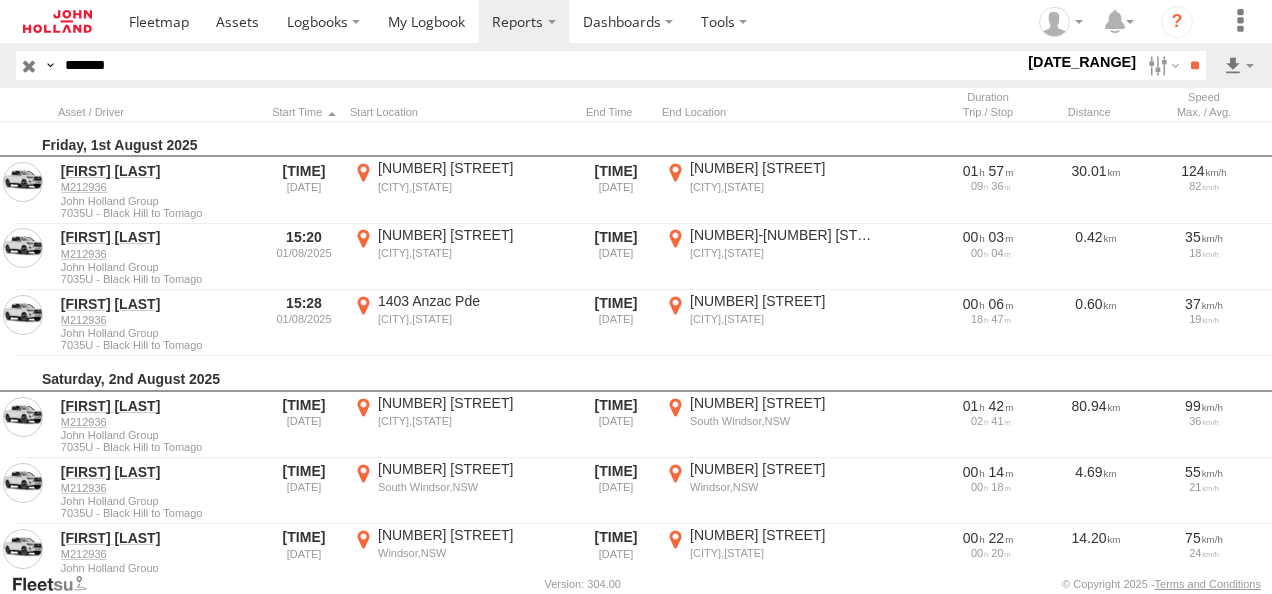 click on "*******" at bounding box center (540, 65) 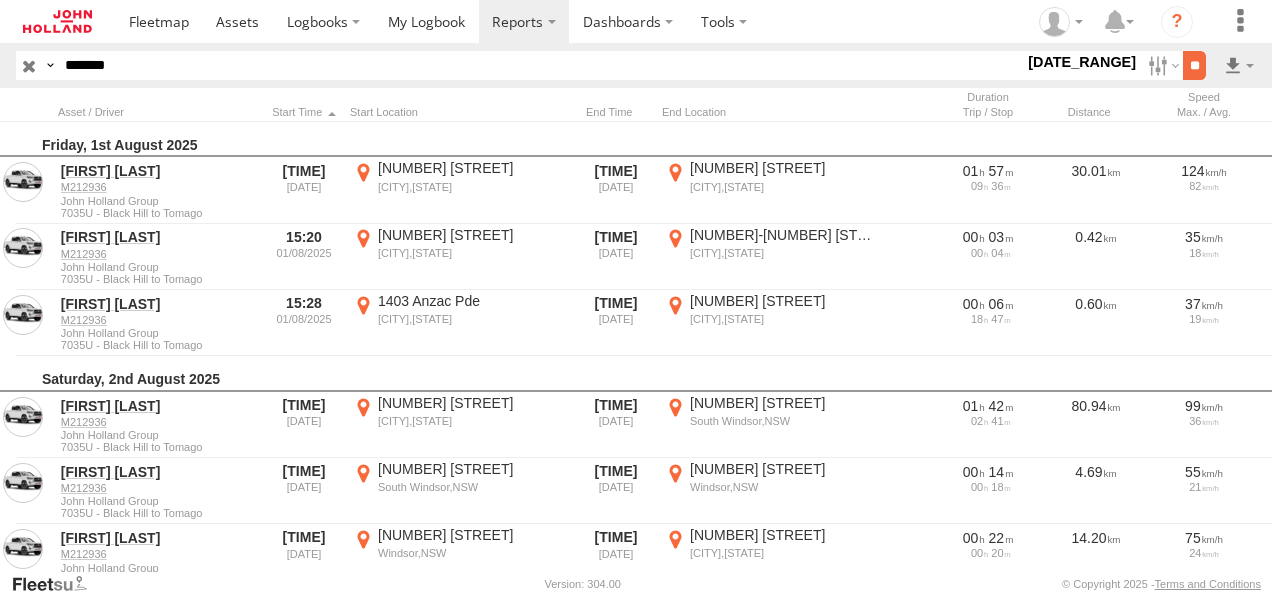 click on "**" at bounding box center [1194, 65] 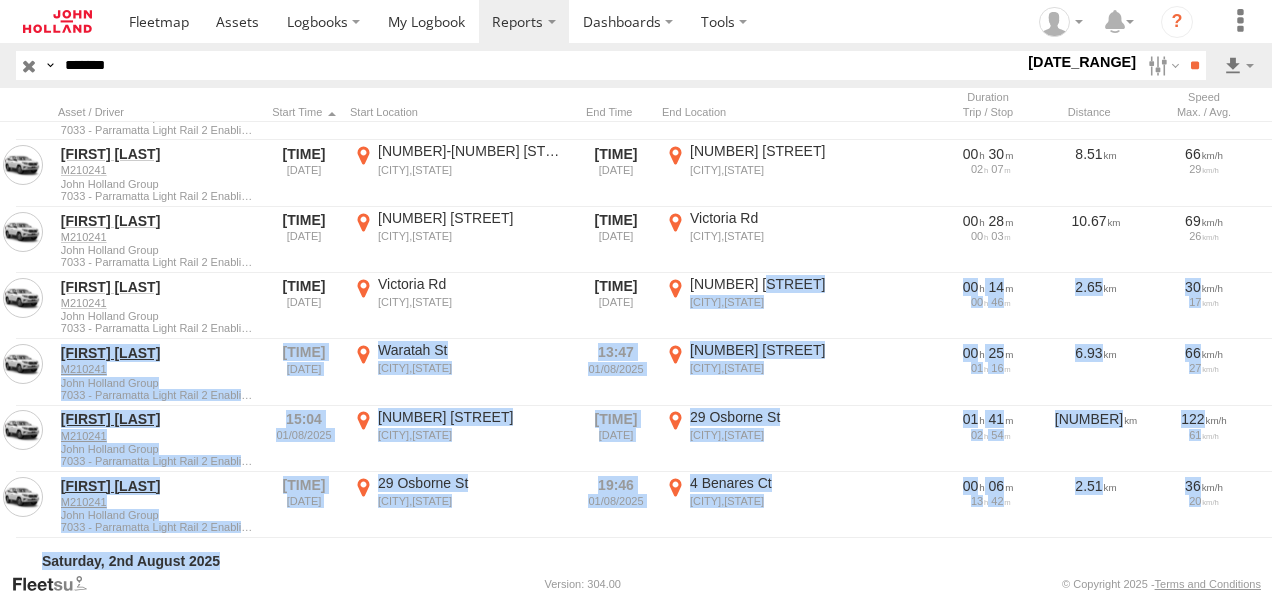 drag, startPoint x: 760, startPoint y: 564, endPoint x: 920, endPoint y: 563, distance: 160.00313 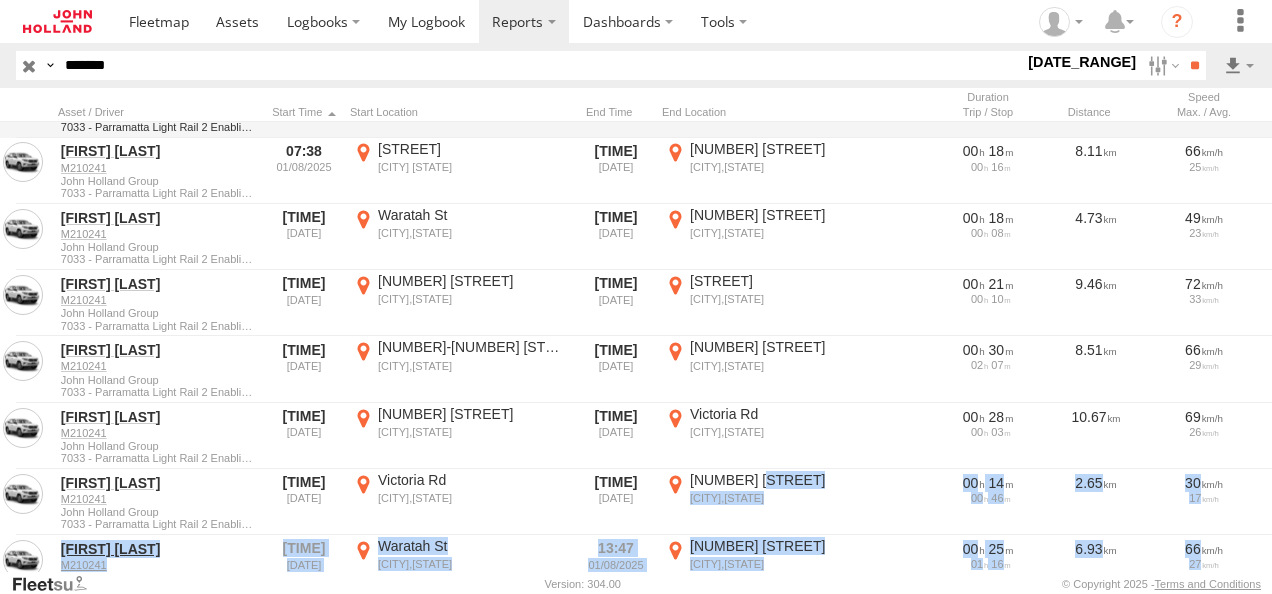 scroll, scrollTop: 0, scrollLeft: 0, axis: both 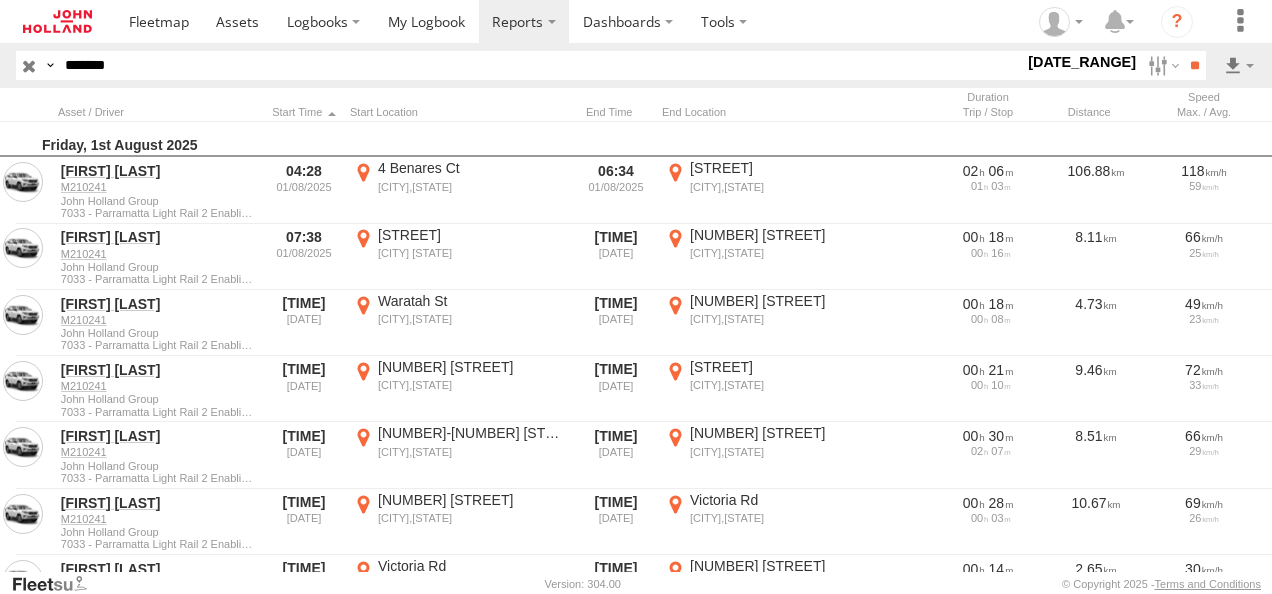 click on "Dashboards
?" at bounding box center (691, 21) 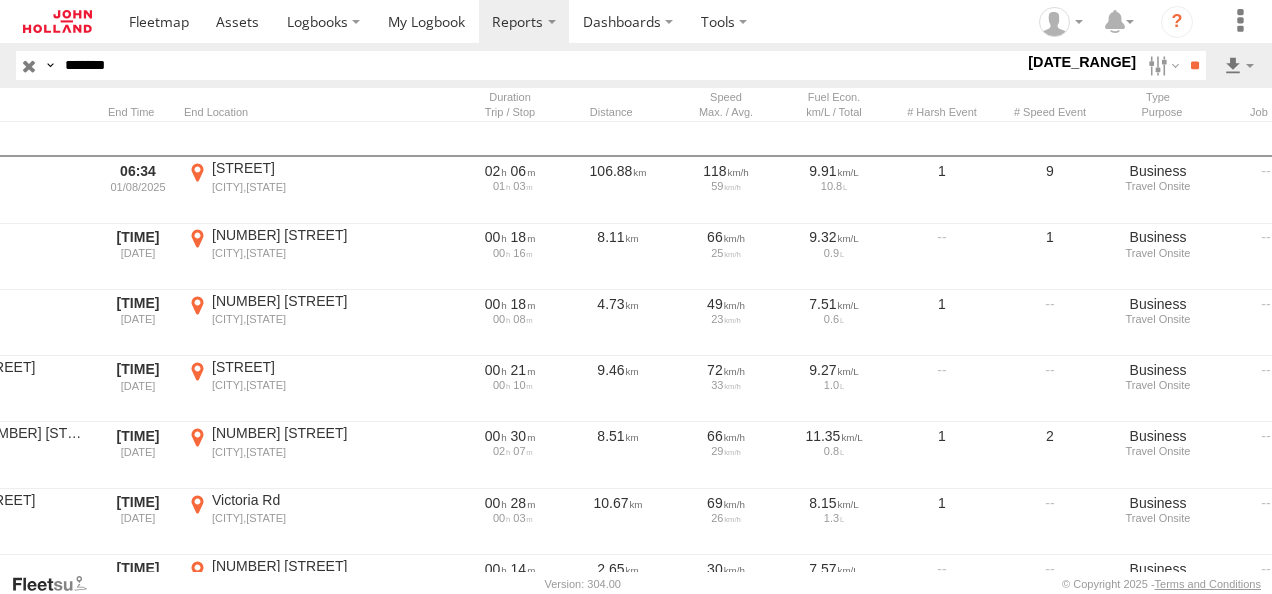 scroll, scrollTop: 0, scrollLeft: 579, axis: horizontal 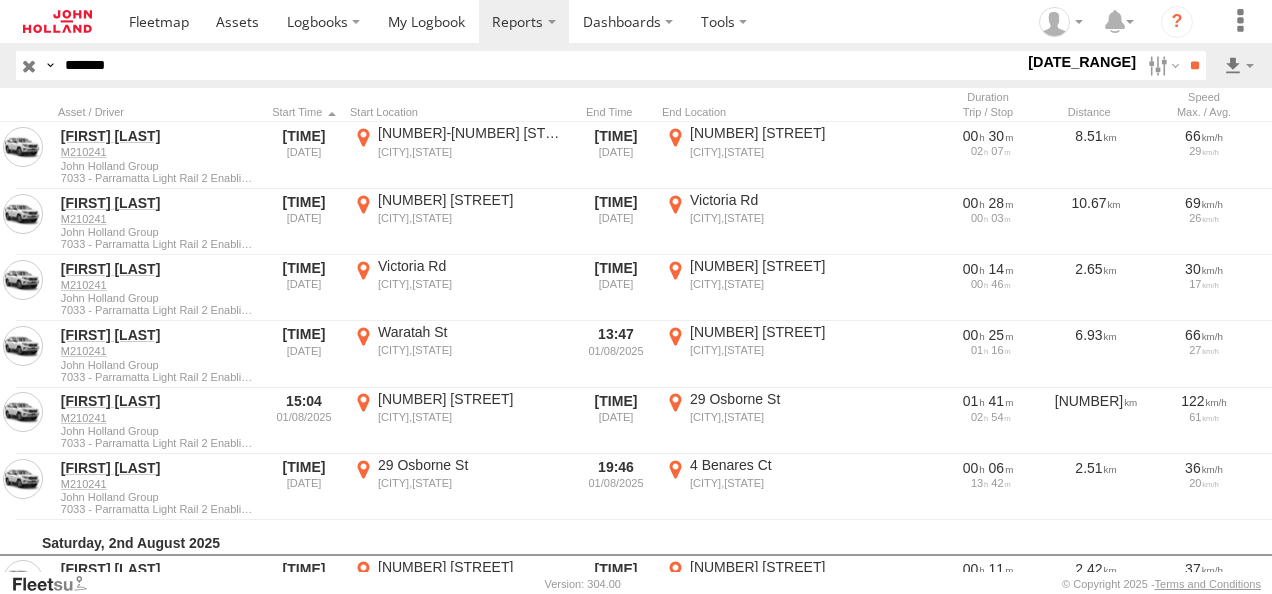 drag, startPoint x: 153, startPoint y: 62, endPoint x: -4, endPoint y: 58, distance: 157.05095 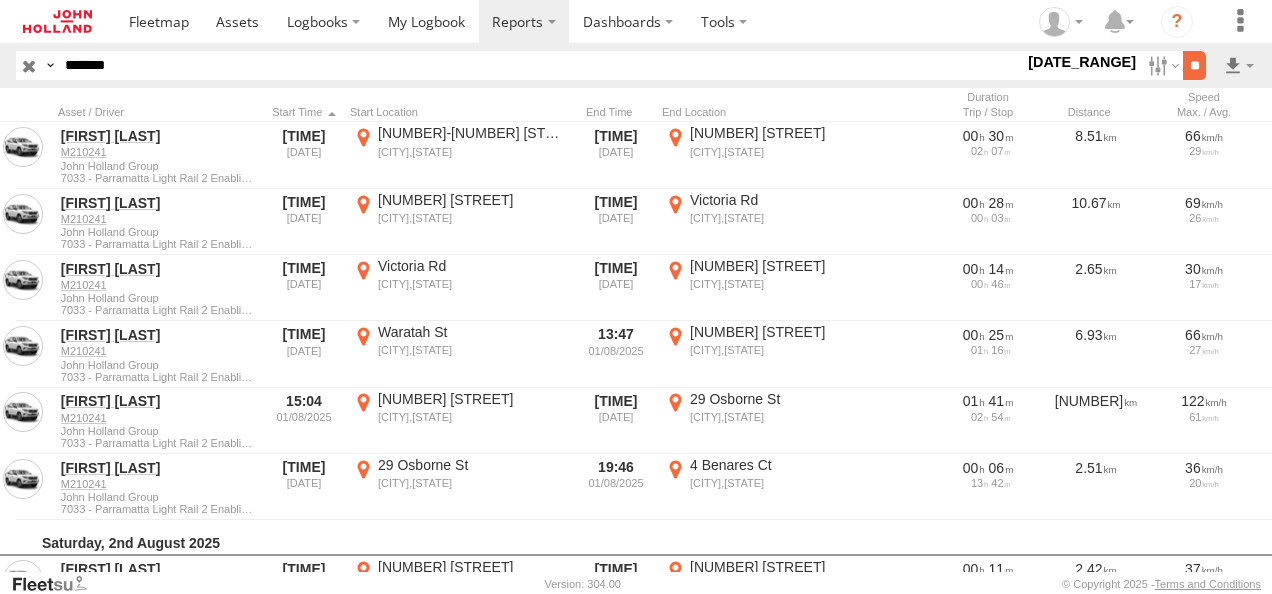click on "**" at bounding box center [1194, 65] 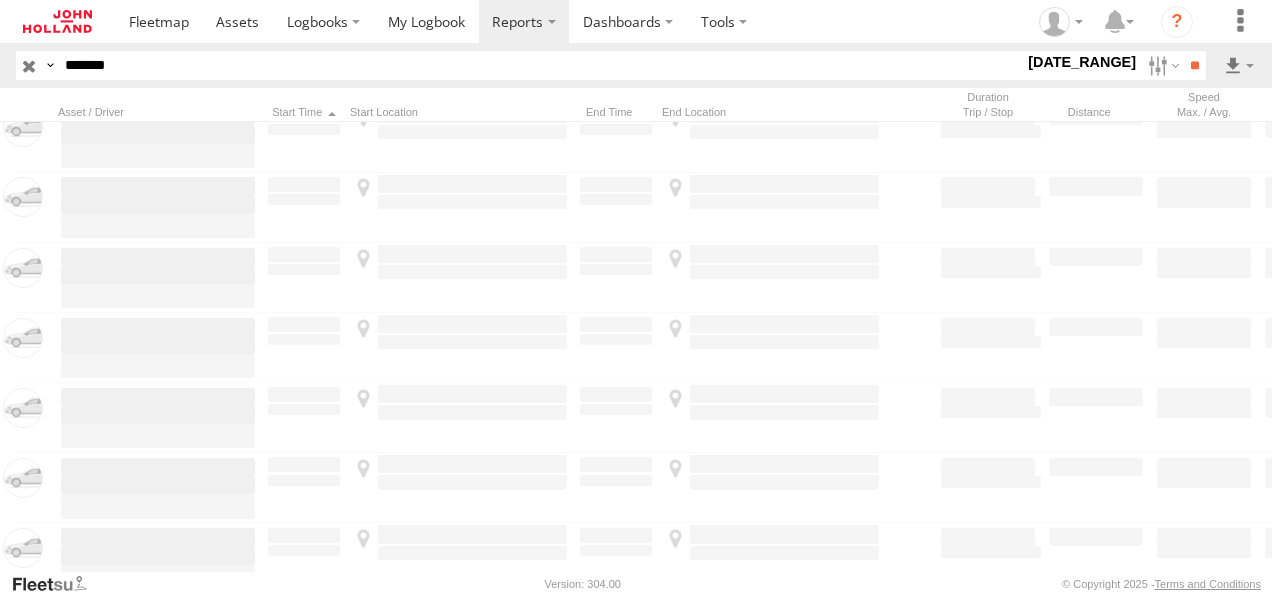 scroll, scrollTop: 0, scrollLeft: 0, axis: both 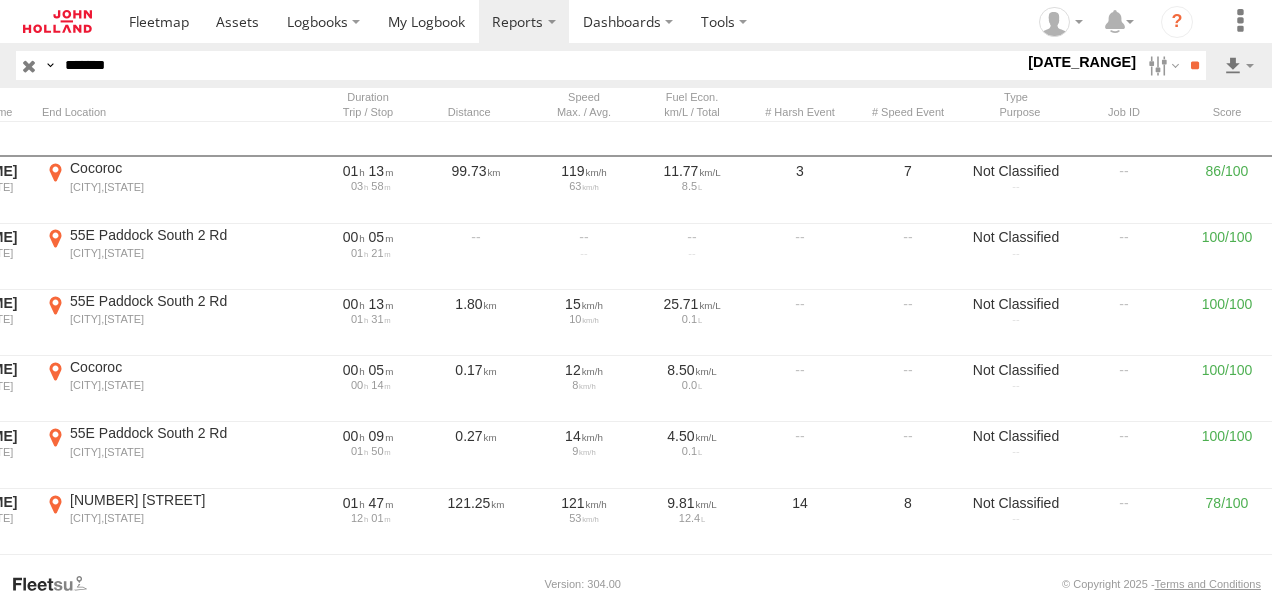 drag, startPoint x: 174, startPoint y: 65, endPoint x: 9, endPoint y: 64, distance: 165.00304 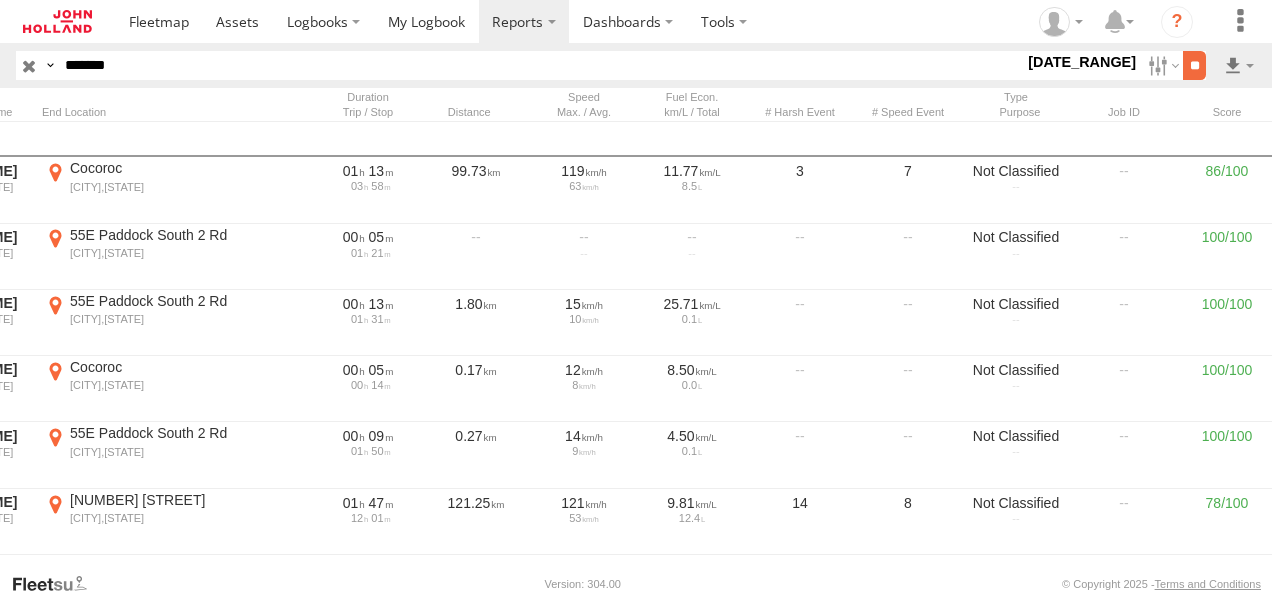 click on "**" at bounding box center [1194, 65] 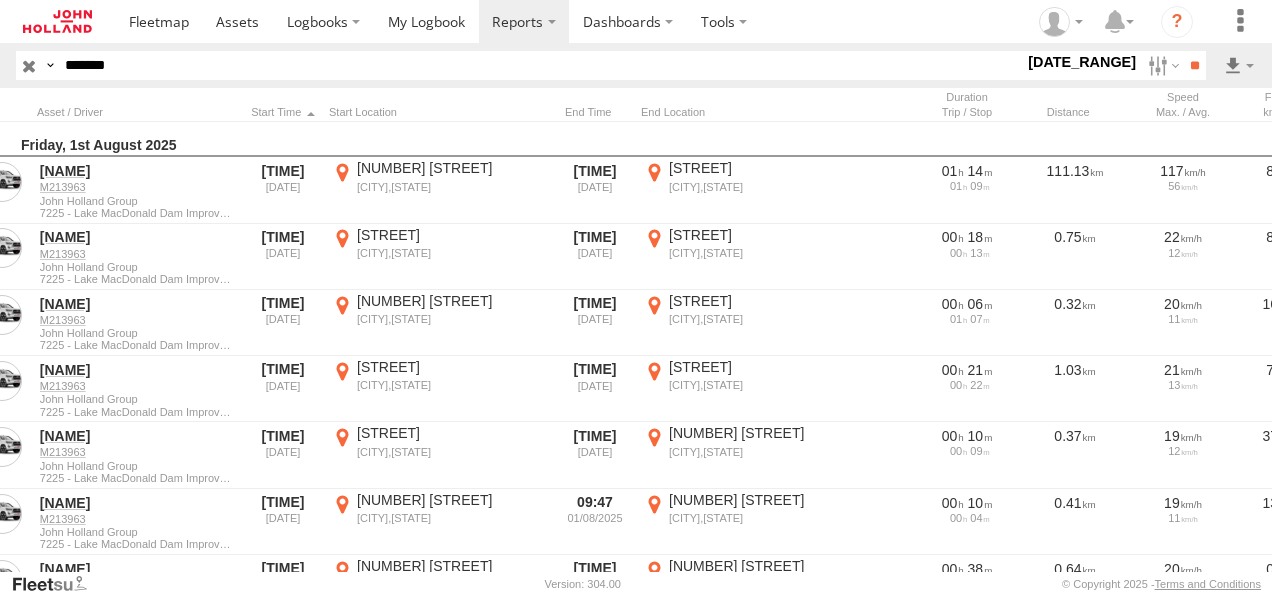scroll, scrollTop: 0, scrollLeft: 0, axis: both 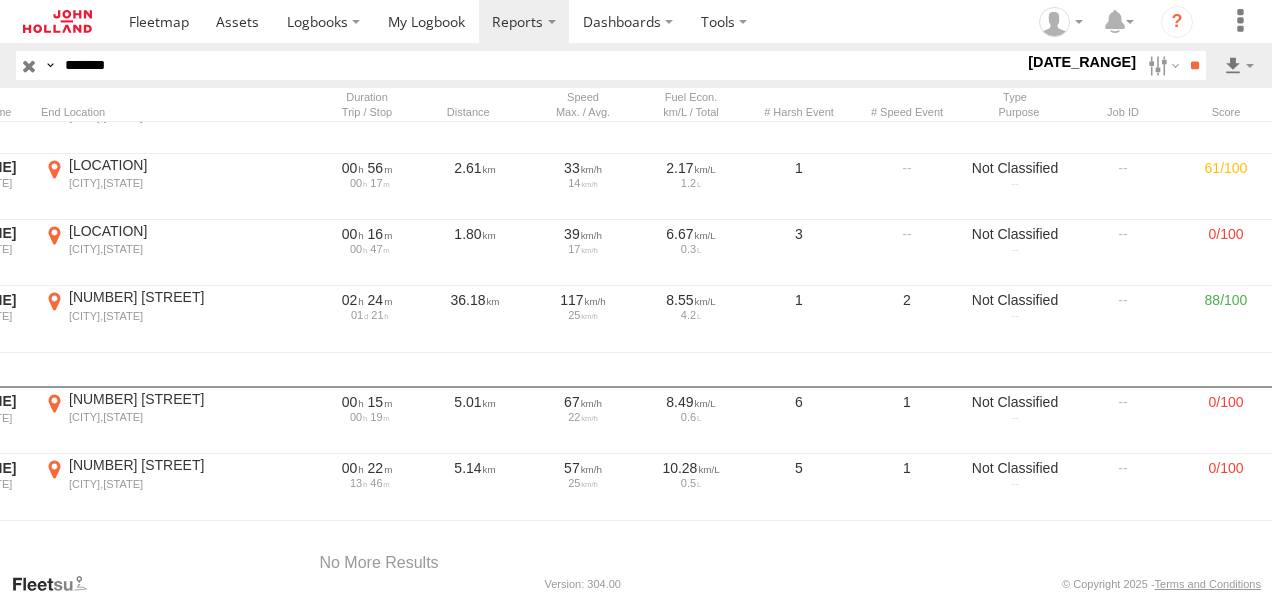 drag, startPoint x: 144, startPoint y: 56, endPoint x: 0, endPoint y: 61, distance: 144.08678 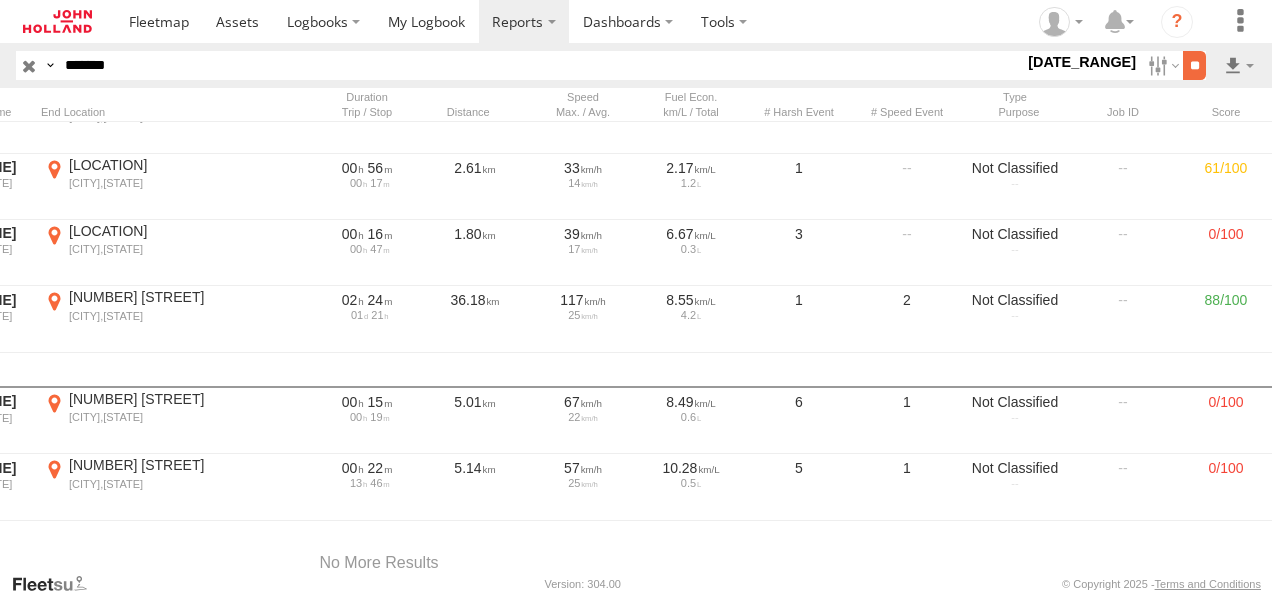 click on "**" at bounding box center (1194, 65) 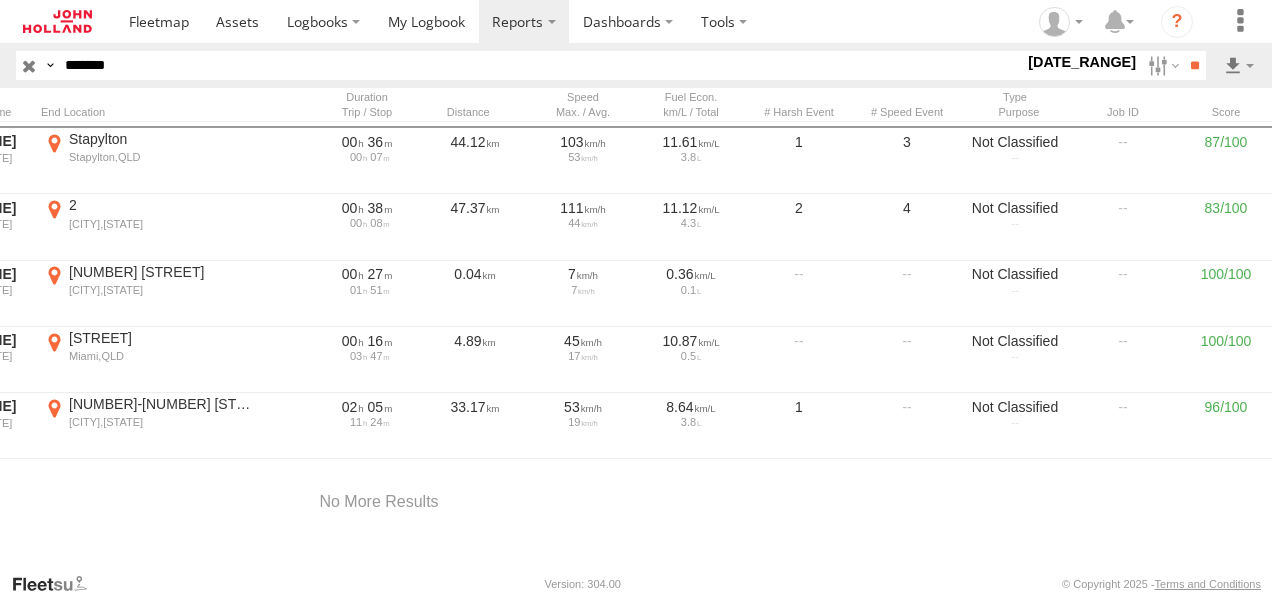 scroll, scrollTop: 508, scrollLeft: 0, axis: vertical 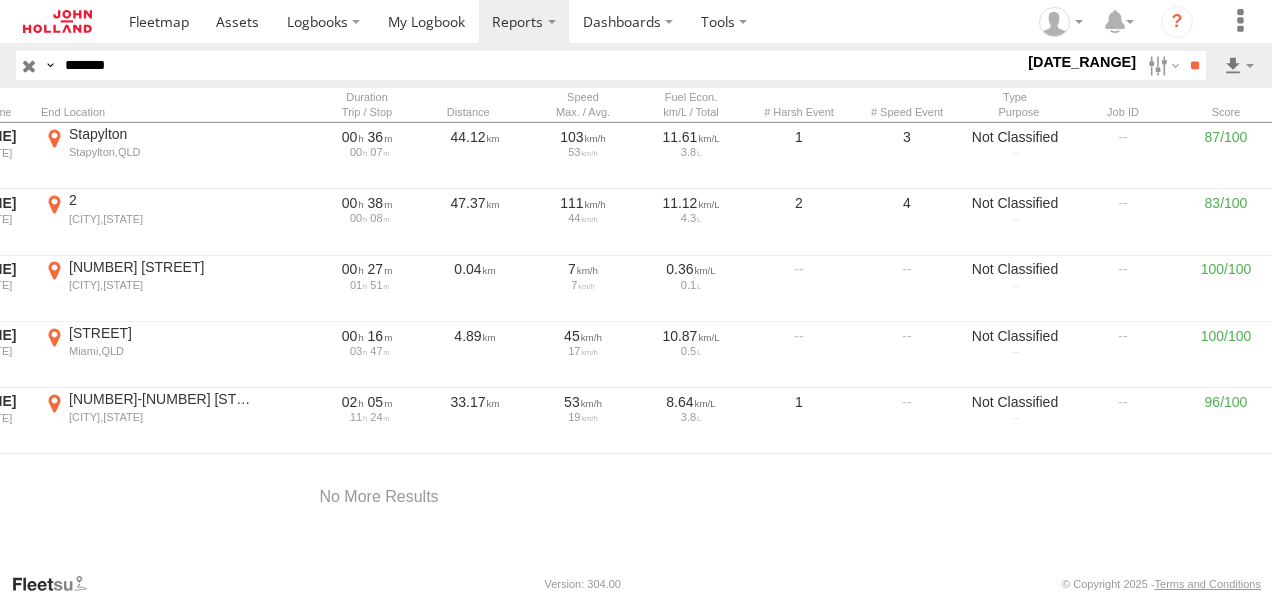 drag, startPoint x: 168, startPoint y: 64, endPoint x: 0, endPoint y: 62, distance: 168.0119 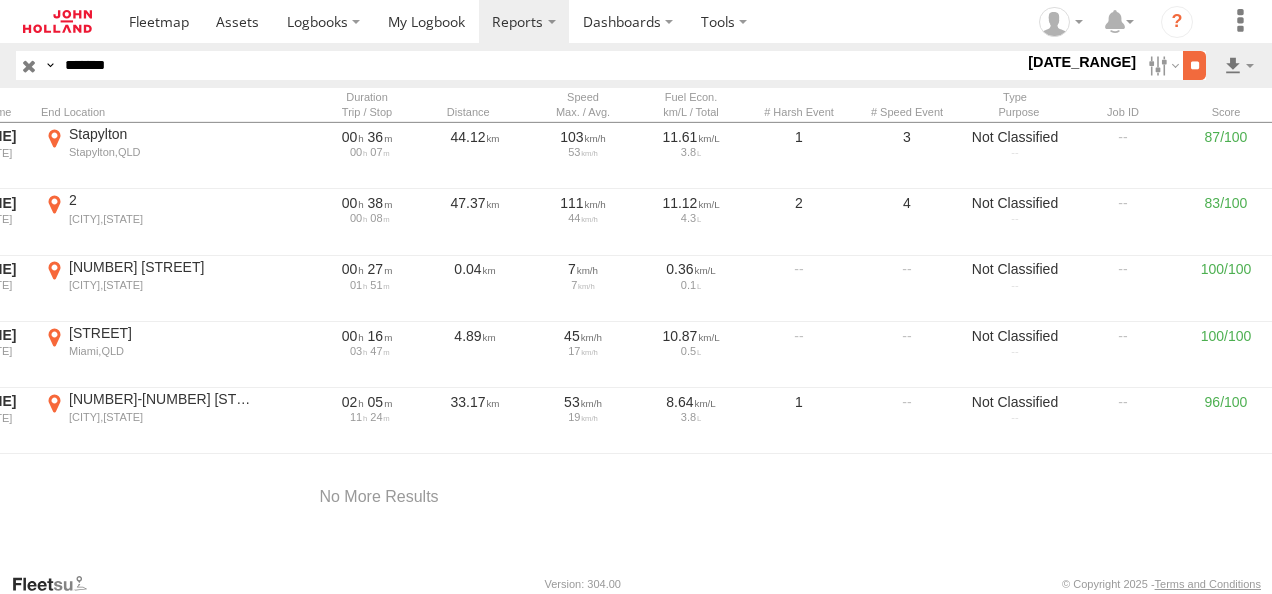 click on "**" at bounding box center [1194, 65] 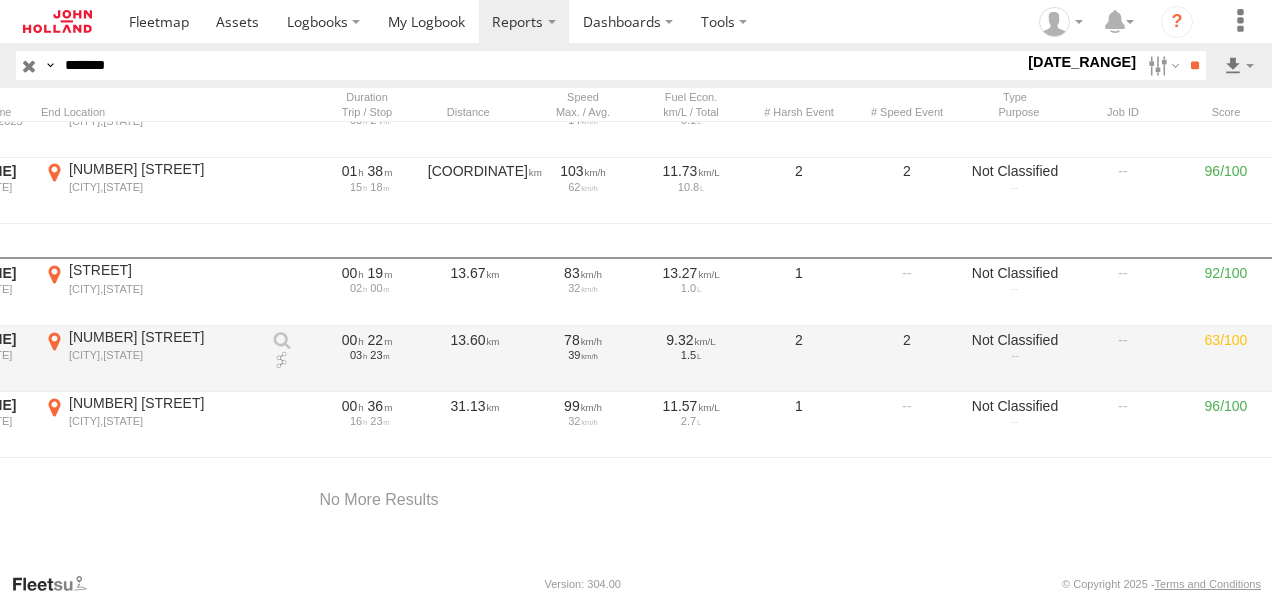 scroll, scrollTop: 706, scrollLeft: 0, axis: vertical 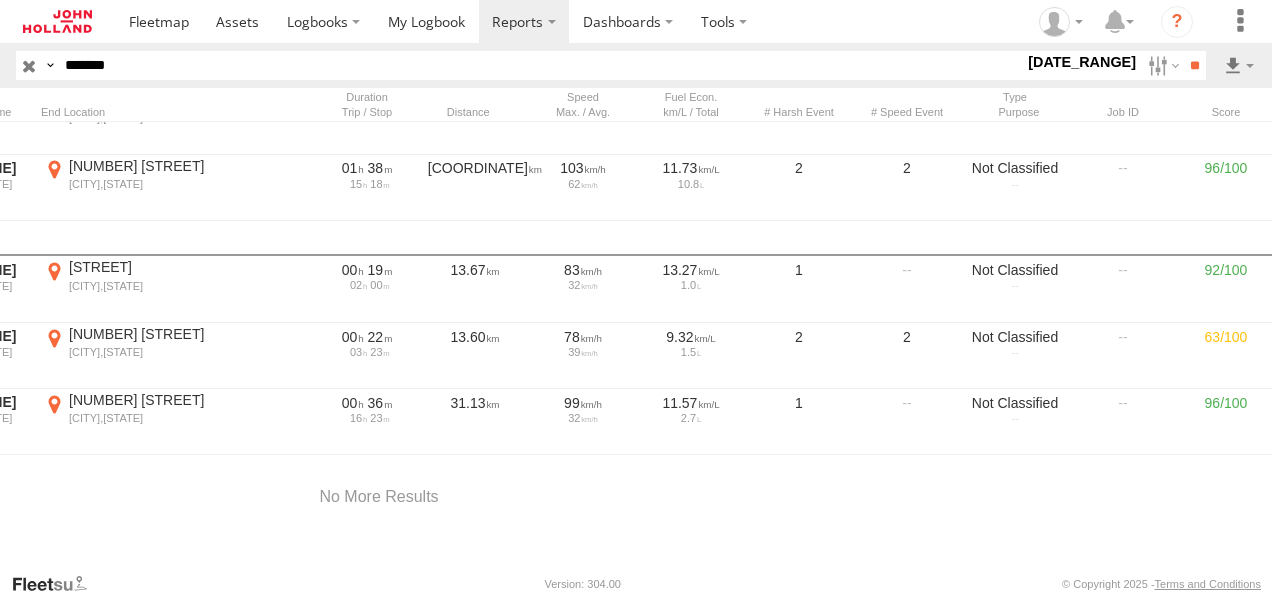 drag, startPoint x: 153, startPoint y: 75, endPoint x: 0, endPoint y: 72, distance: 153.0294 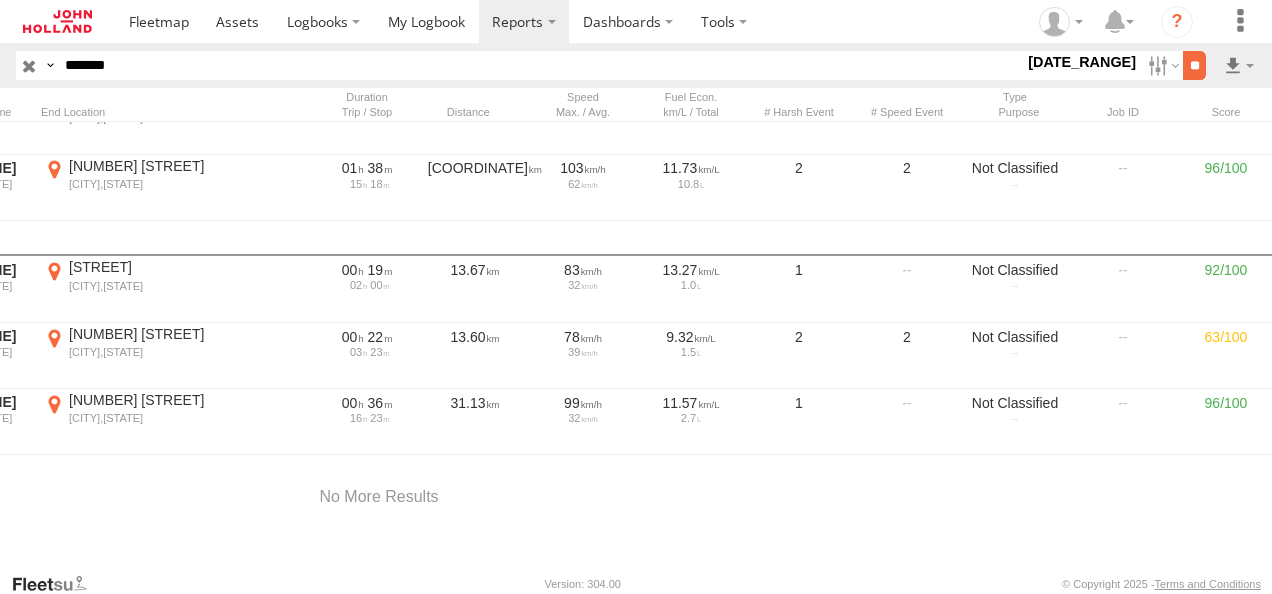 click on "**" at bounding box center [1194, 65] 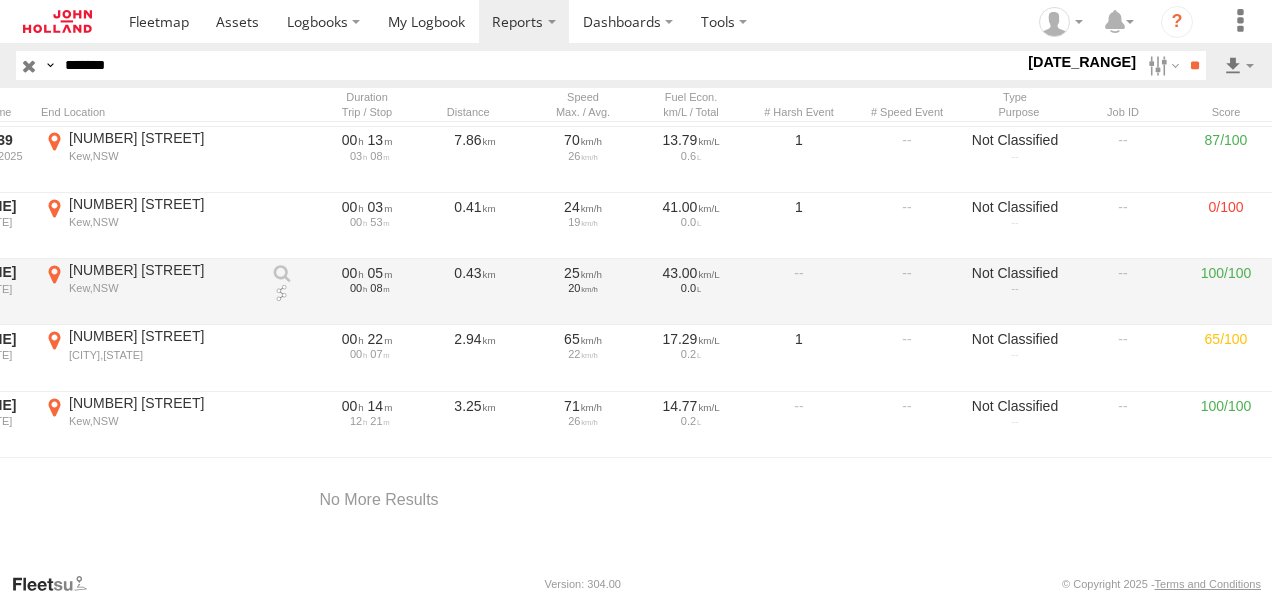 scroll, scrollTop: 640, scrollLeft: 0, axis: vertical 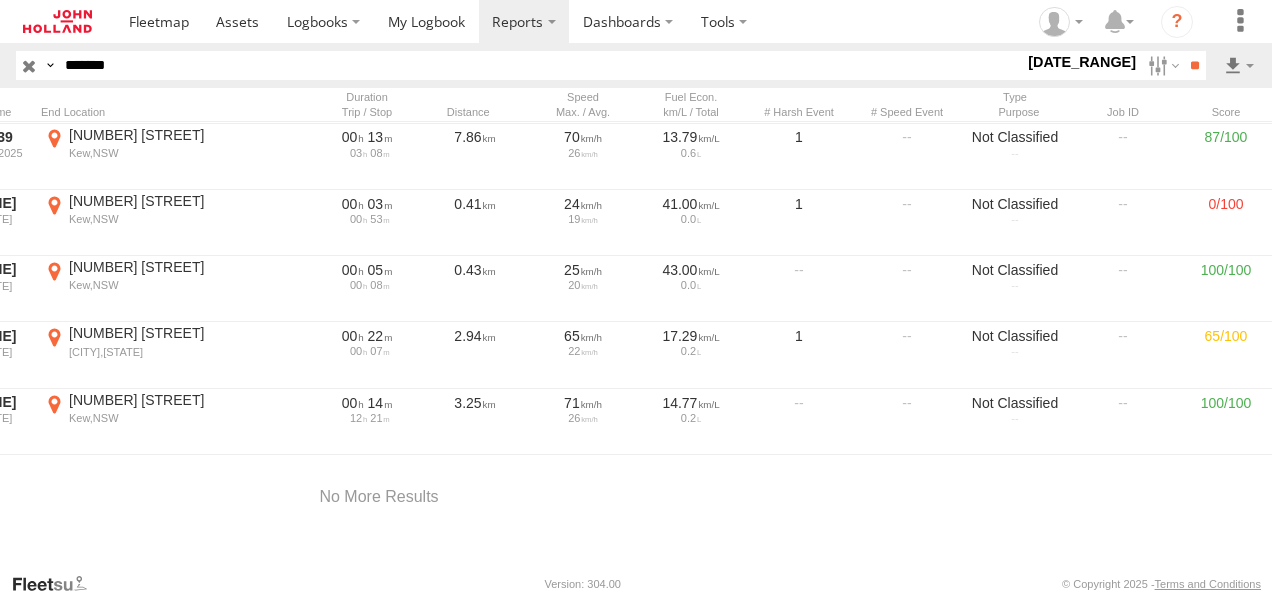 drag, startPoint x: 153, startPoint y: 62, endPoint x: 0, endPoint y: 49, distance: 153.5513 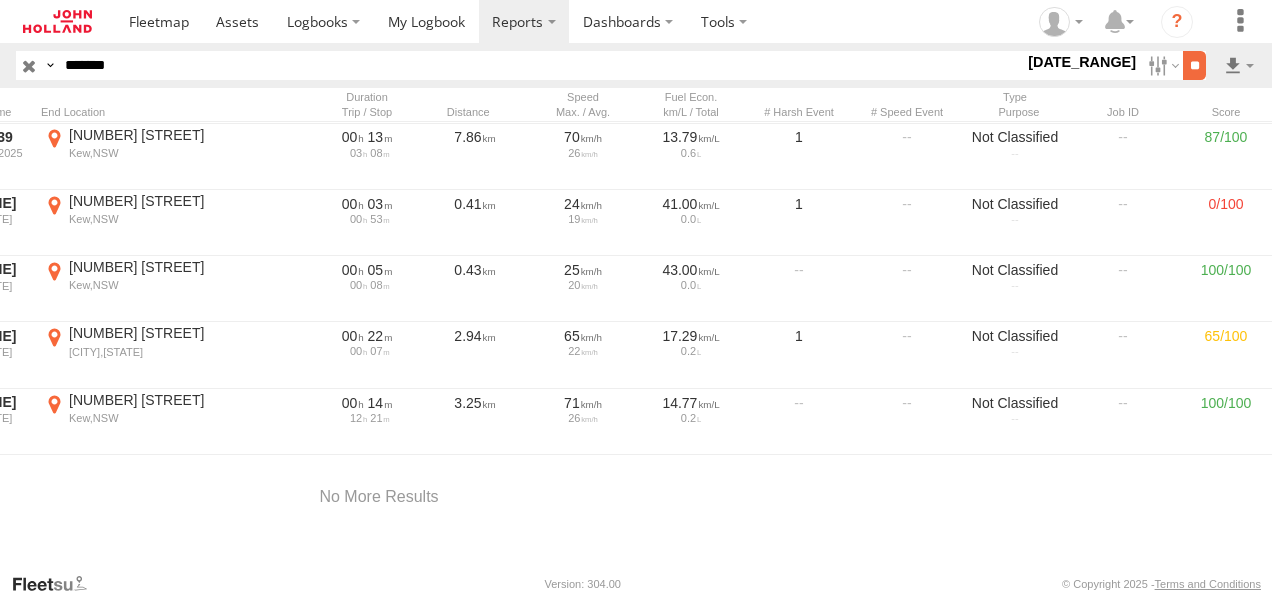 click on "**" at bounding box center (1194, 65) 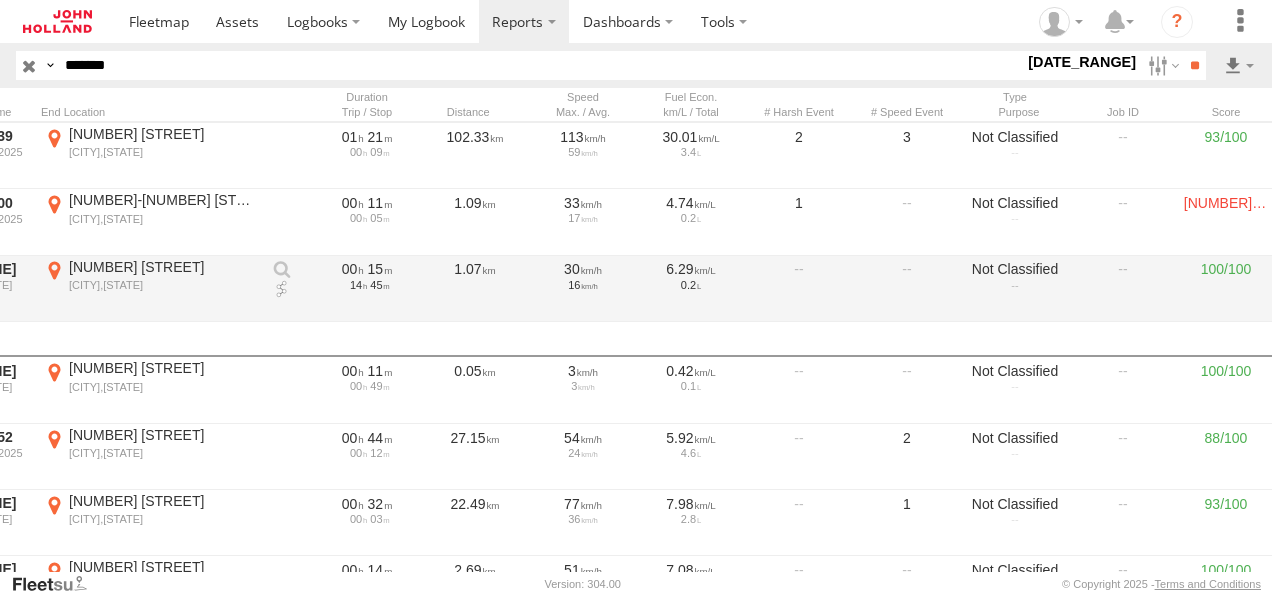 scroll, scrollTop: 840, scrollLeft: 0, axis: vertical 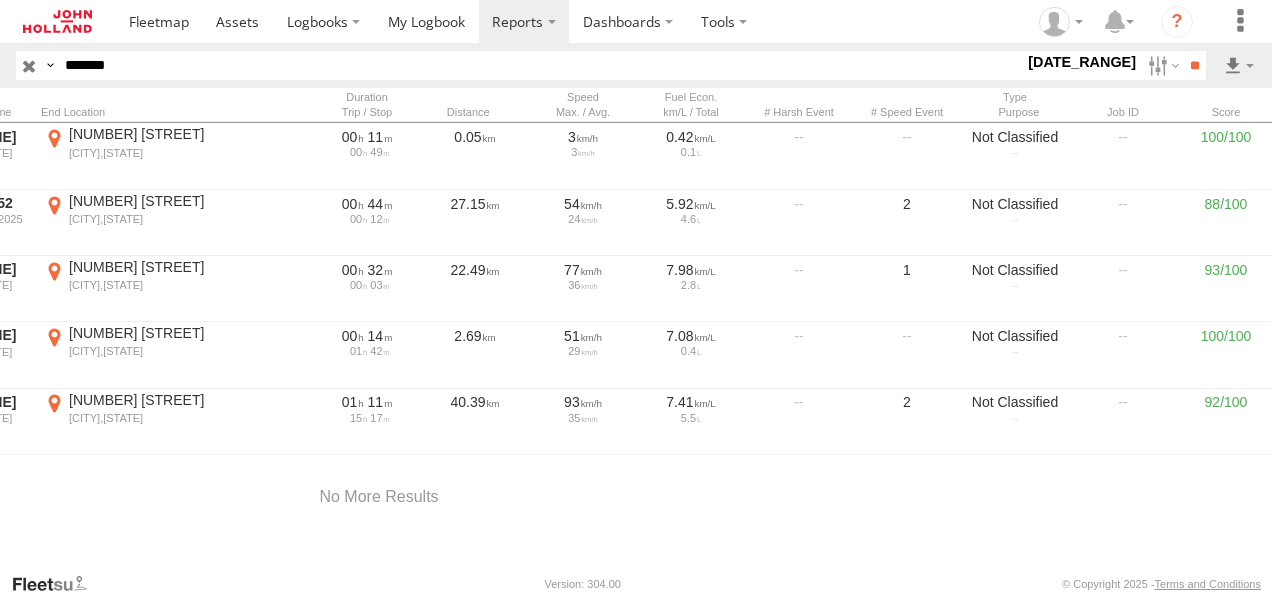 drag, startPoint x: 154, startPoint y: 63, endPoint x: 0, endPoint y: 58, distance: 154.08115 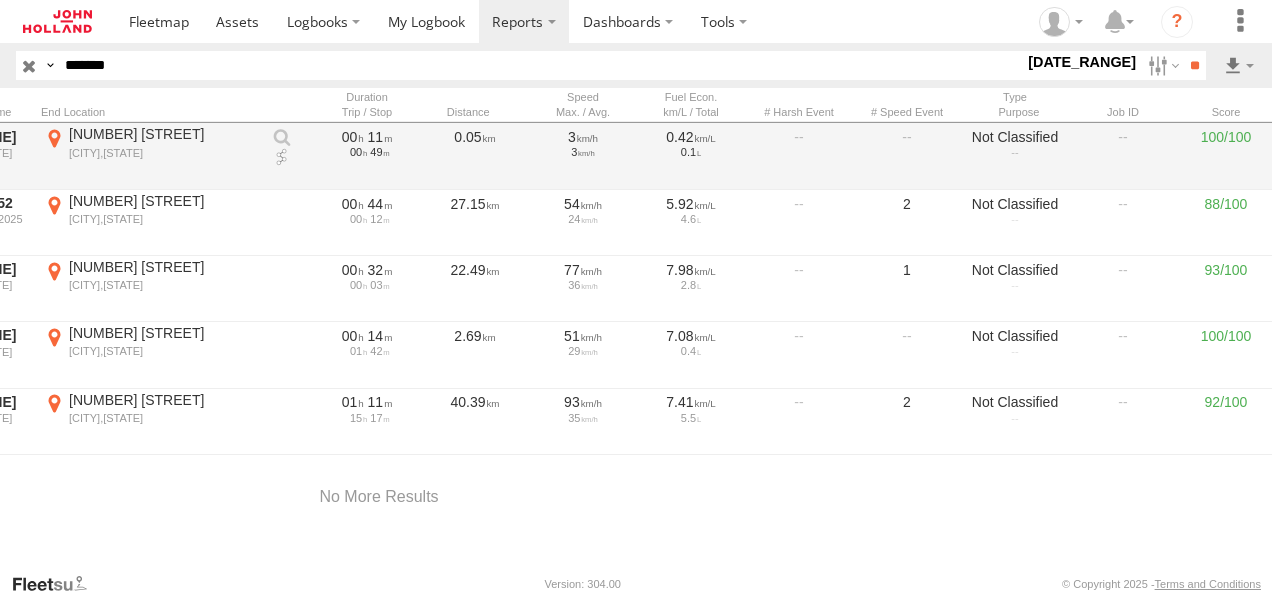 paste 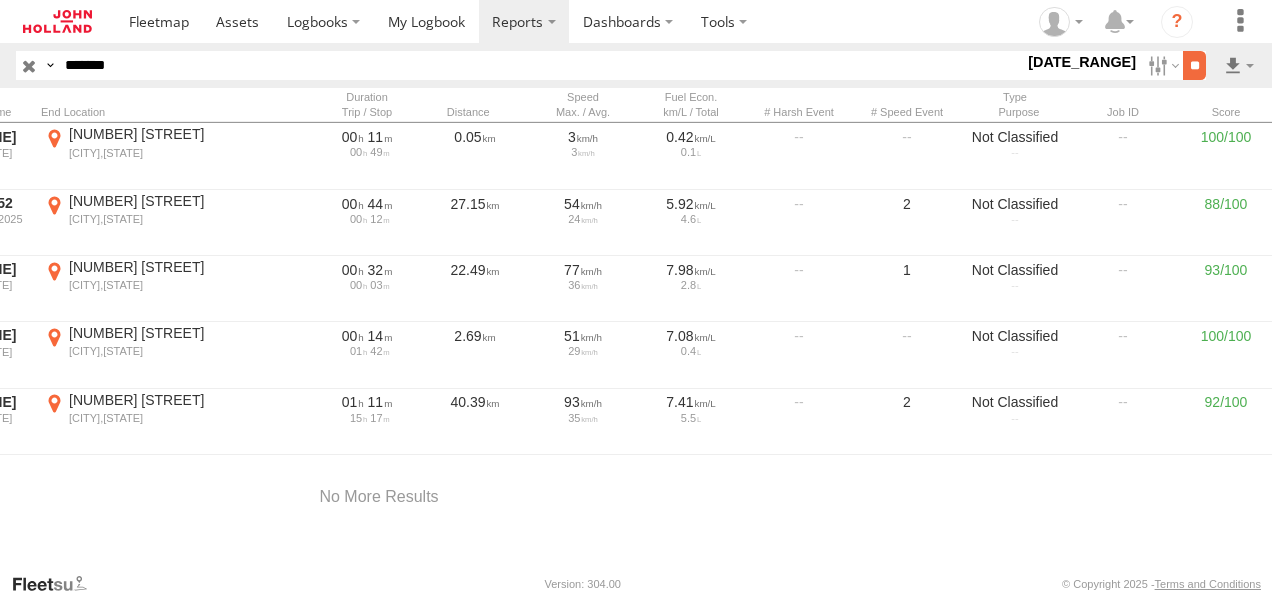 click on "**" at bounding box center [1194, 65] 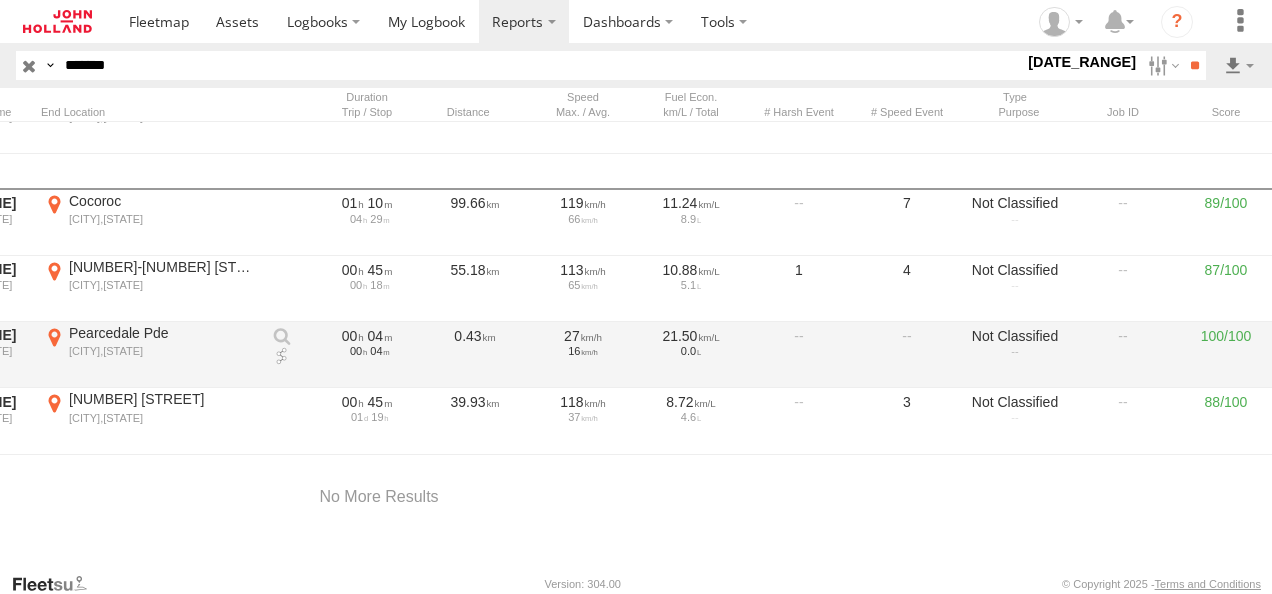 scroll, scrollTop: 406, scrollLeft: 0, axis: vertical 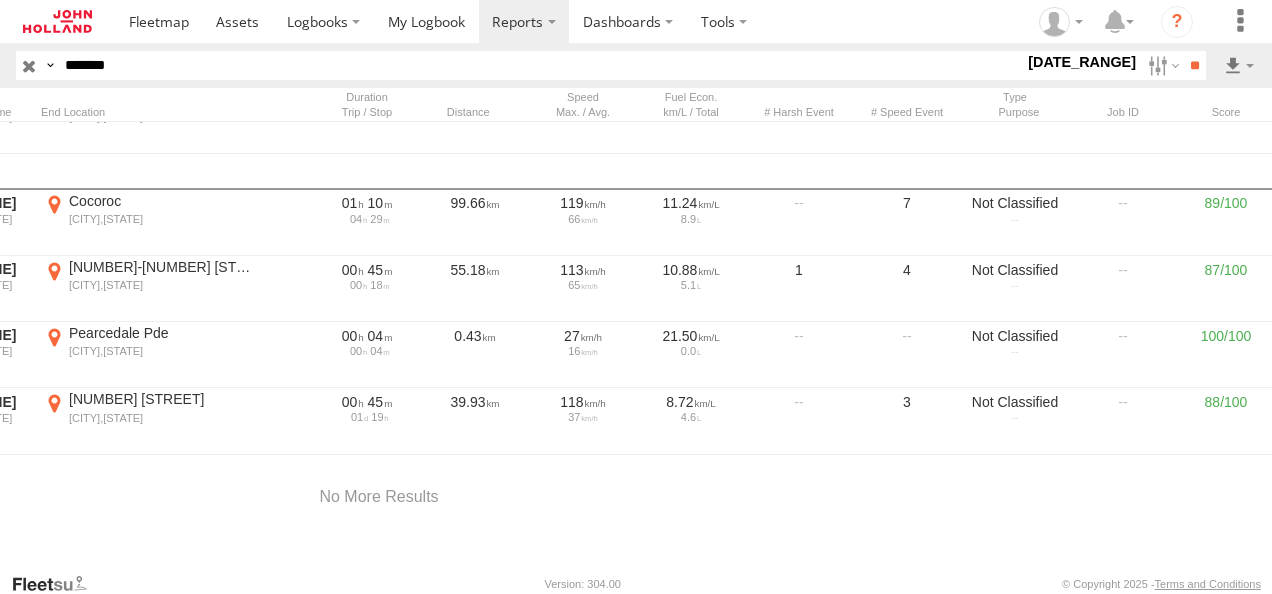 drag, startPoint x: 140, startPoint y: 60, endPoint x: 9, endPoint y: 74, distance: 131.74597 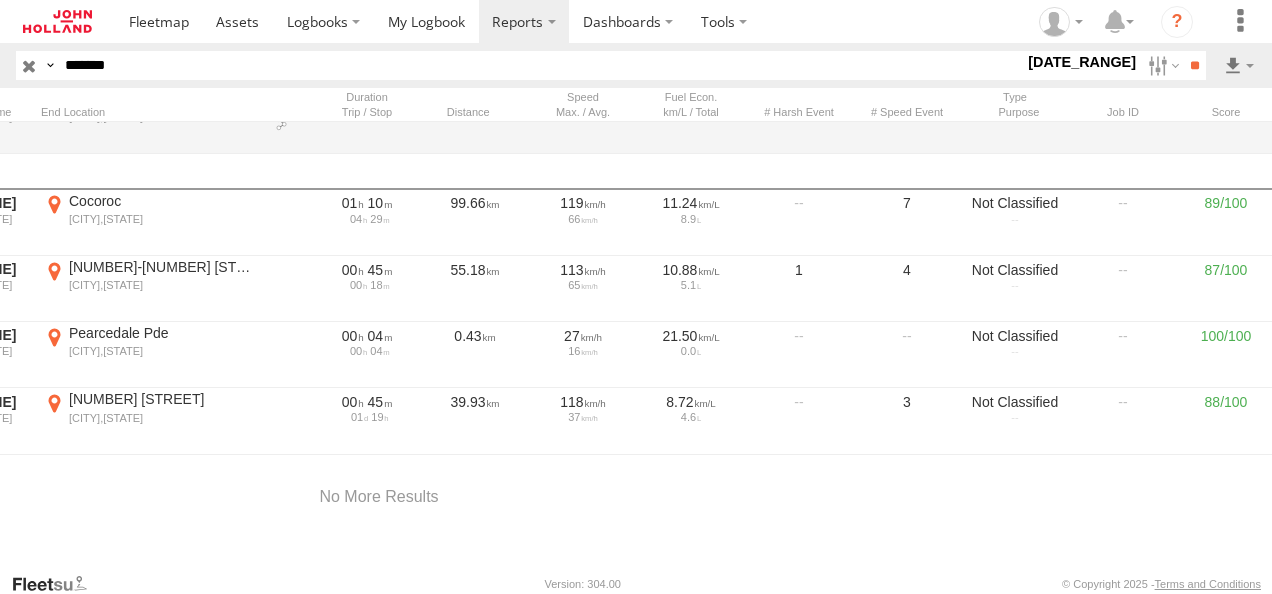 paste 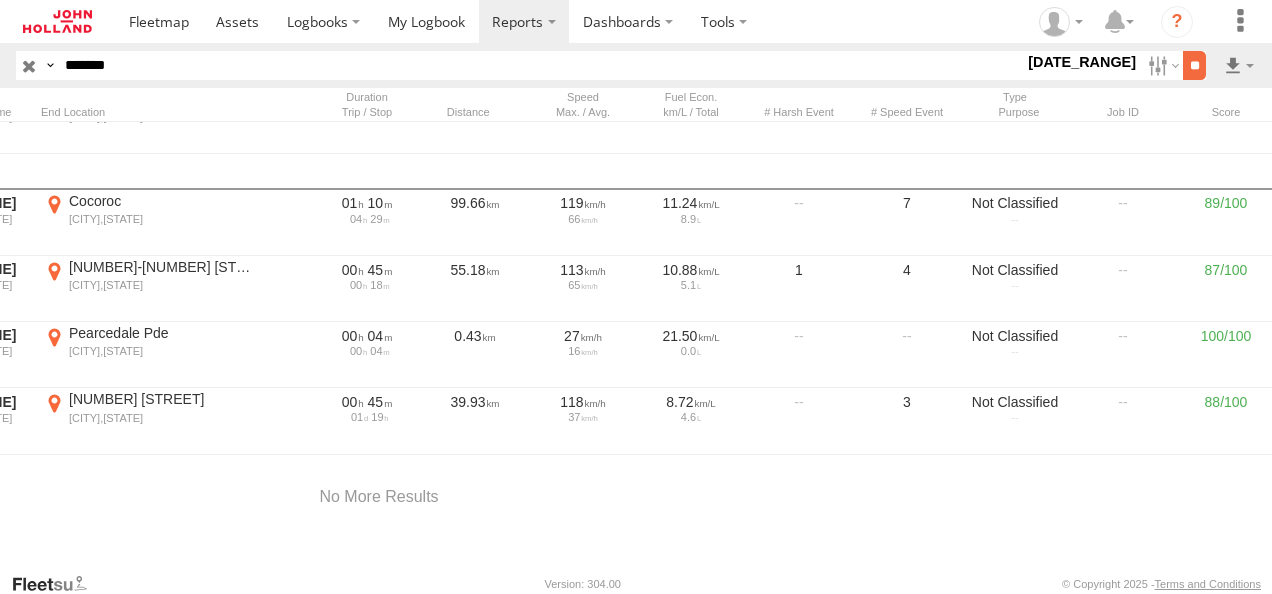 click on "**" at bounding box center (1194, 65) 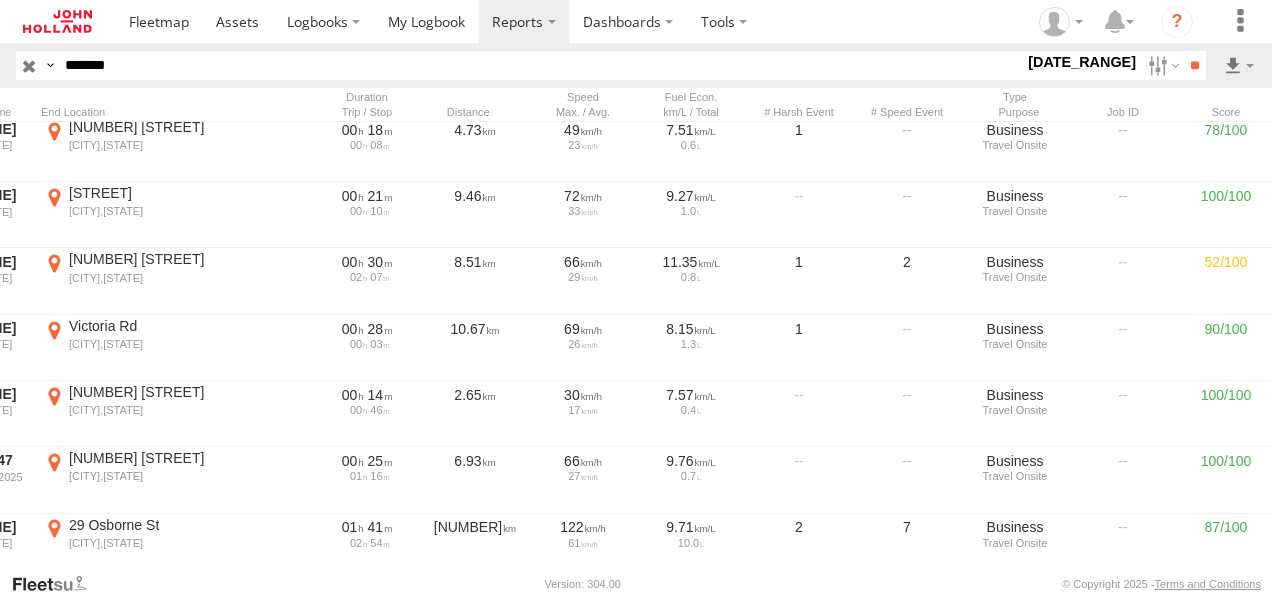 scroll, scrollTop: 0, scrollLeft: 0, axis: both 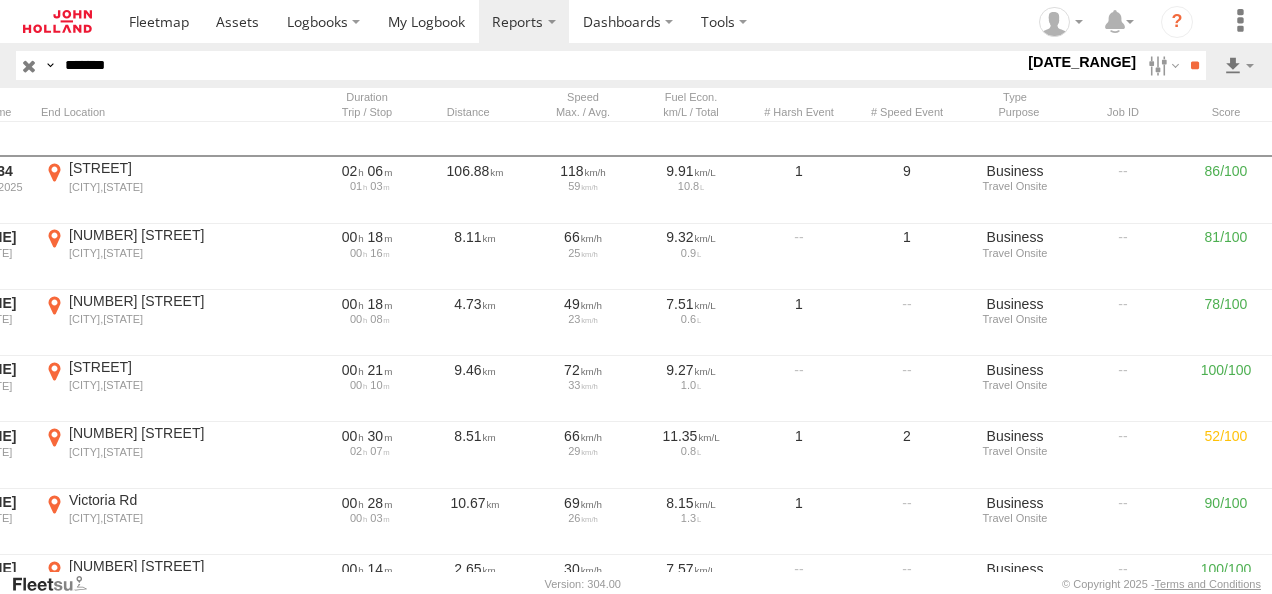 drag, startPoint x: 160, startPoint y: 68, endPoint x: 0, endPoint y: 60, distance: 160.19987 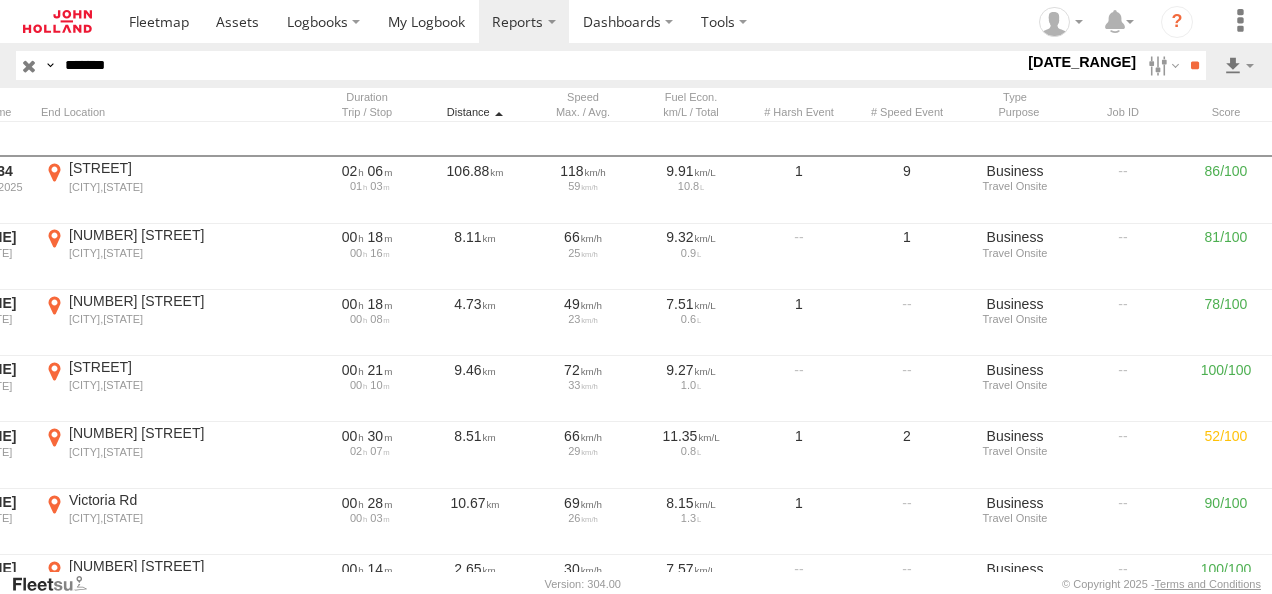 paste 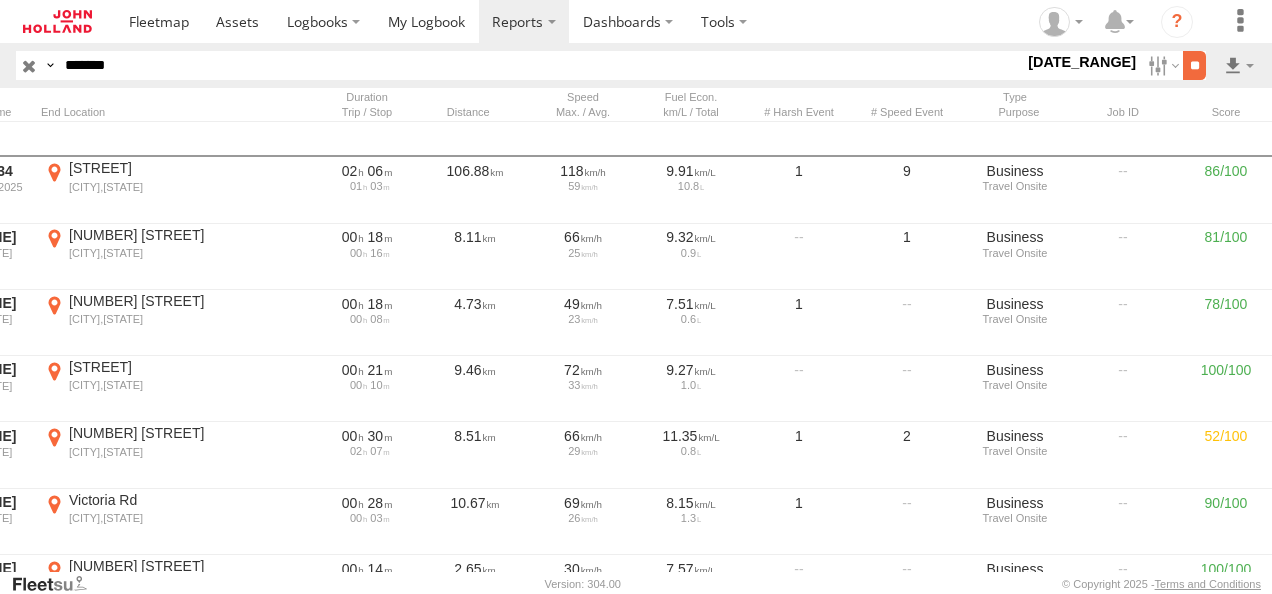click on "**" at bounding box center [1194, 65] 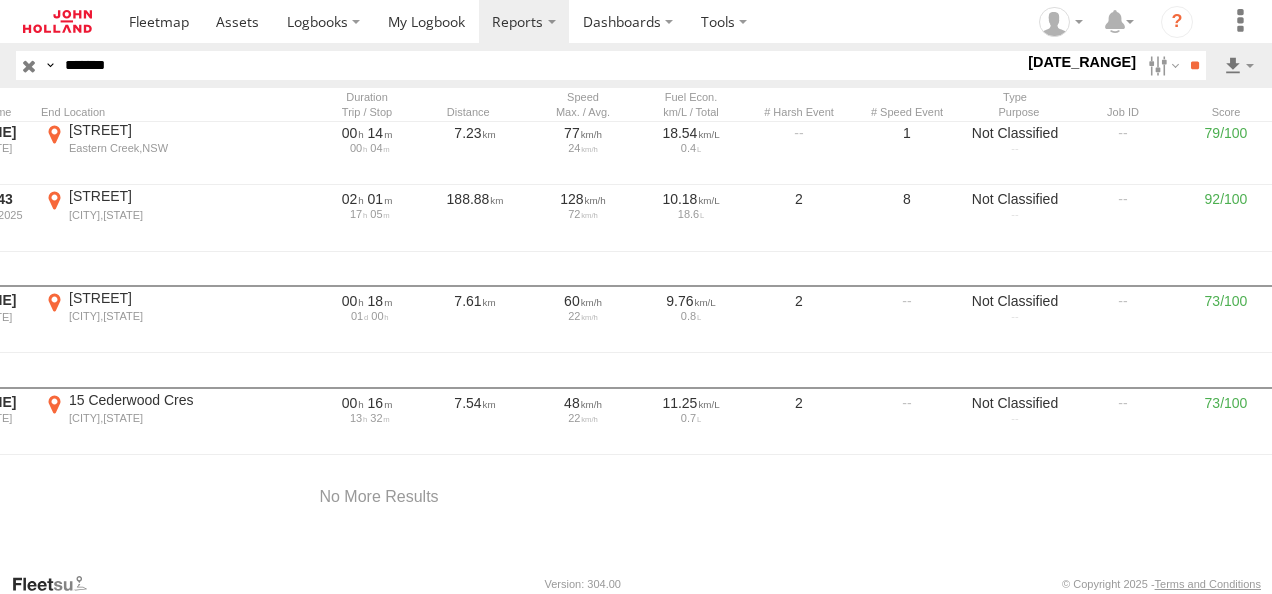 scroll, scrollTop: 706, scrollLeft: 0, axis: vertical 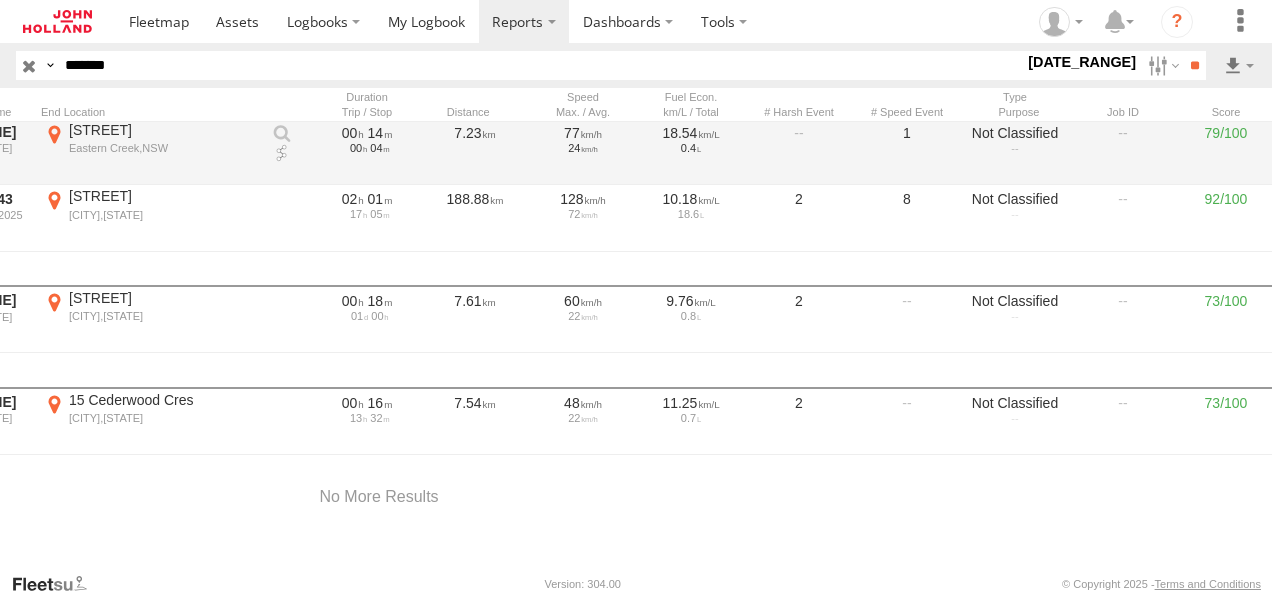 paste on "***" 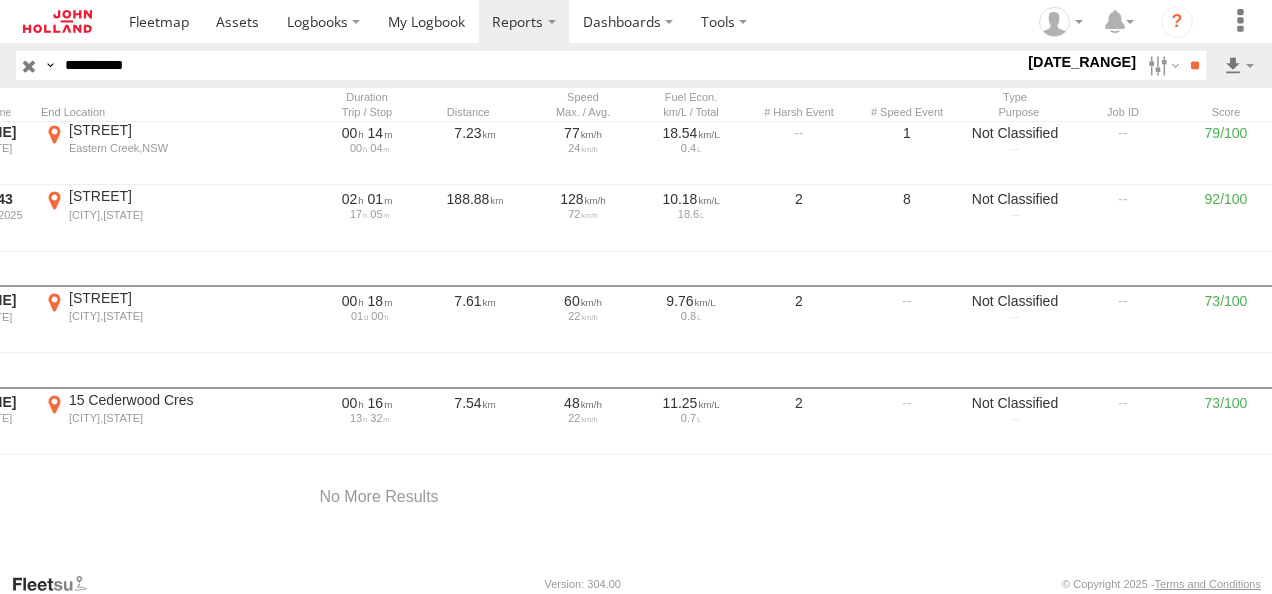 drag, startPoint x: 206, startPoint y: 63, endPoint x: 48, endPoint y: 67, distance: 158.05063 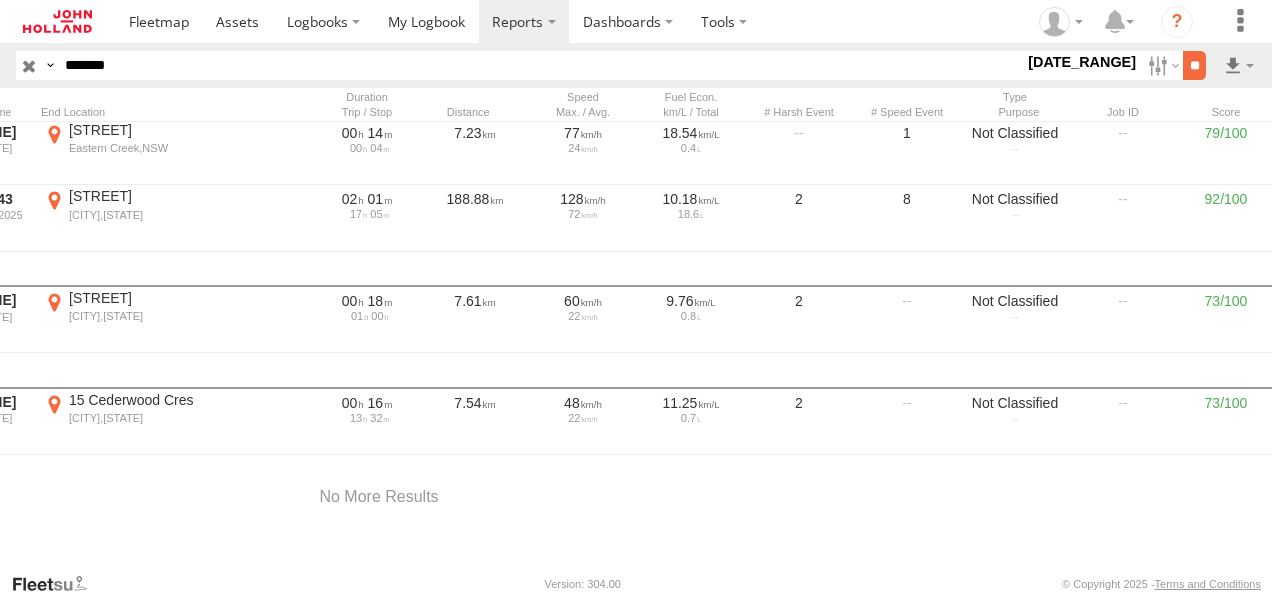 click on "**" at bounding box center [1194, 65] 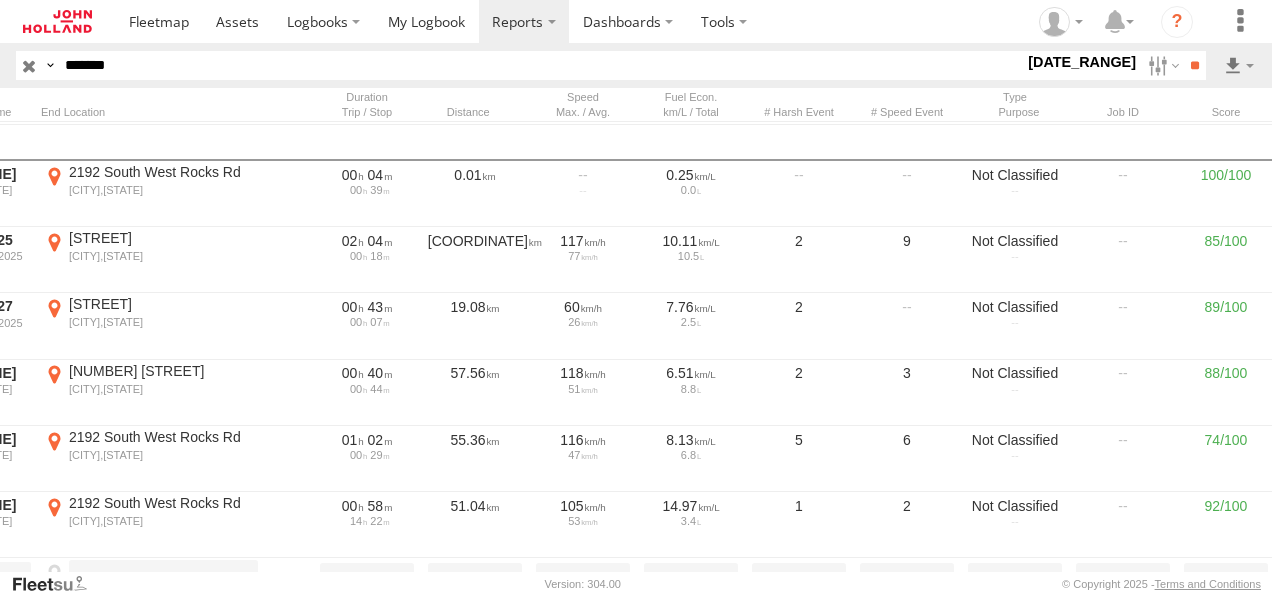 scroll, scrollTop: 972, scrollLeft: 0, axis: vertical 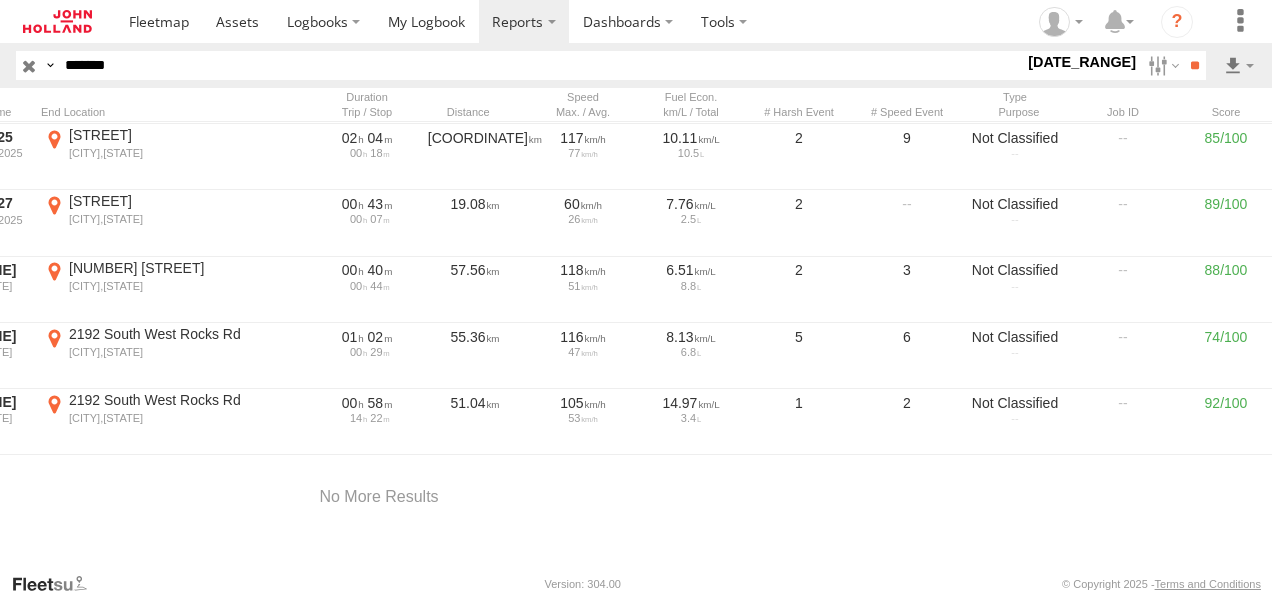 drag, startPoint x: 144, startPoint y: 58, endPoint x: -4, endPoint y: 62, distance: 148.05405 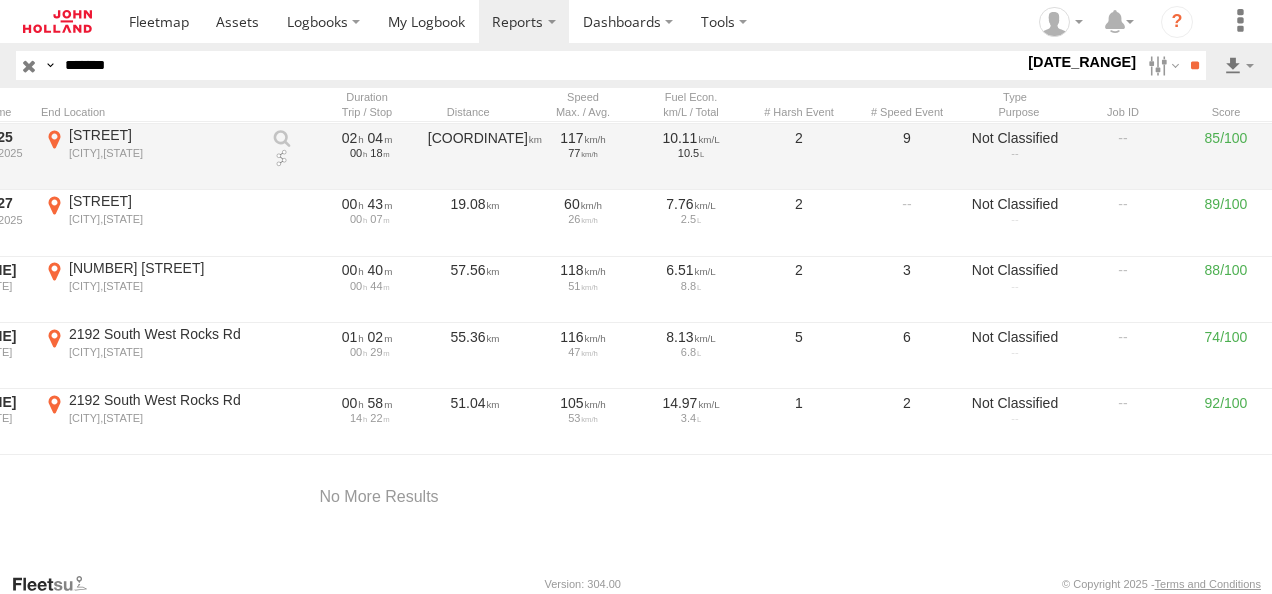 paste 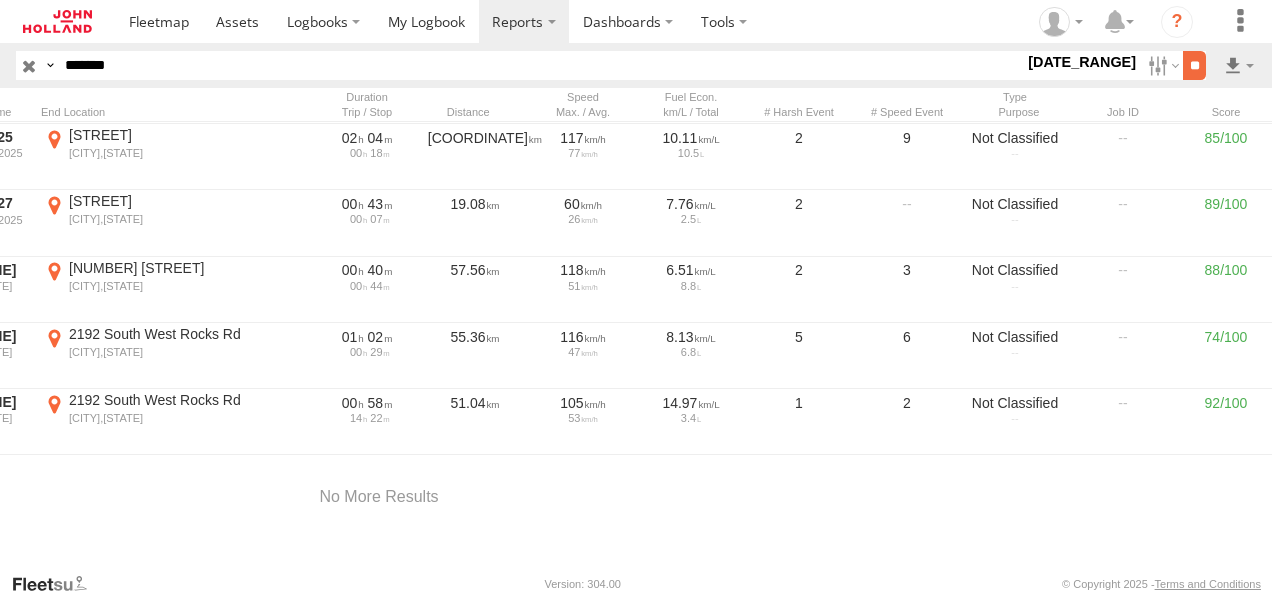 click on "**" at bounding box center [1194, 65] 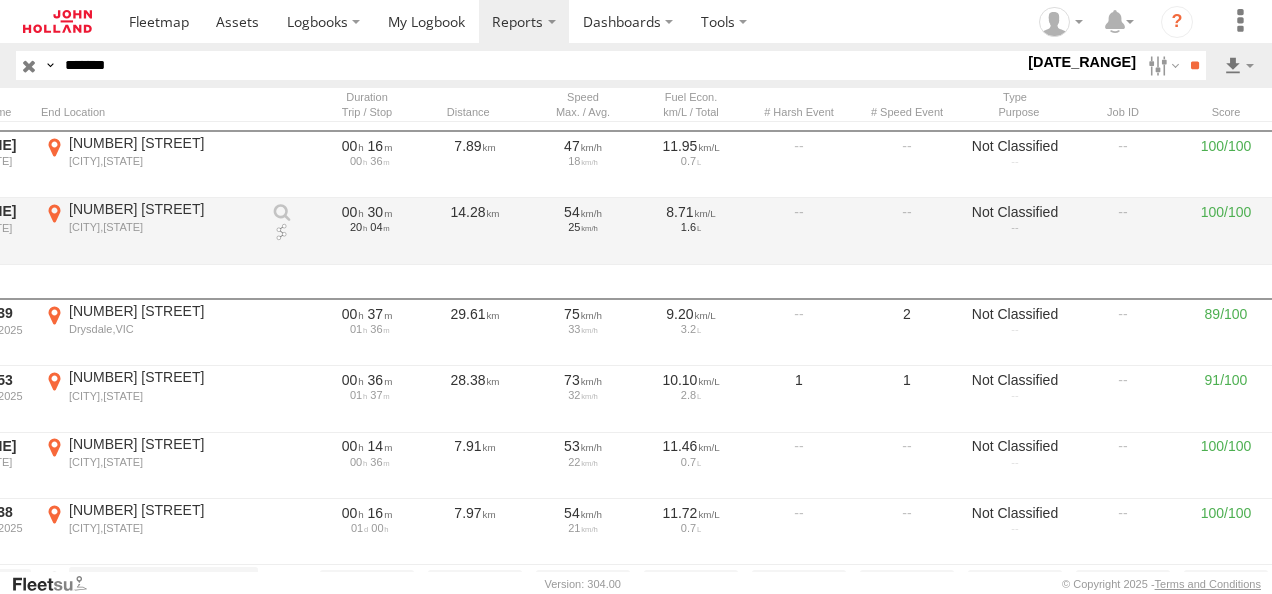 scroll, scrollTop: 442, scrollLeft: 0, axis: vertical 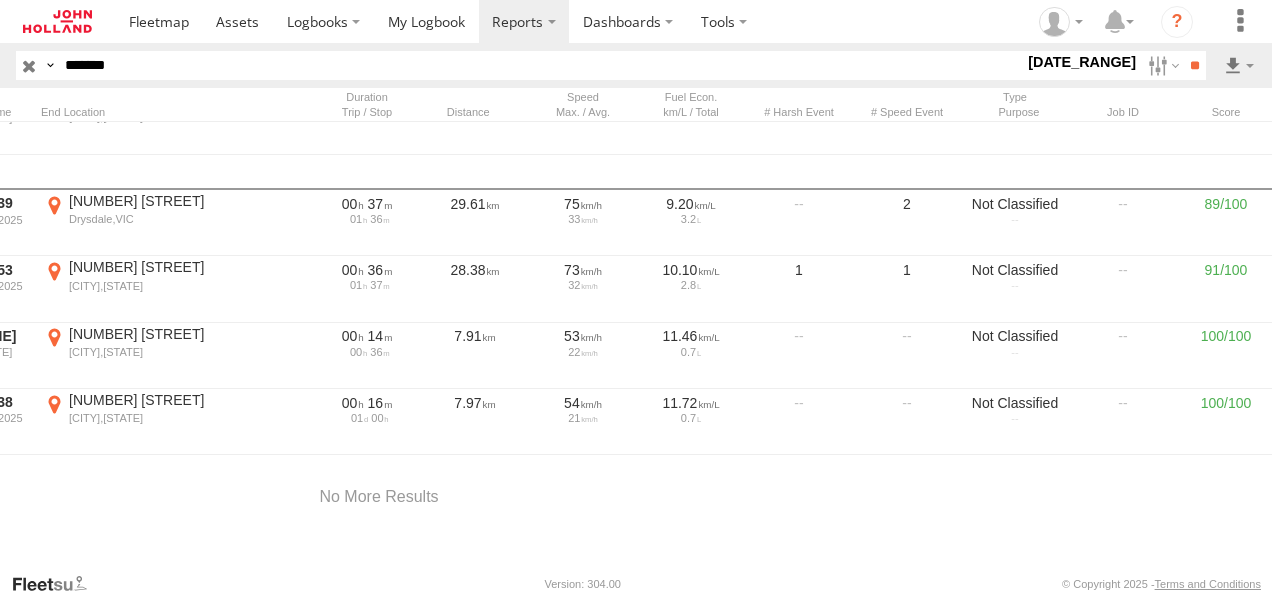 drag, startPoint x: 131, startPoint y: 61, endPoint x: 0, endPoint y: 60, distance: 131.00381 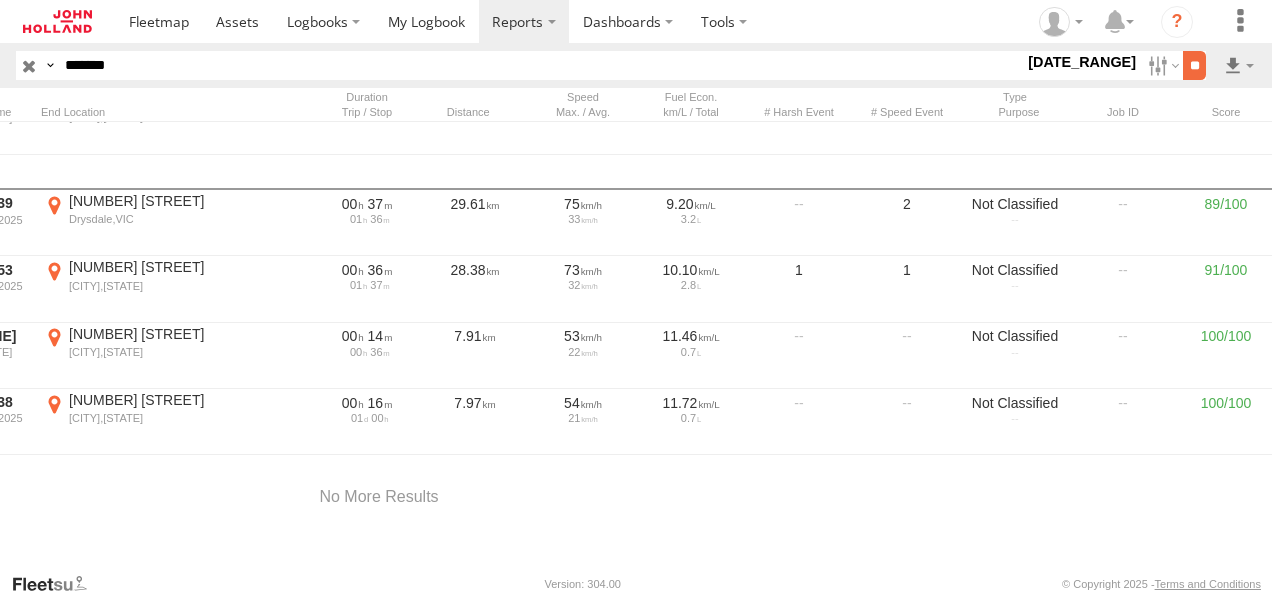 click on "**" at bounding box center (1194, 65) 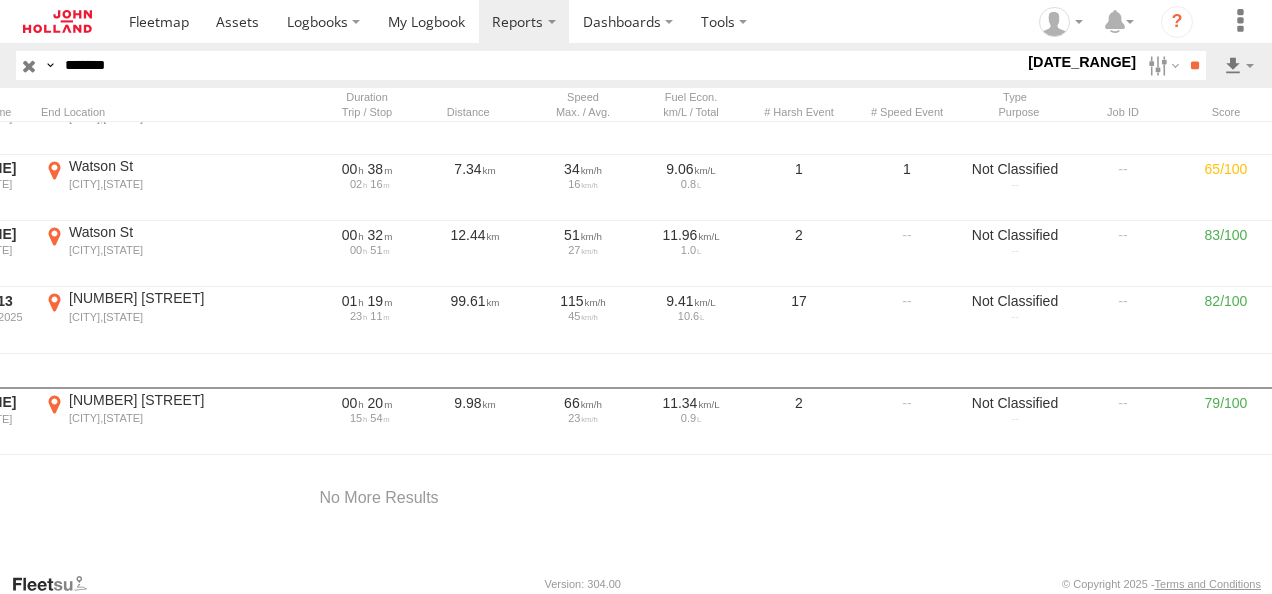scroll, scrollTop: 508, scrollLeft: 0, axis: vertical 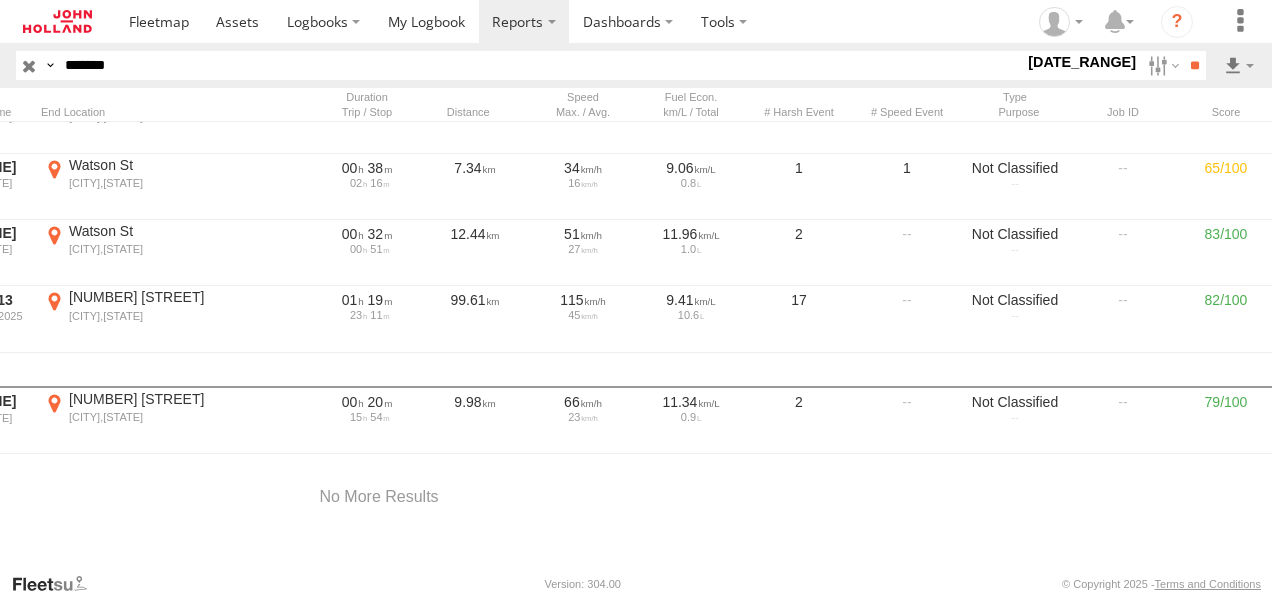 drag, startPoint x: 140, startPoint y: 71, endPoint x: 0, endPoint y: 80, distance: 140.28899 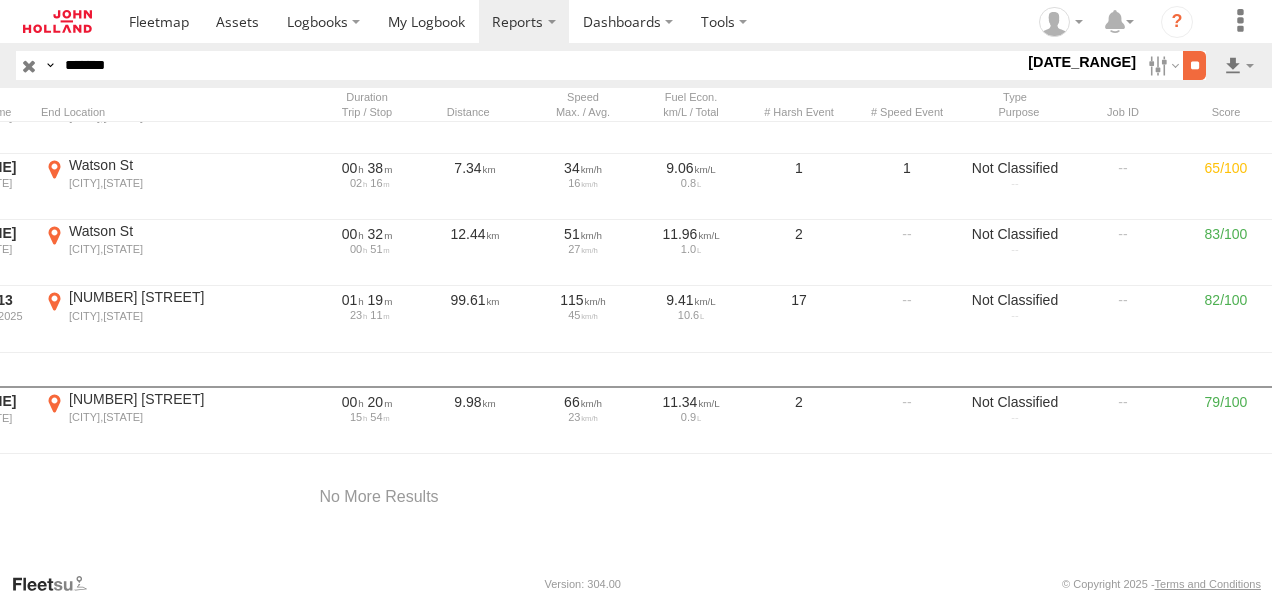 click on "**" at bounding box center [1194, 65] 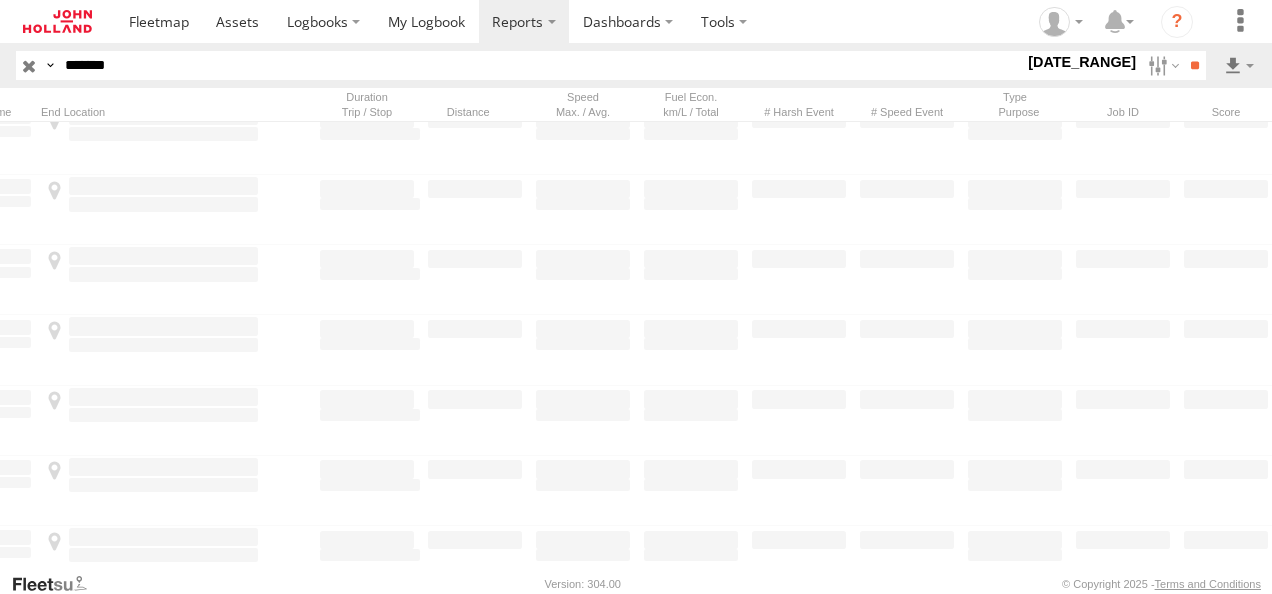scroll, scrollTop: 0, scrollLeft: 0, axis: both 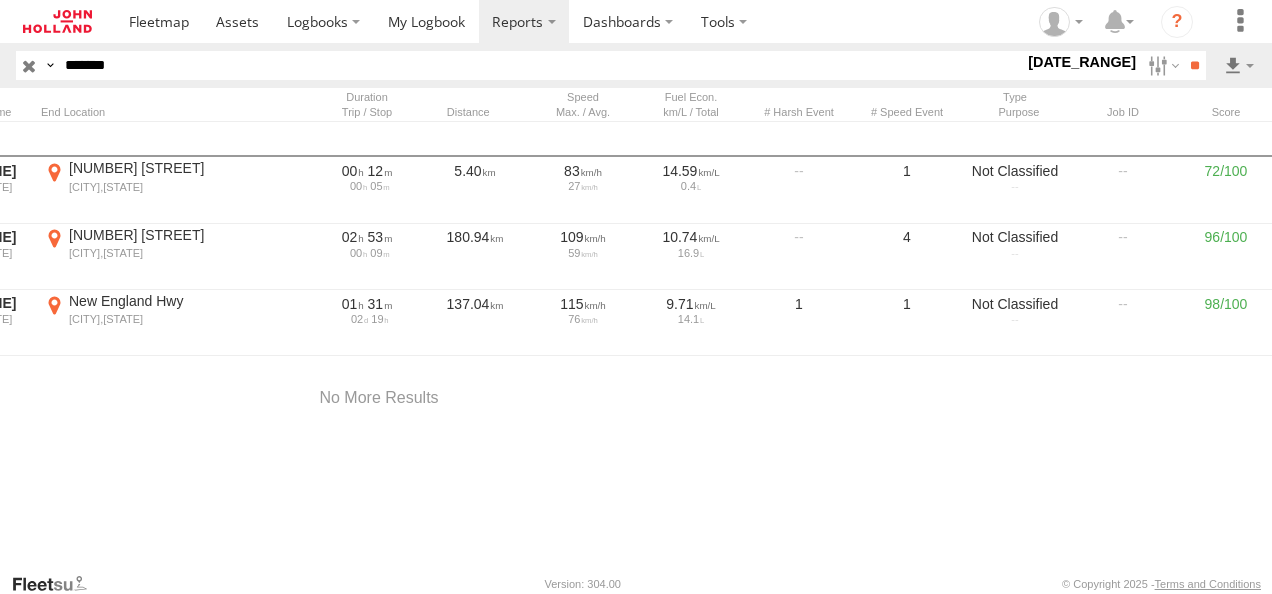 drag, startPoint x: 184, startPoint y: 64, endPoint x: 0, endPoint y: 64, distance: 184 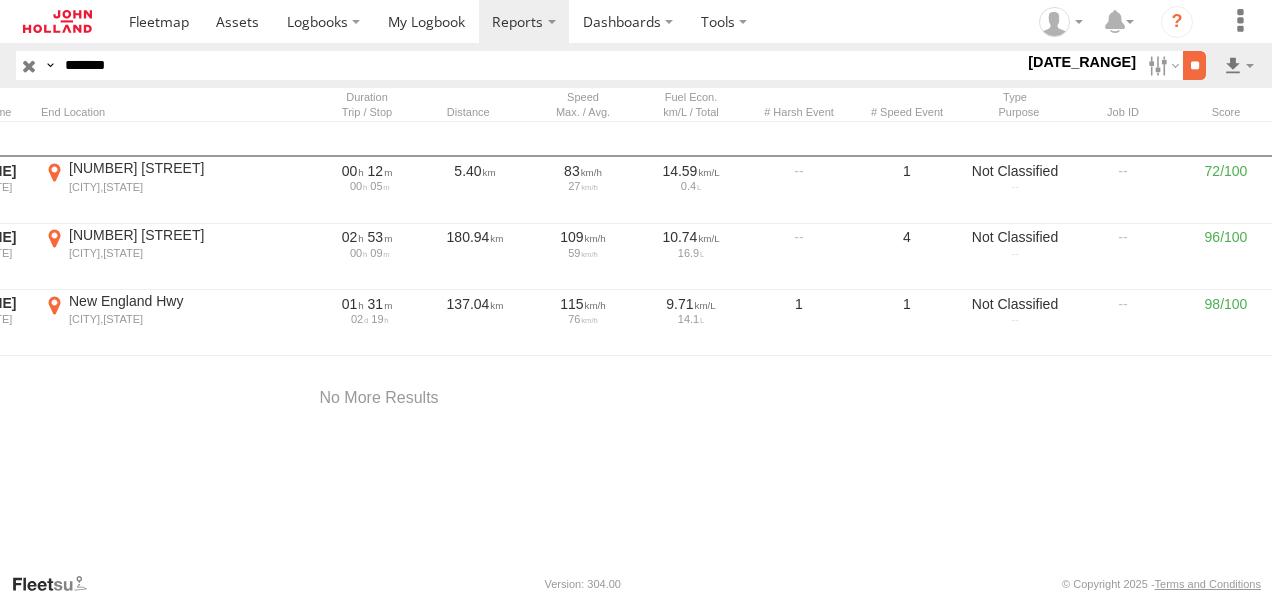 click on "**" at bounding box center (1194, 65) 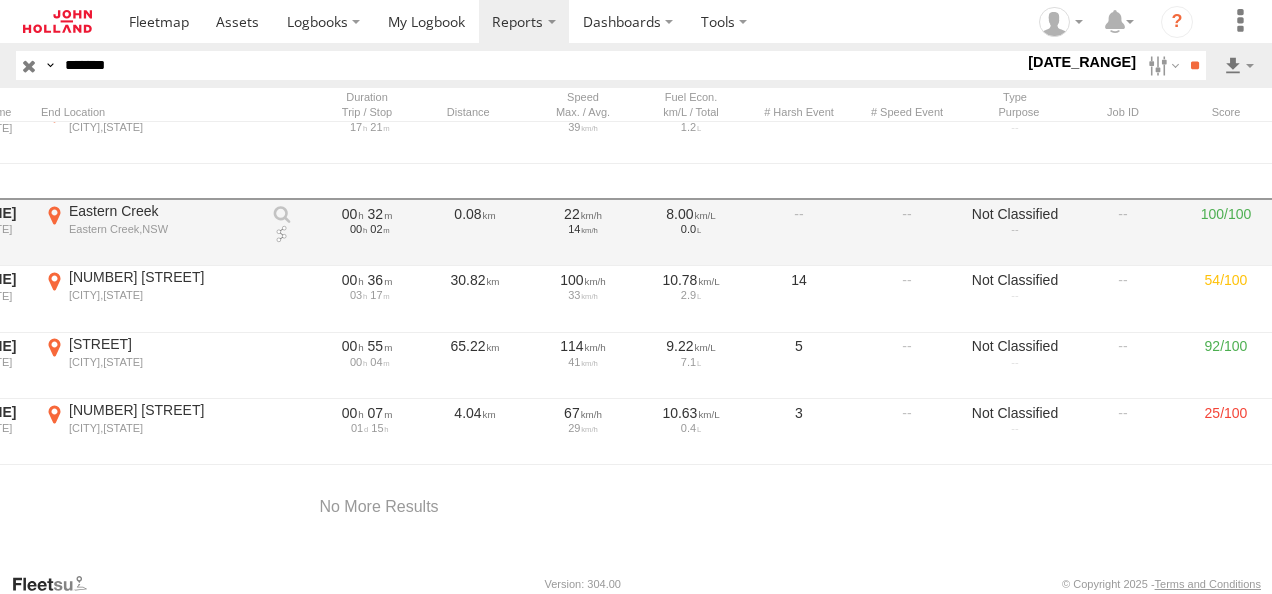 scroll, scrollTop: 274, scrollLeft: 0, axis: vertical 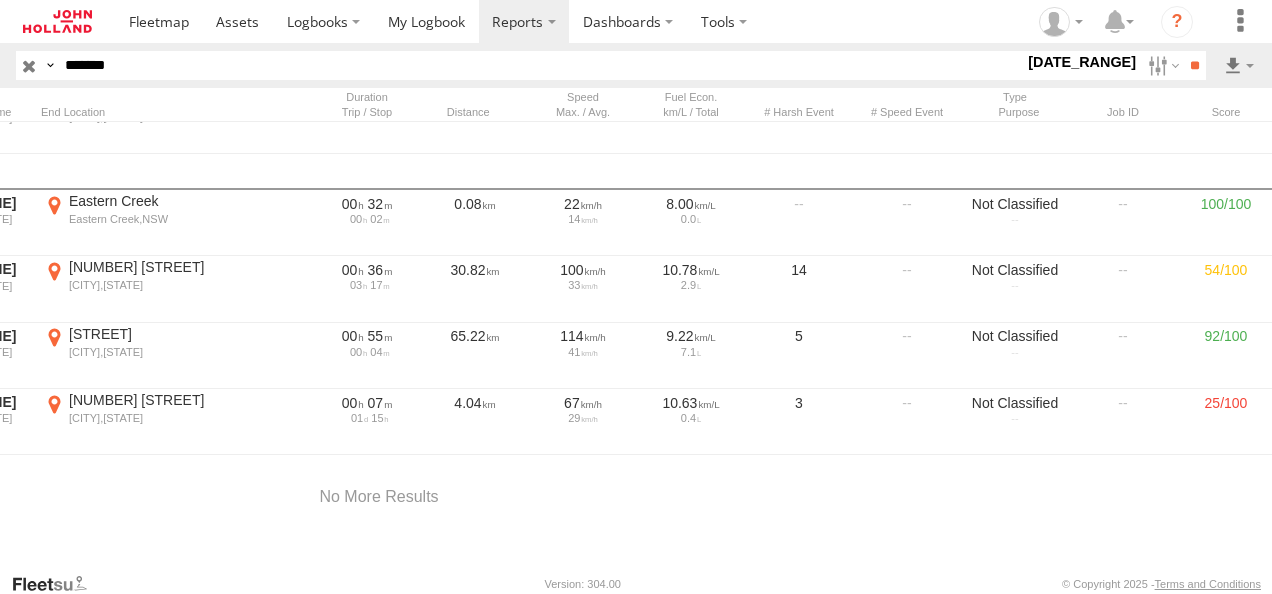 click 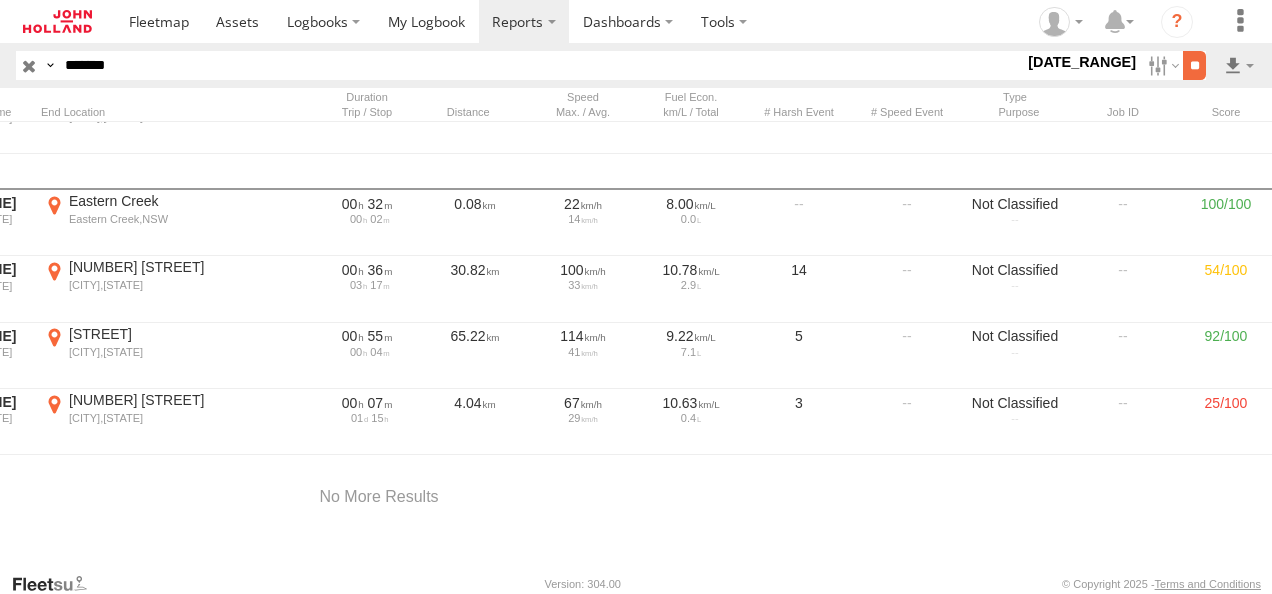 click on "**" at bounding box center [1194, 65] 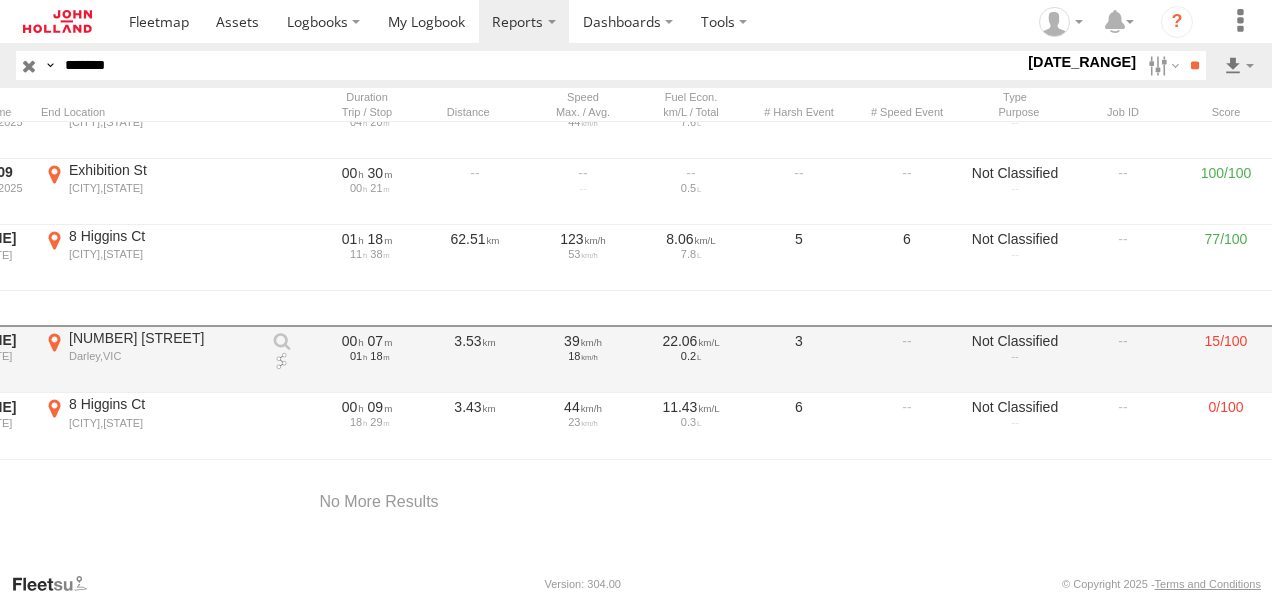 scroll, scrollTop: 1038, scrollLeft: 0, axis: vertical 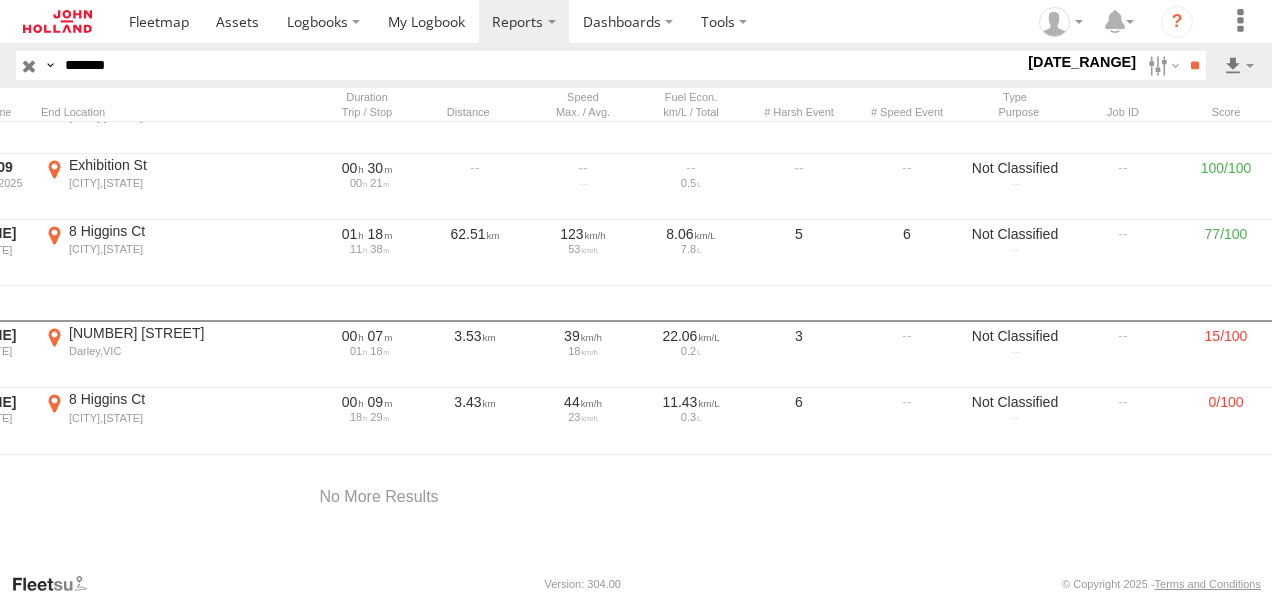 click on "*******" at bounding box center [540, 65] 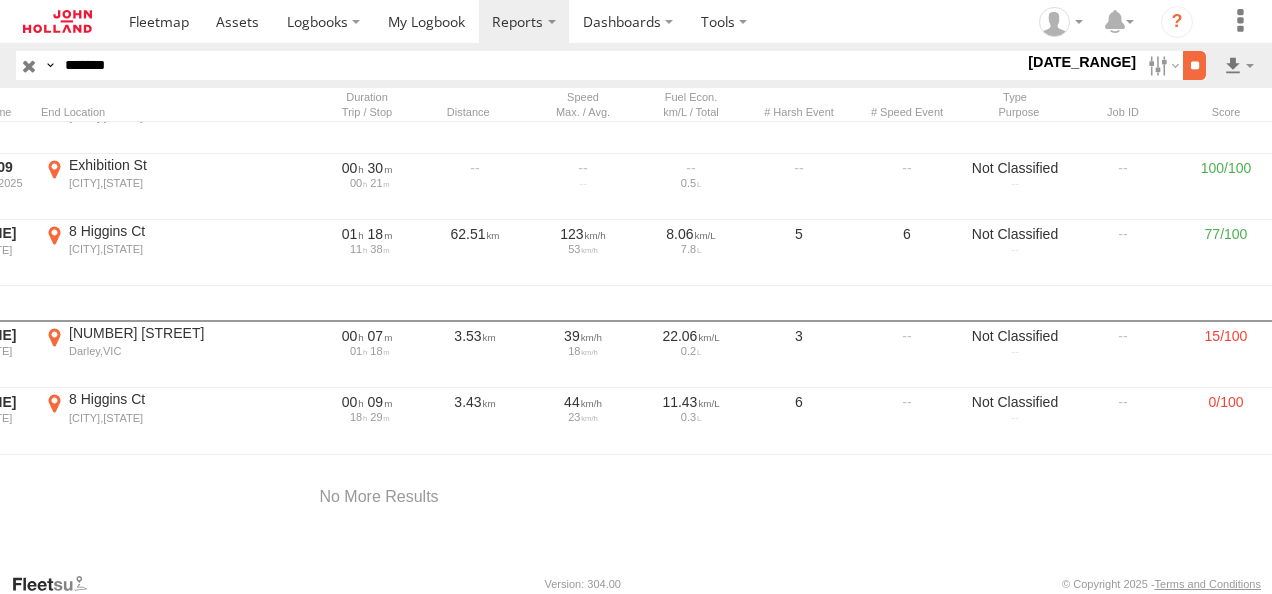 click on "**" at bounding box center (1194, 65) 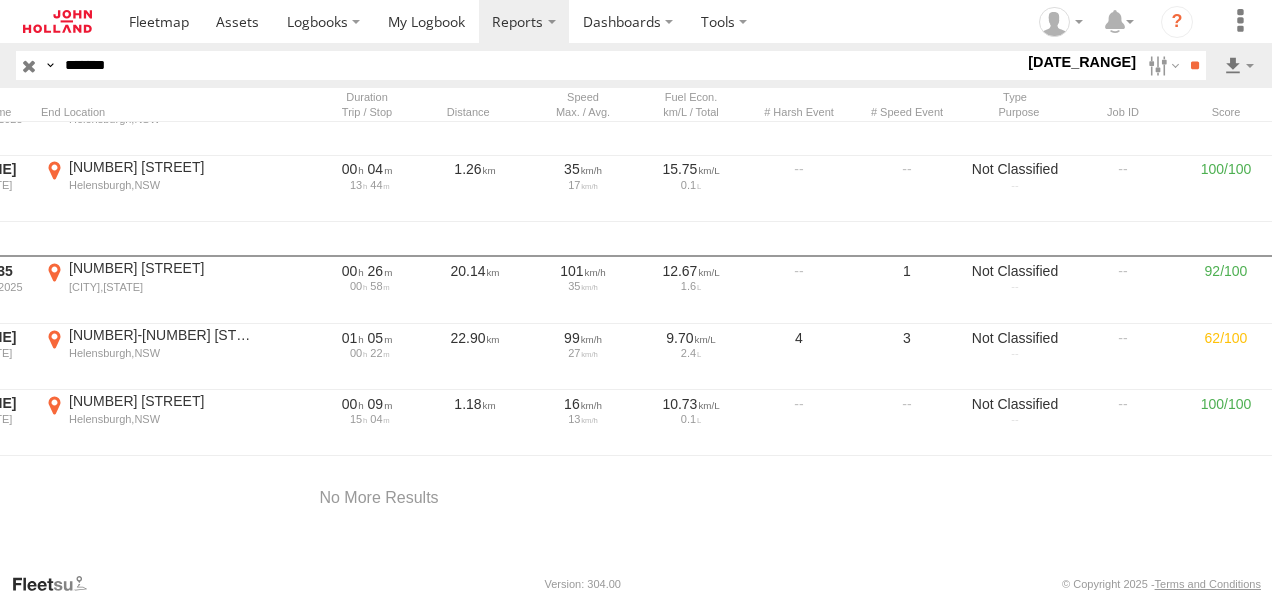 scroll, scrollTop: 706, scrollLeft: 0, axis: vertical 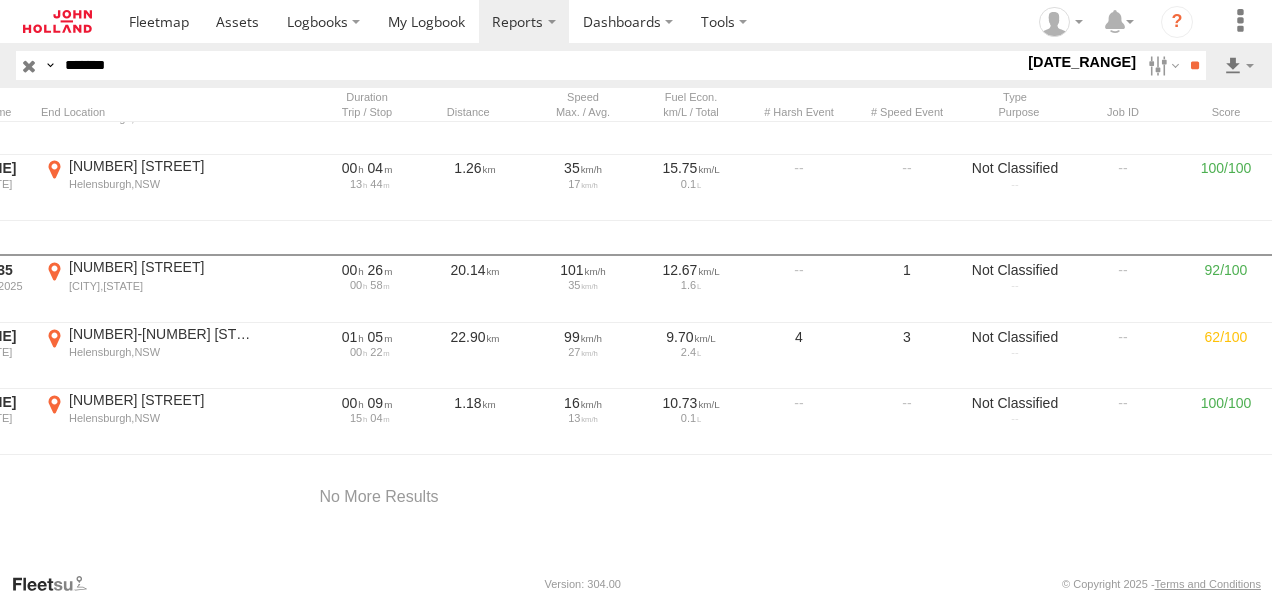 drag, startPoint x: 160, startPoint y: 66, endPoint x: 0, endPoint y: 57, distance: 160.25293 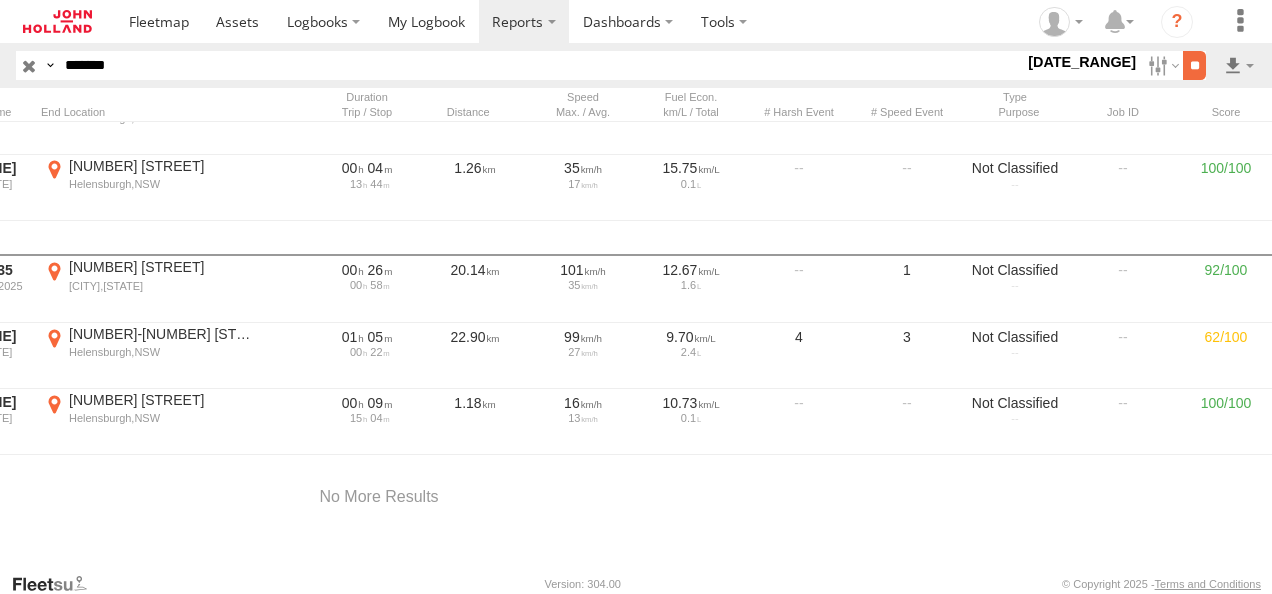 click on "**" at bounding box center (1194, 65) 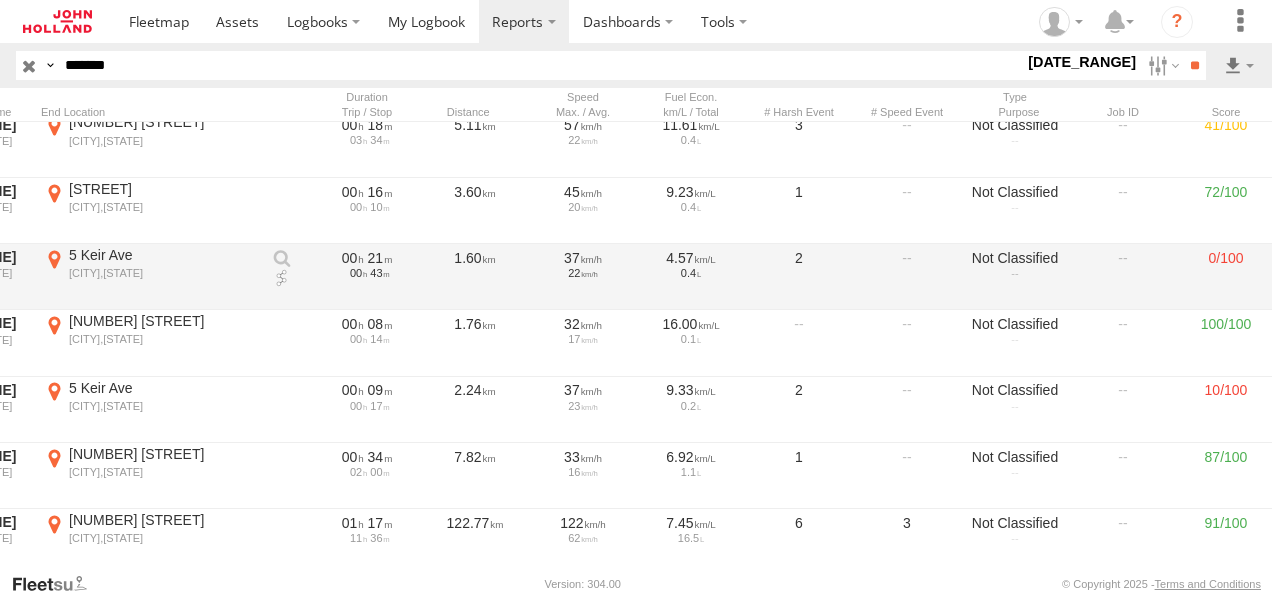 scroll, scrollTop: 1334, scrollLeft: 0, axis: vertical 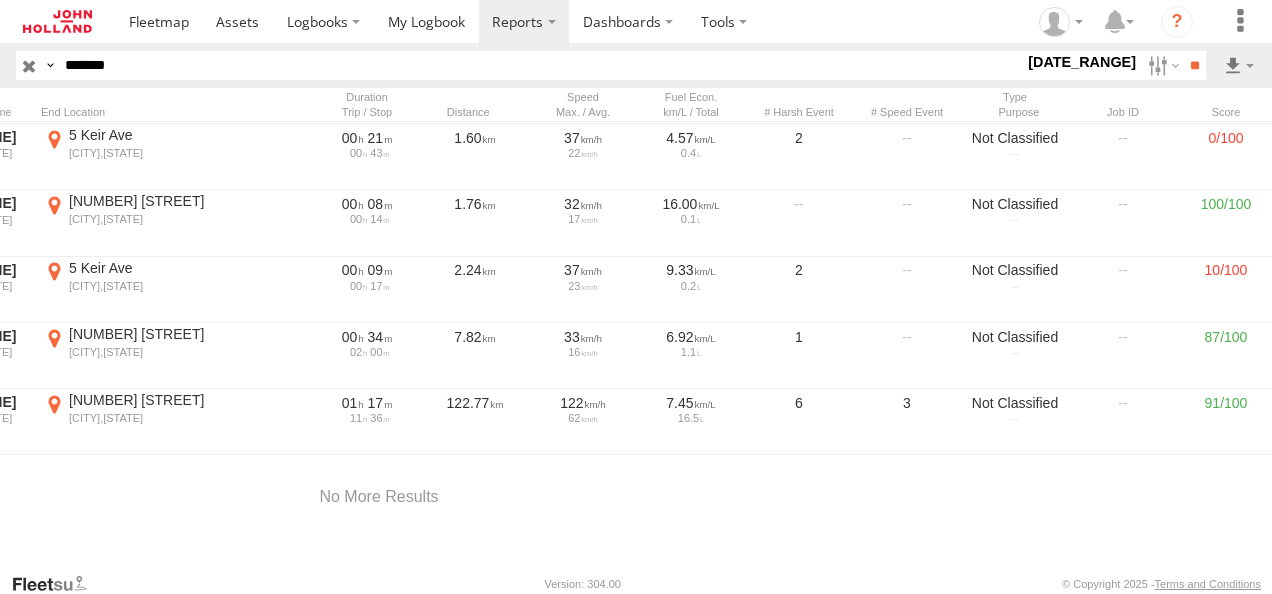 drag, startPoint x: 200, startPoint y: 65, endPoint x: -4, endPoint y: 56, distance: 204.19843 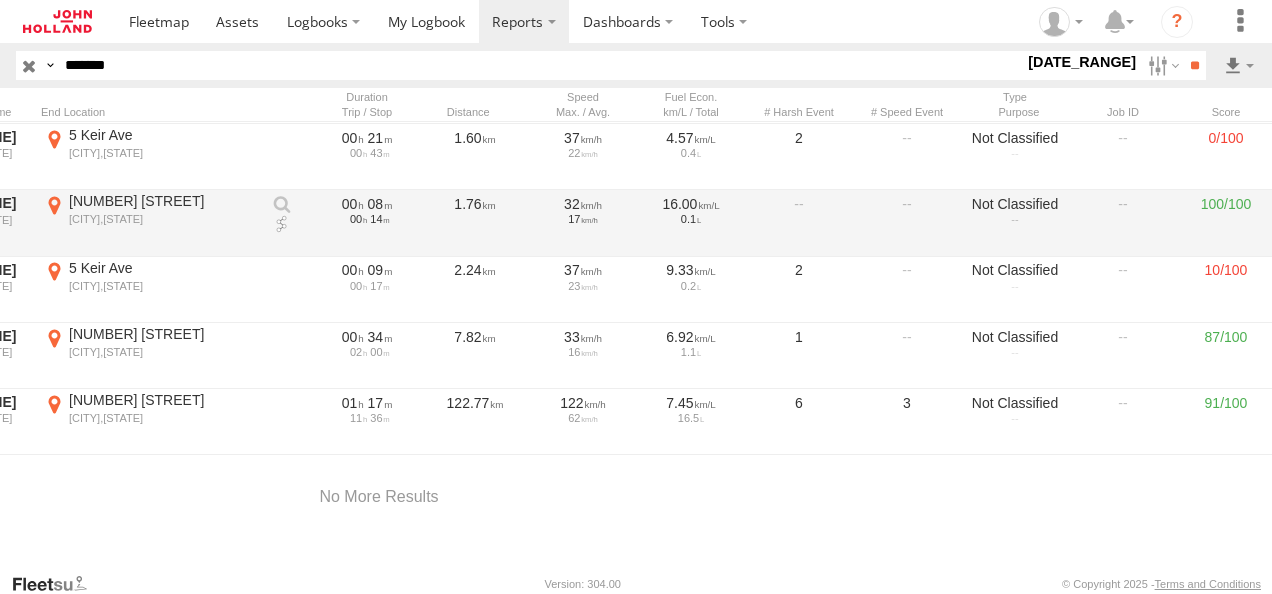 paste 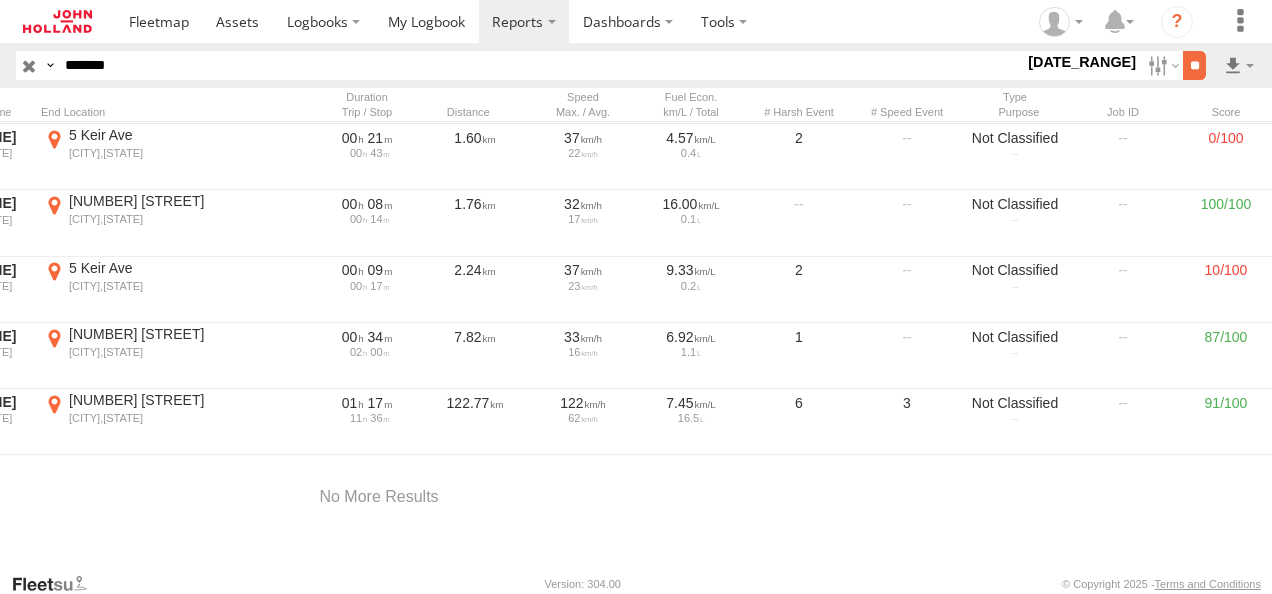 click on "**" at bounding box center (1194, 65) 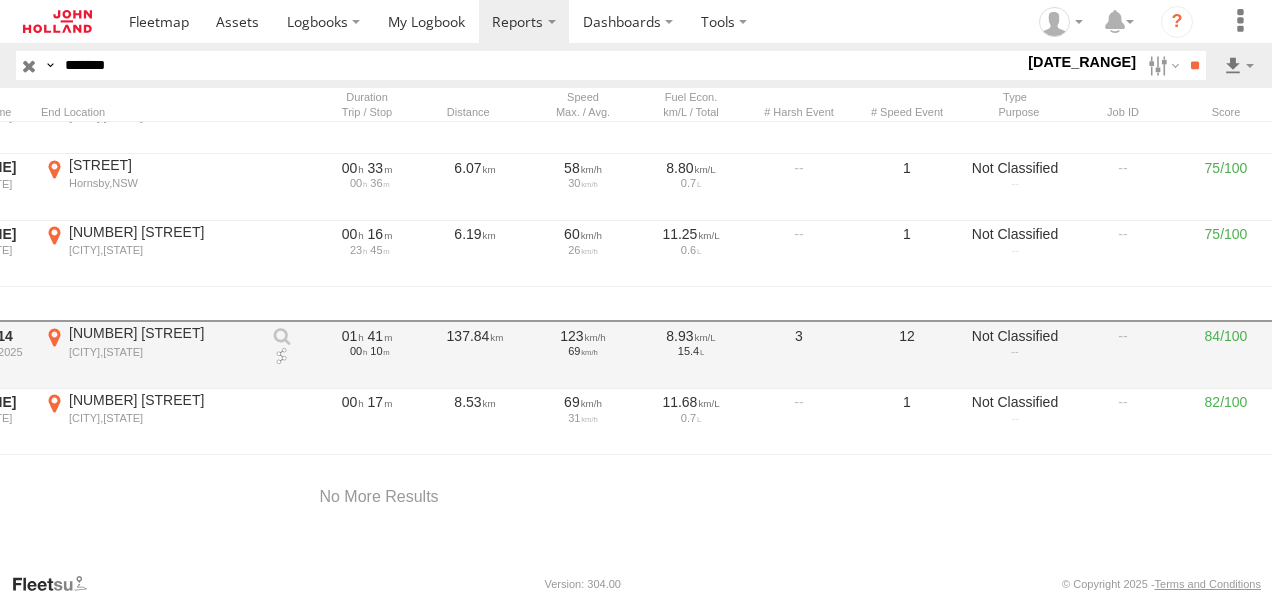 scroll, scrollTop: 376, scrollLeft: 0, axis: vertical 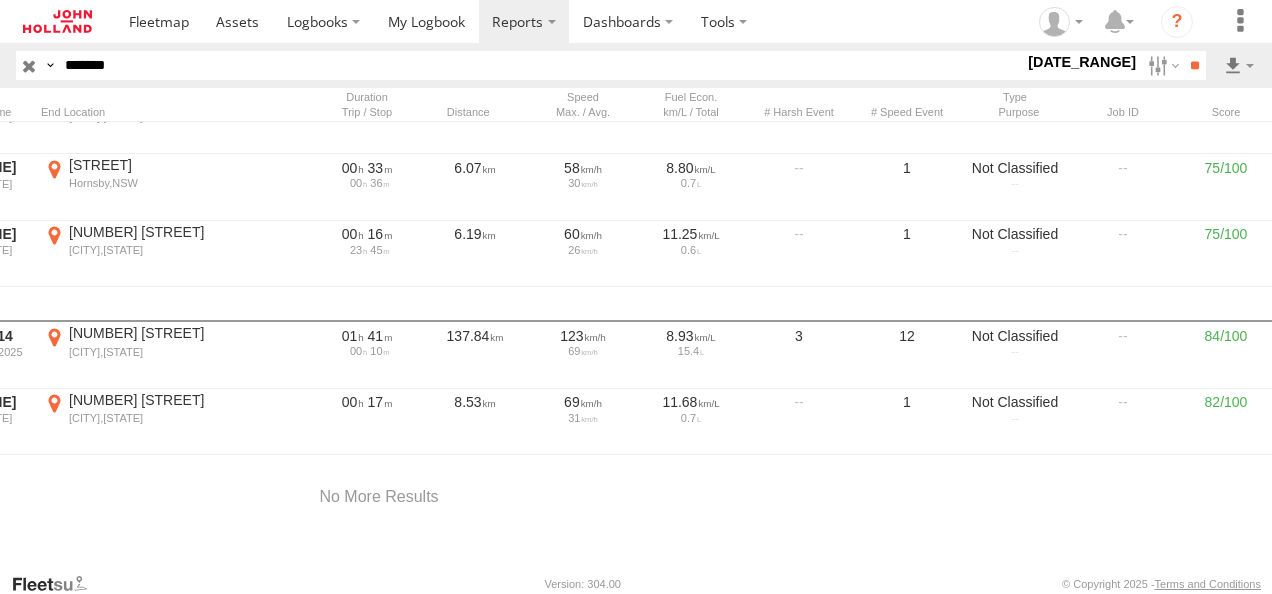 drag, startPoint x: 162, startPoint y: 58, endPoint x: 0, endPoint y: 43, distance: 162.69296 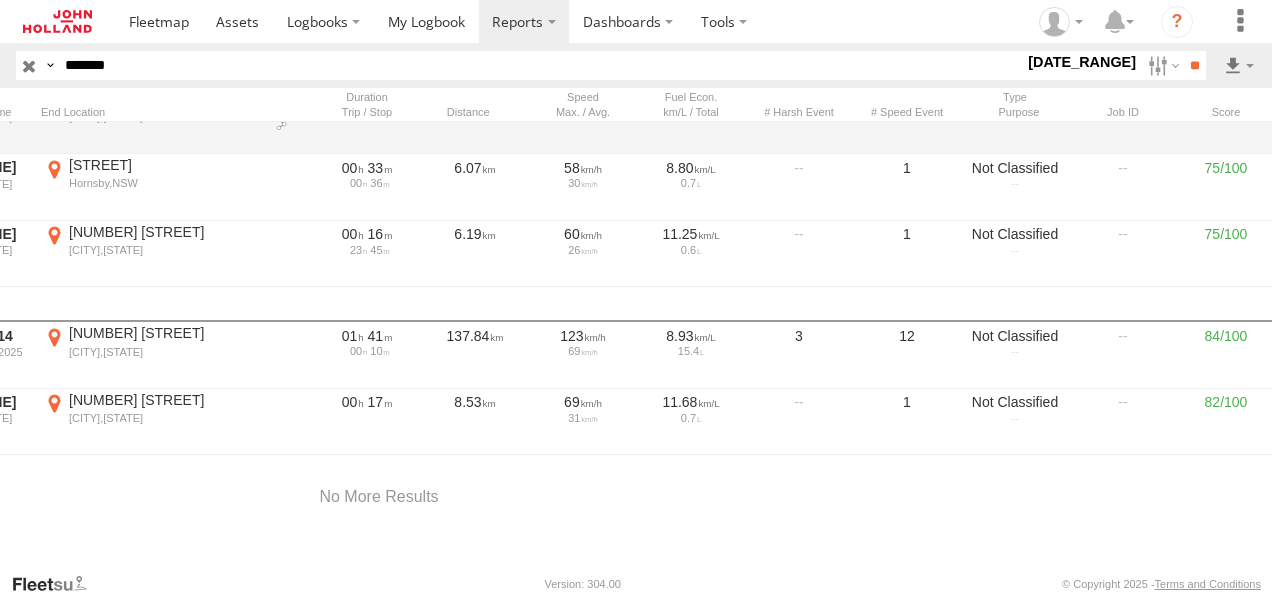 paste 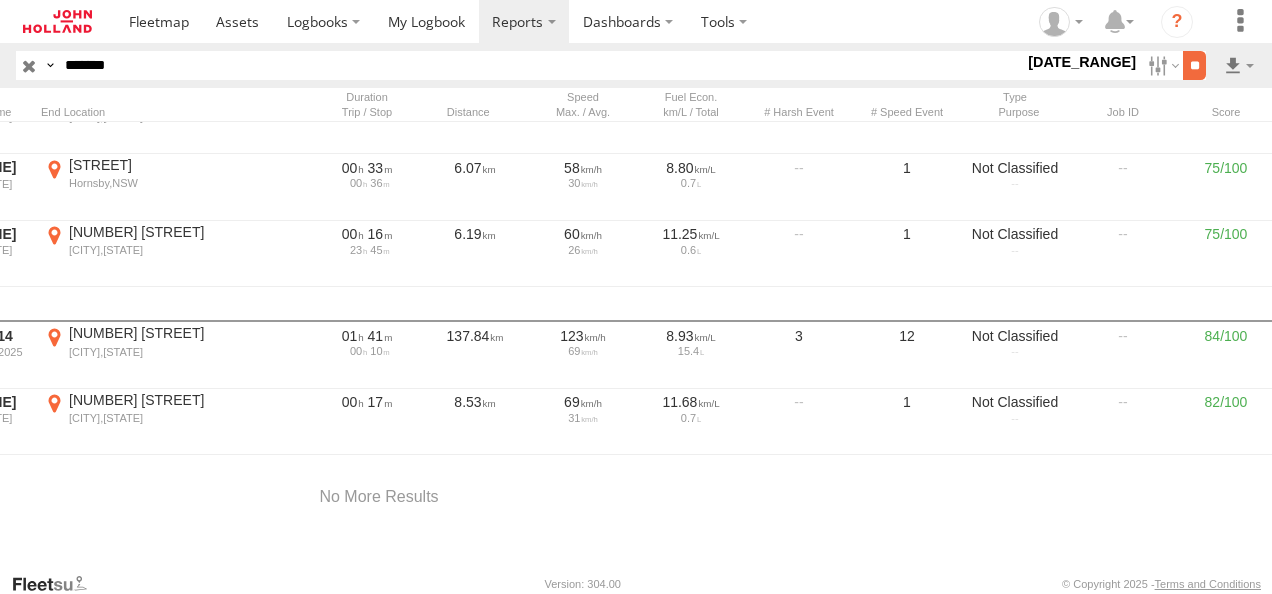 click on "**" at bounding box center (1194, 65) 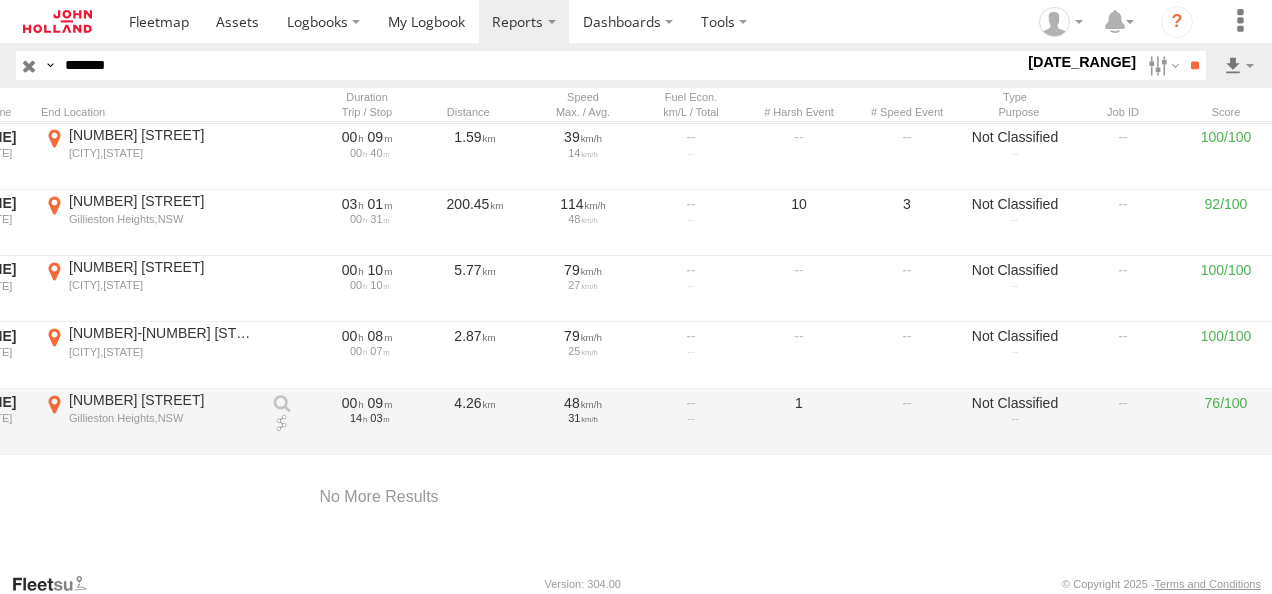 scroll, scrollTop: 1002, scrollLeft: 0, axis: vertical 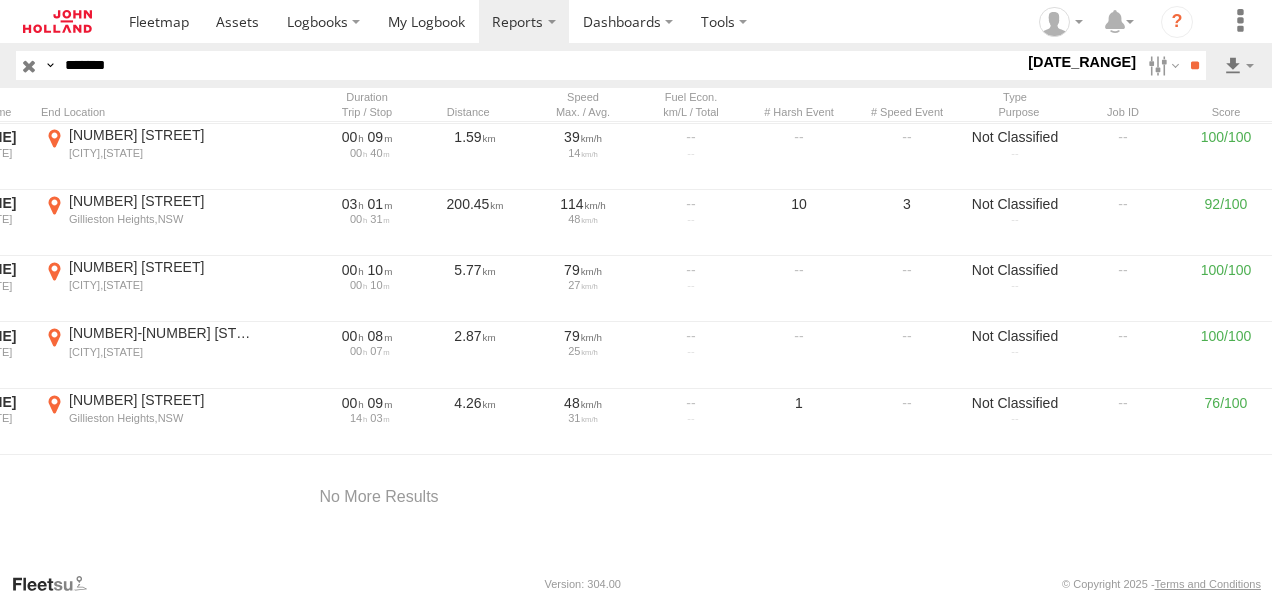 drag, startPoint x: 152, startPoint y: 66, endPoint x: 0, endPoint y: 63, distance: 152.0296 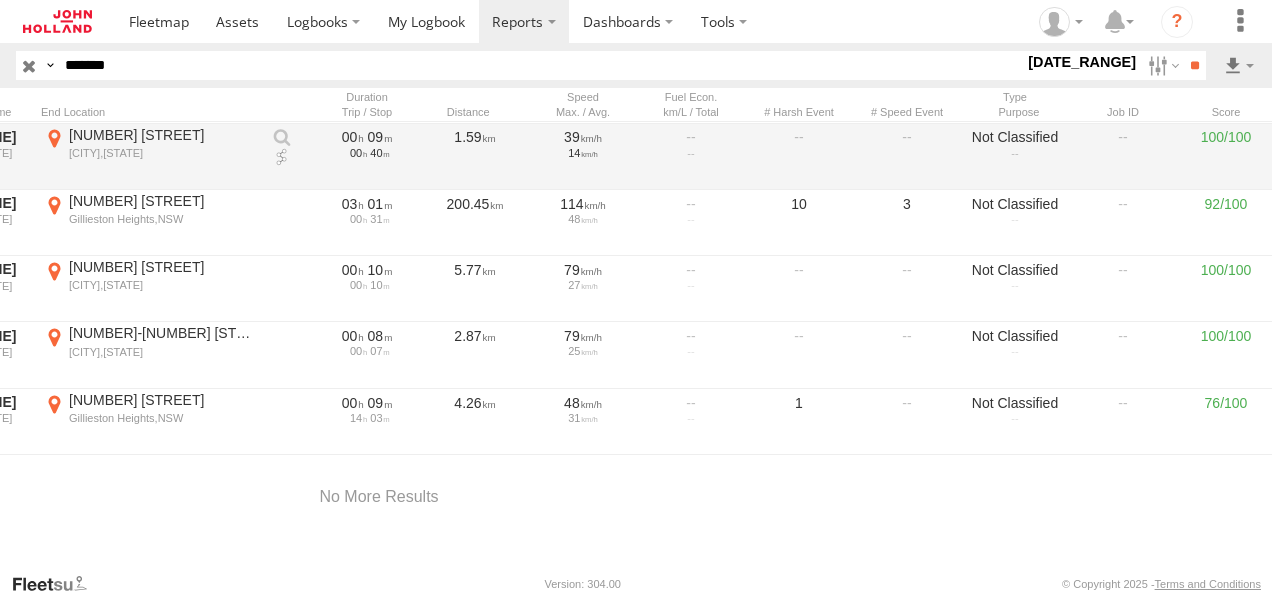 paste 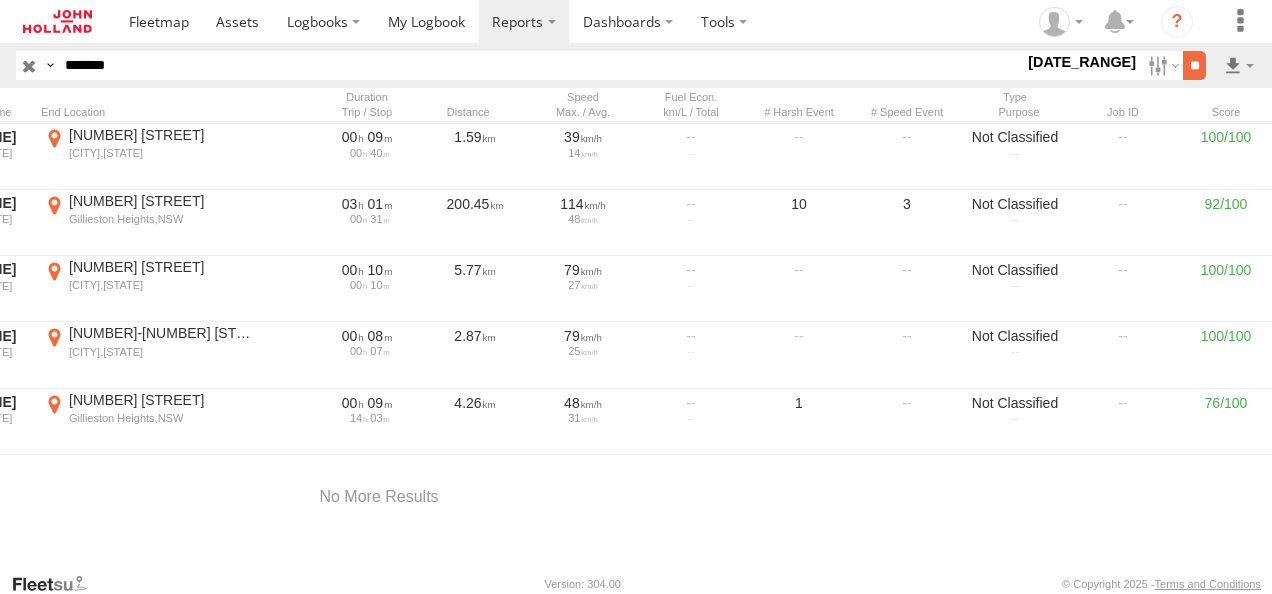 click on "**" at bounding box center [1194, 65] 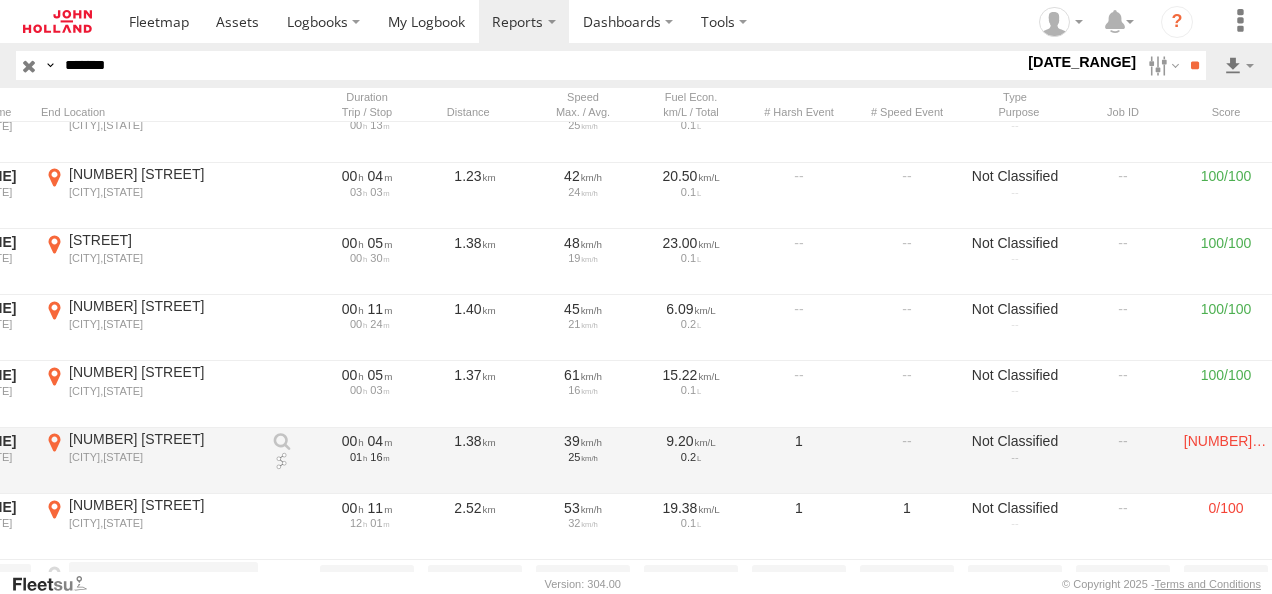 scroll, scrollTop: 1170, scrollLeft: 0, axis: vertical 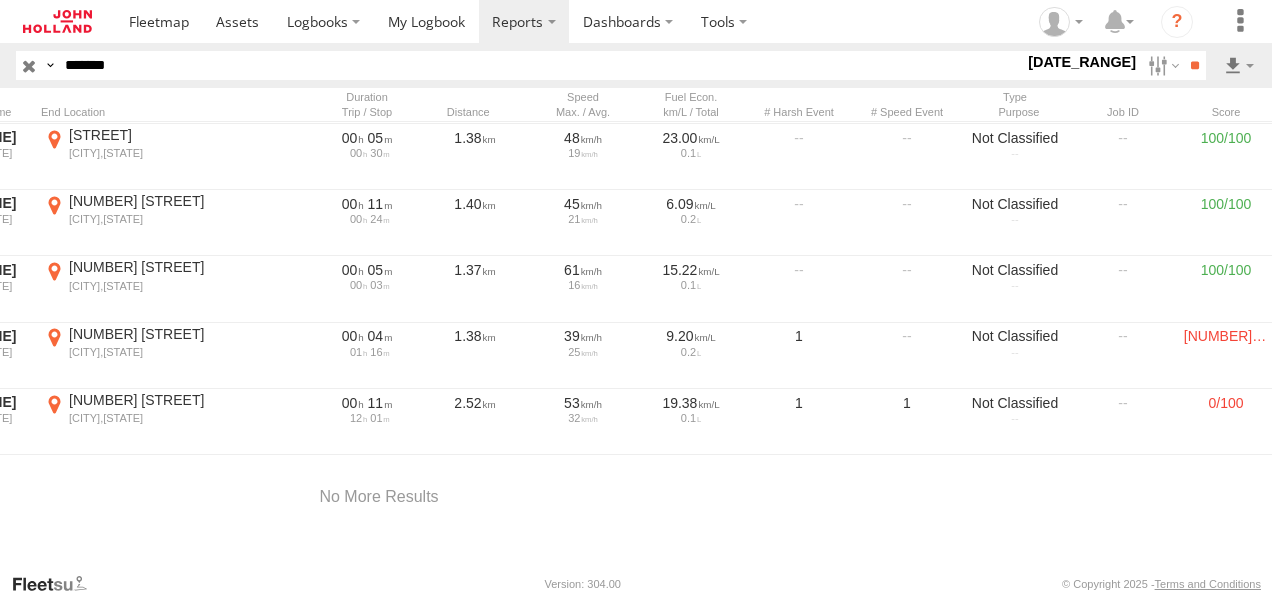 drag, startPoint x: 149, startPoint y: 62, endPoint x: 0, endPoint y: 68, distance: 149.12076 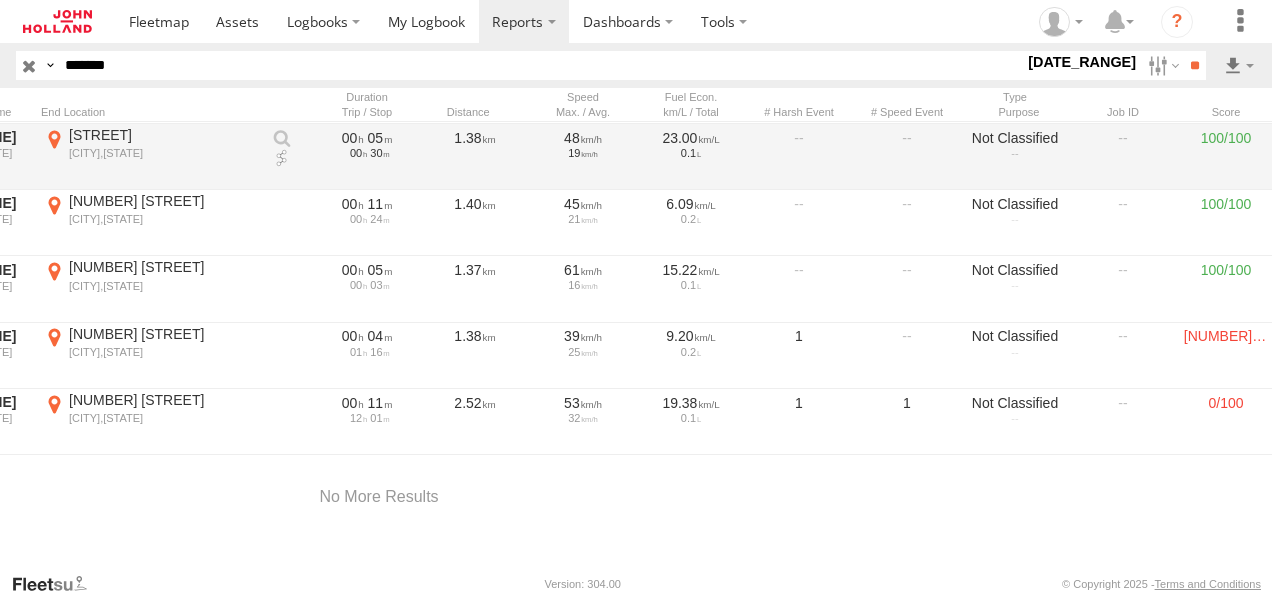 paste 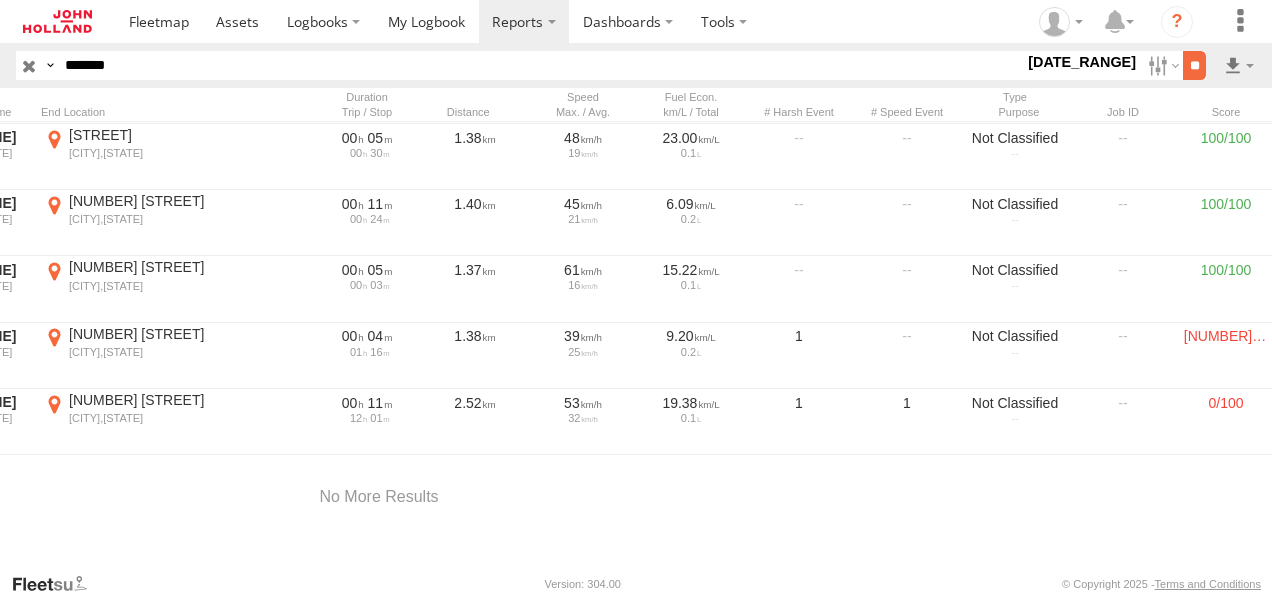 click on "**" at bounding box center (1194, 65) 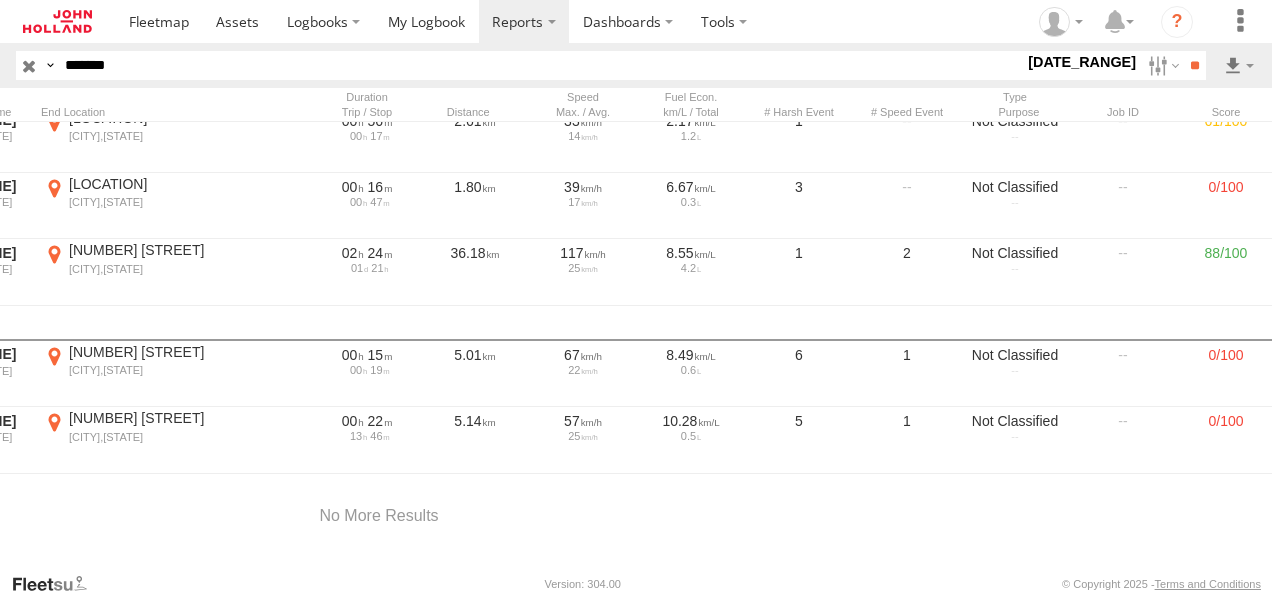 scroll, scrollTop: 672, scrollLeft: 0, axis: vertical 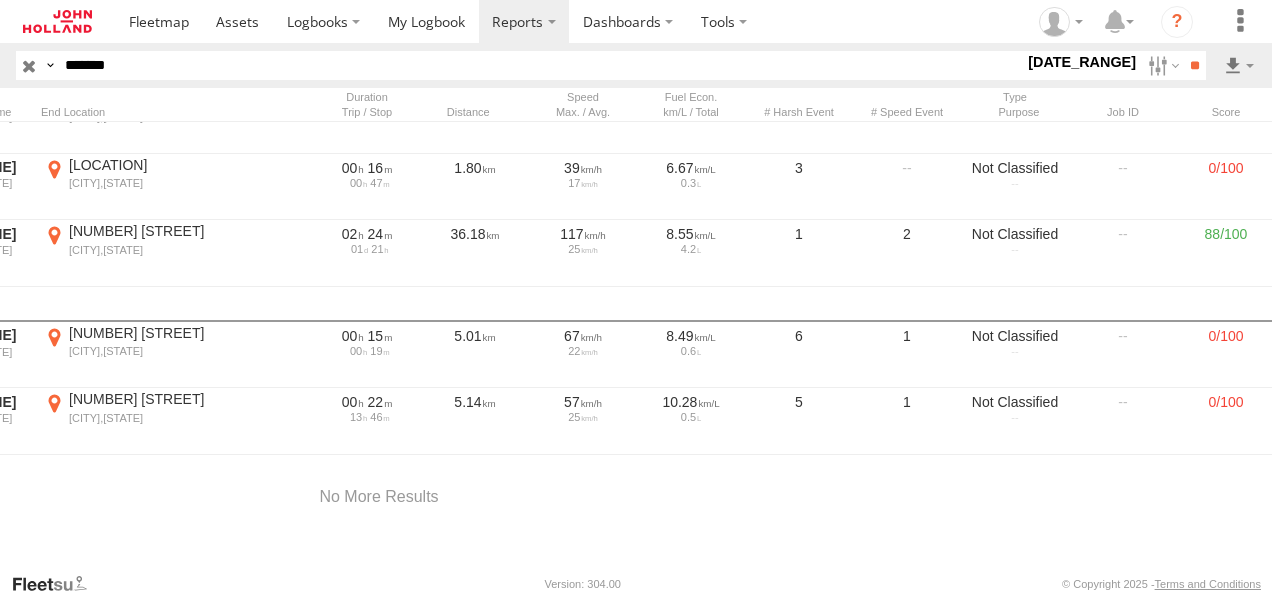 drag, startPoint x: 158, startPoint y: 59, endPoint x: 0, endPoint y: 67, distance: 158.20241 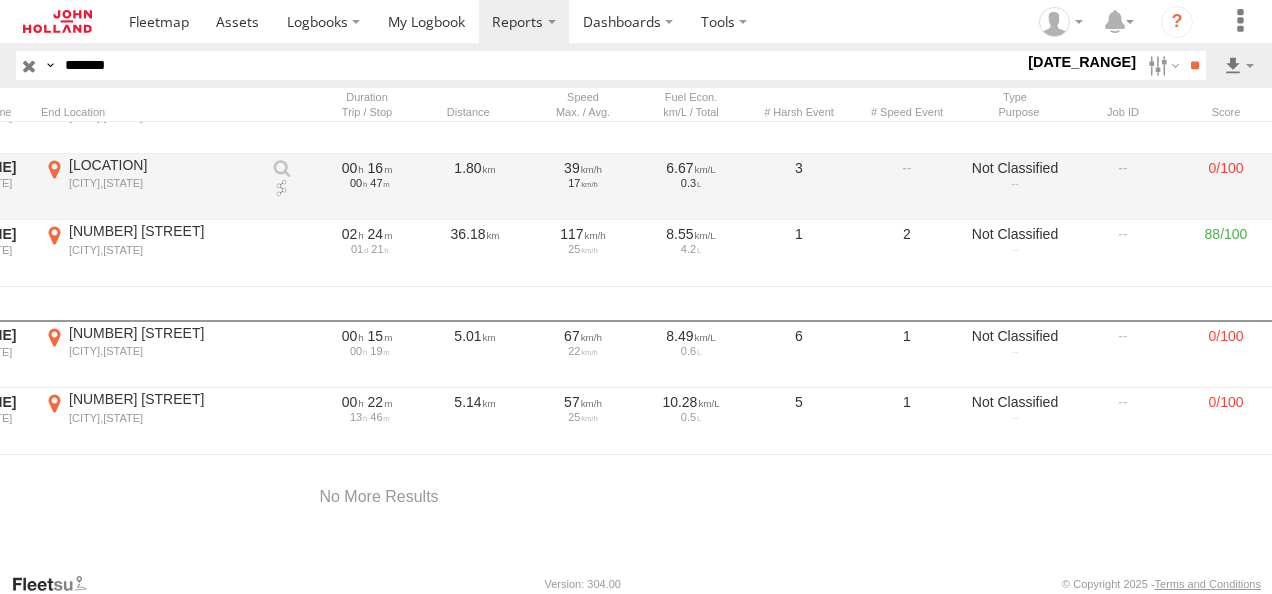 paste 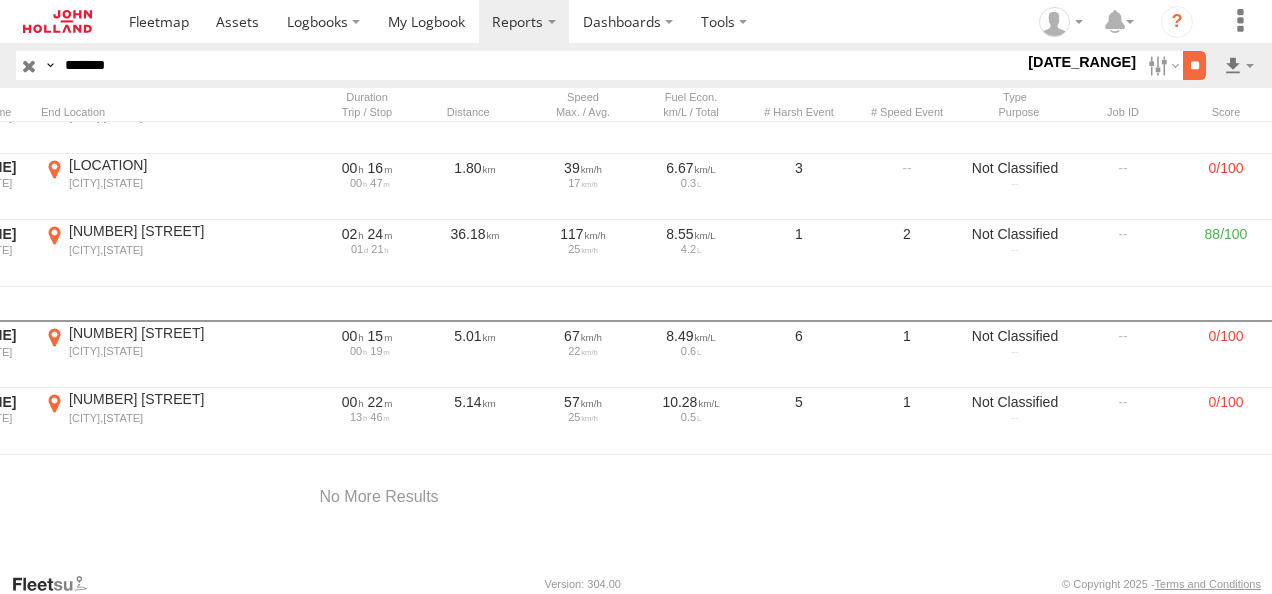 click on "**" at bounding box center [1194, 65] 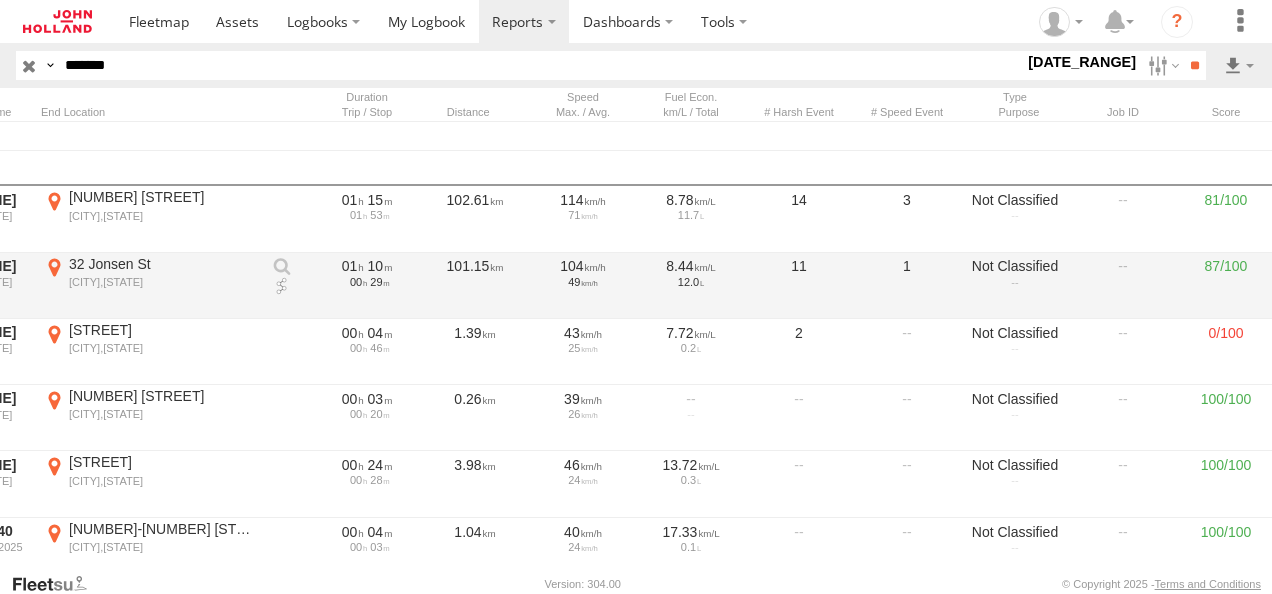 scroll, scrollTop: 1700, scrollLeft: 0, axis: vertical 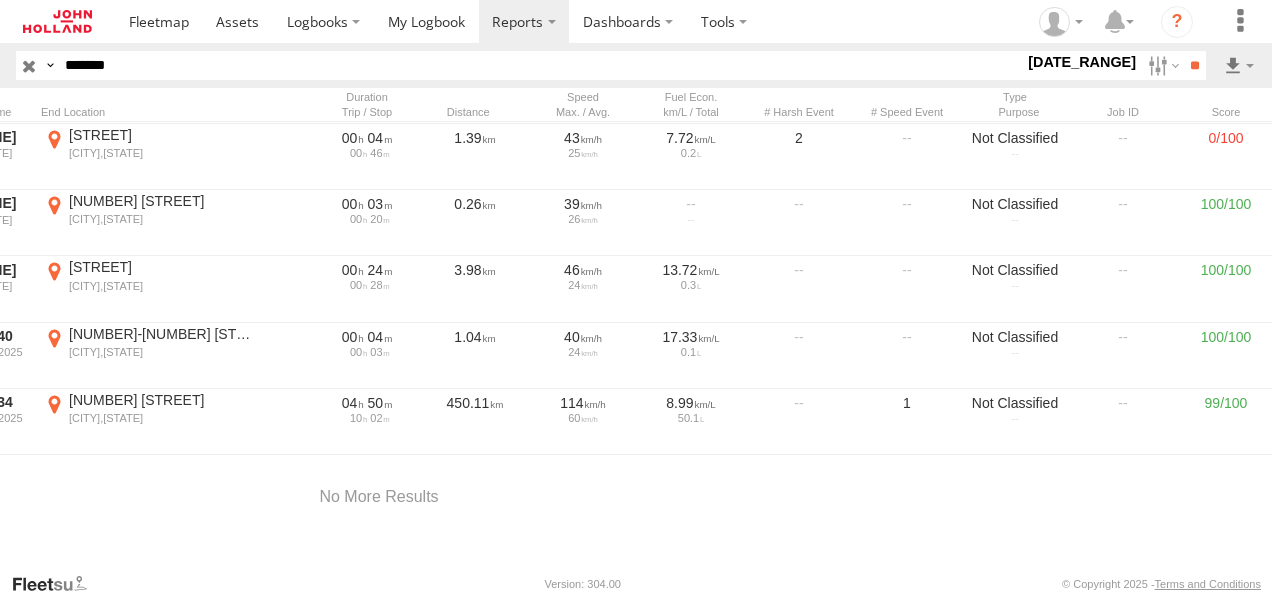 drag, startPoint x: 202, startPoint y: 66, endPoint x: 0, endPoint y: 68, distance: 202.0099 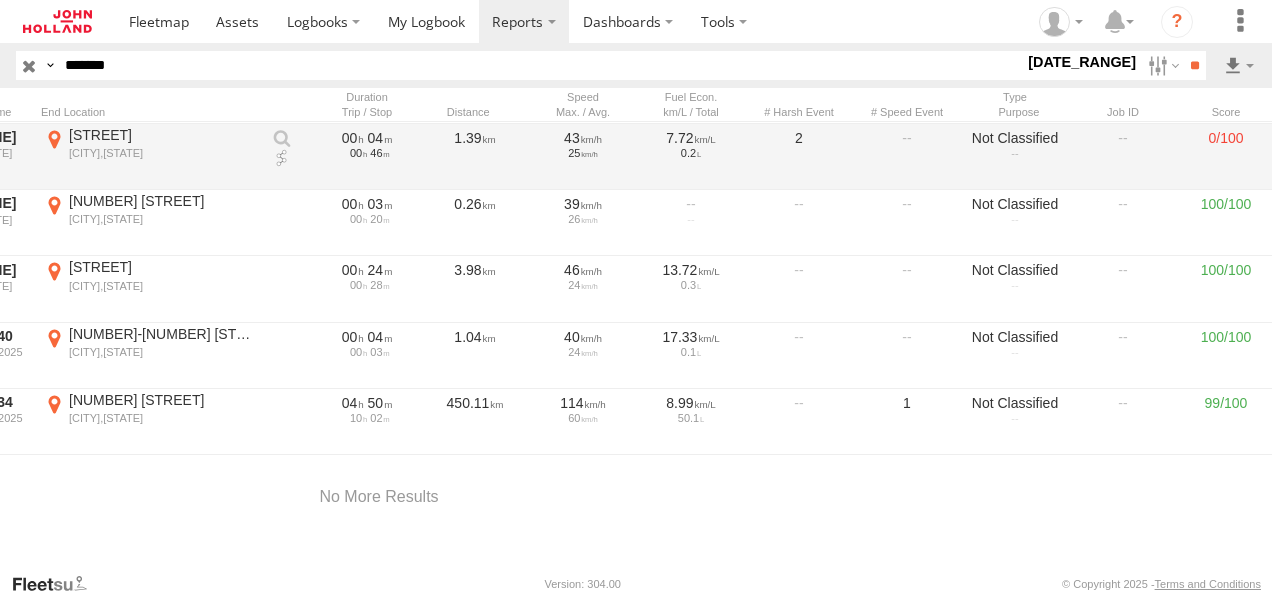 paste 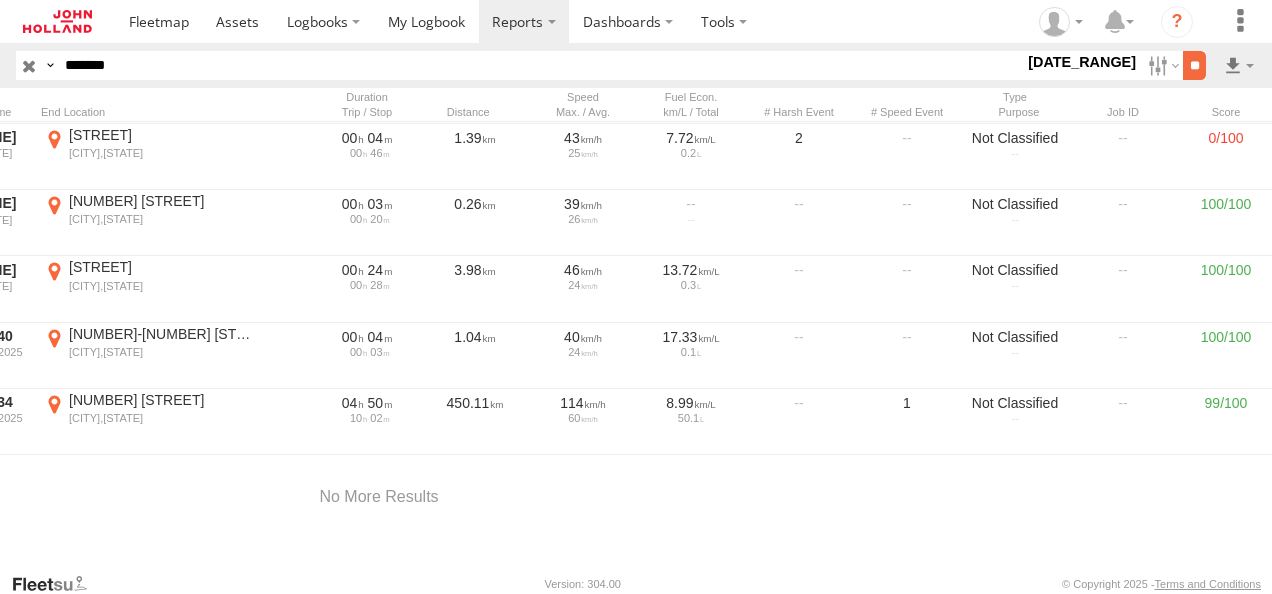 click on "**" at bounding box center (1194, 65) 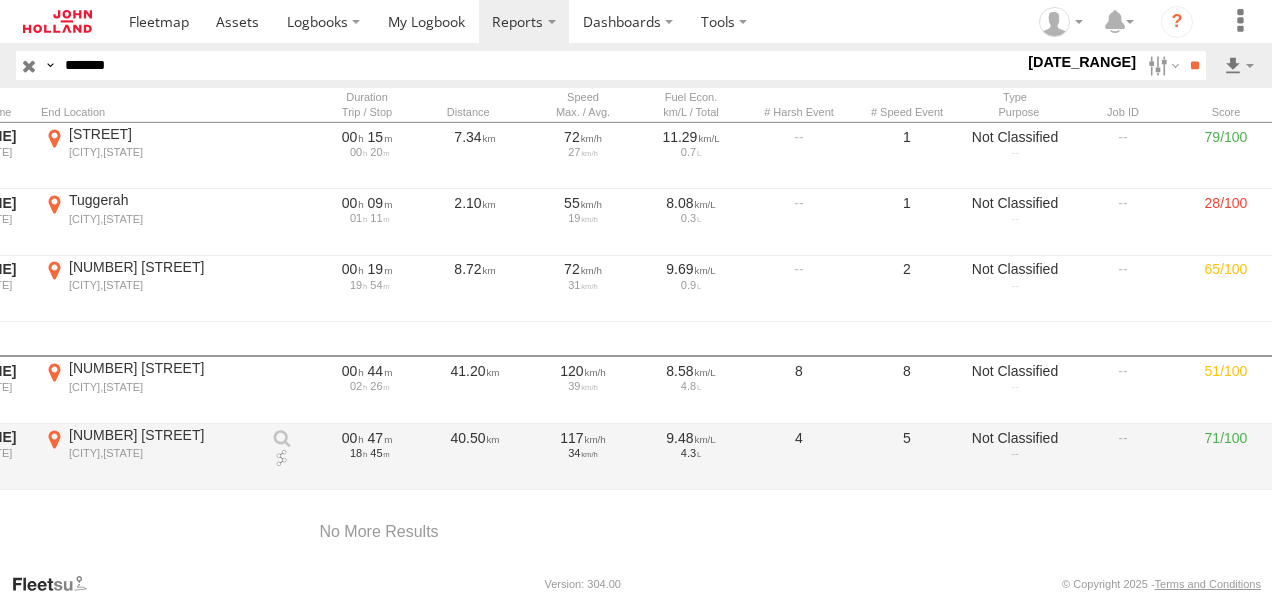 scroll, scrollTop: 640, scrollLeft: 0, axis: vertical 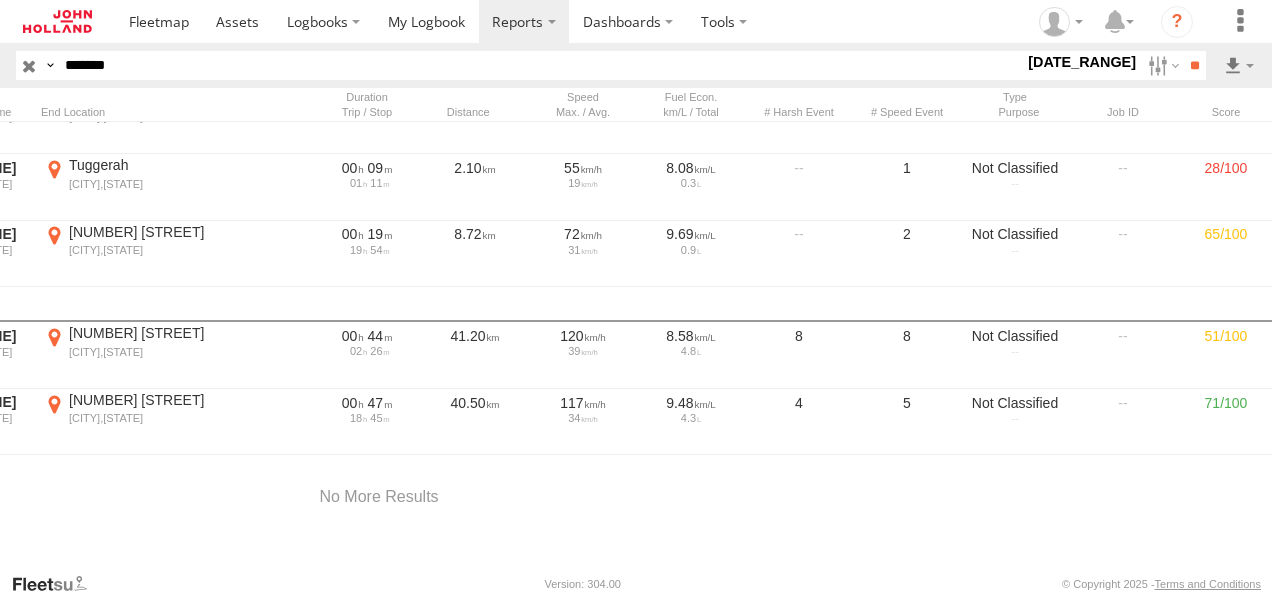 drag, startPoint x: 133, startPoint y: 62, endPoint x: 0, endPoint y: 70, distance: 133.24039 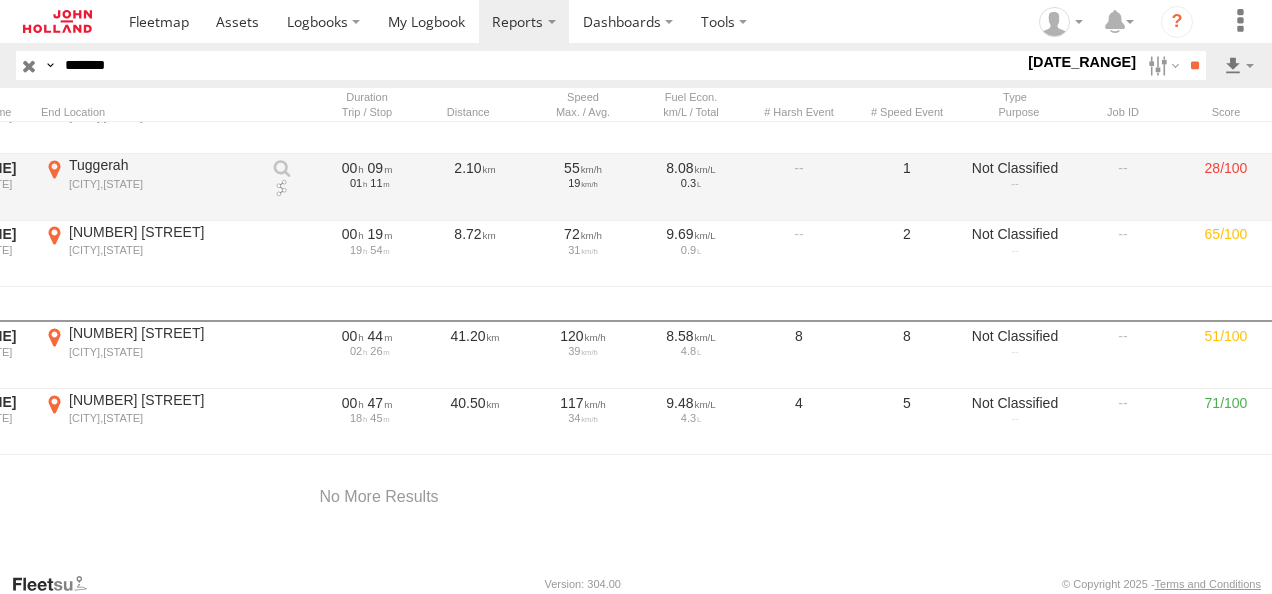 paste 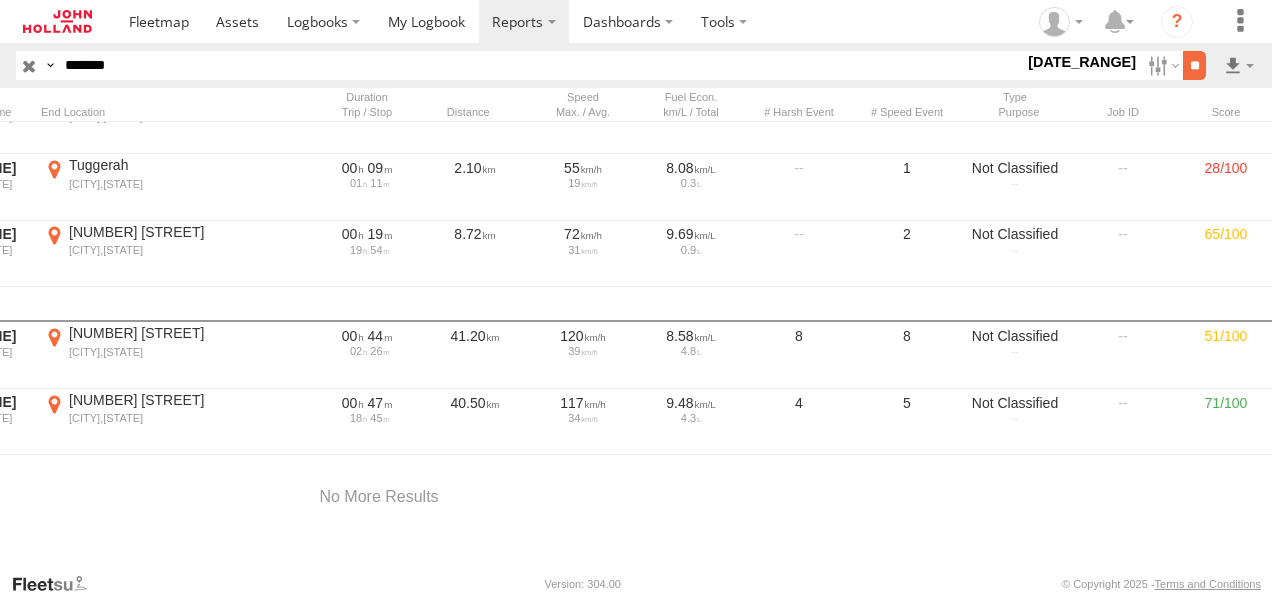 click on "**" at bounding box center [1194, 65] 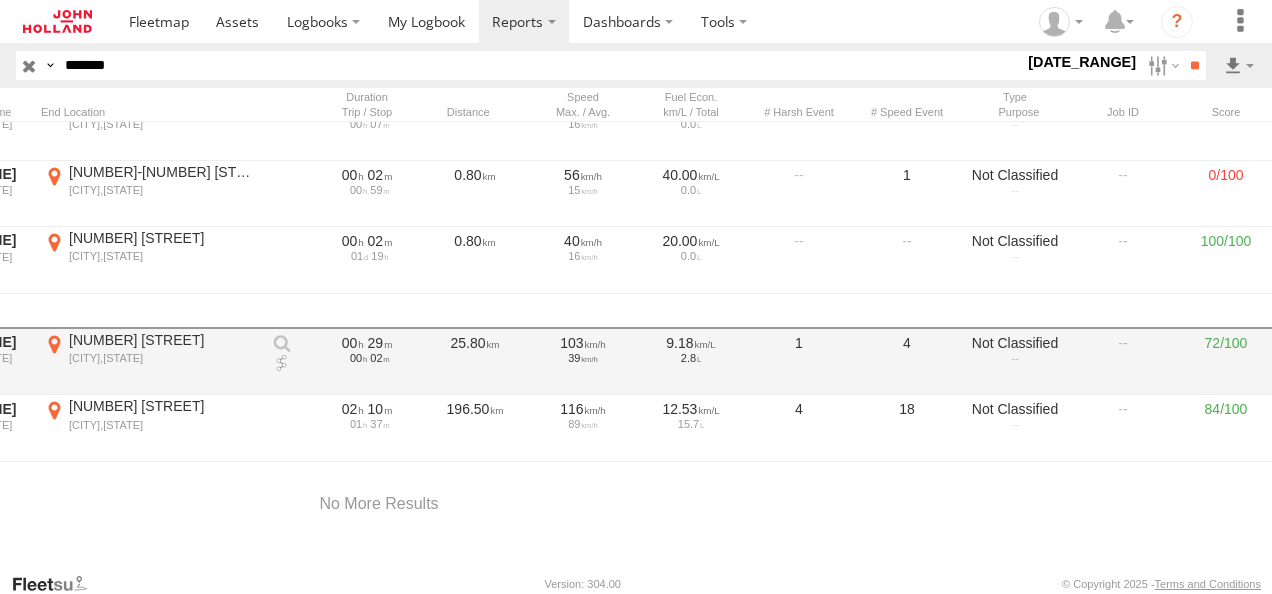 scroll, scrollTop: 406, scrollLeft: 0, axis: vertical 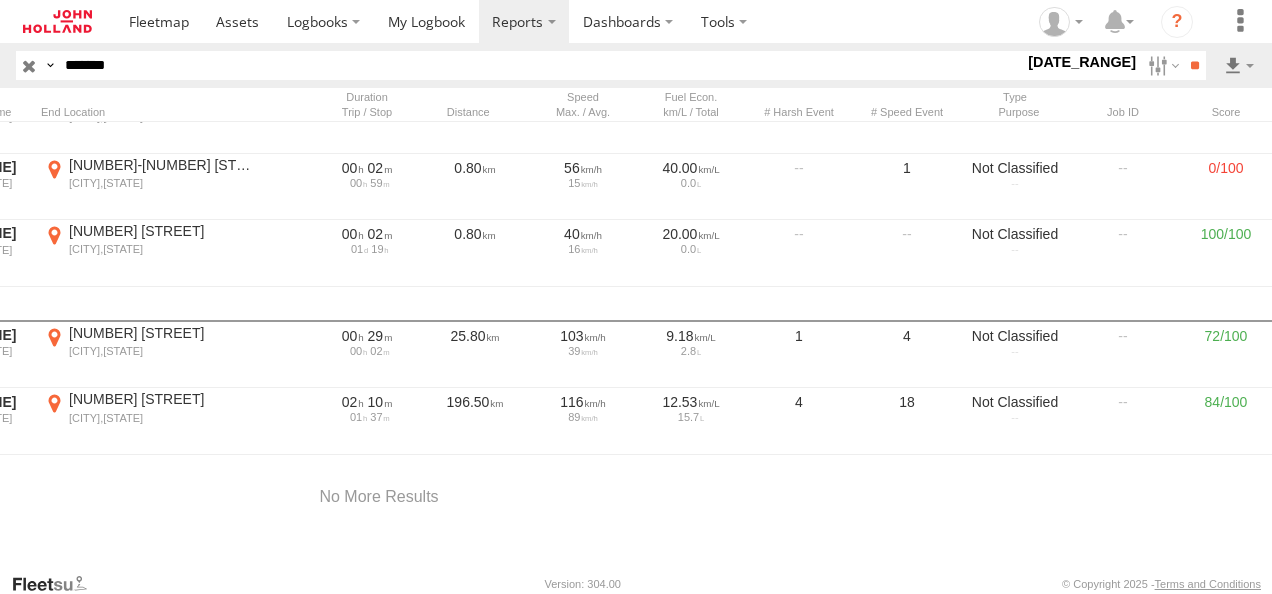 drag, startPoint x: 149, startPoint y: 68, endPoint x: 0, endPoint y: 58, distance: 149.33519 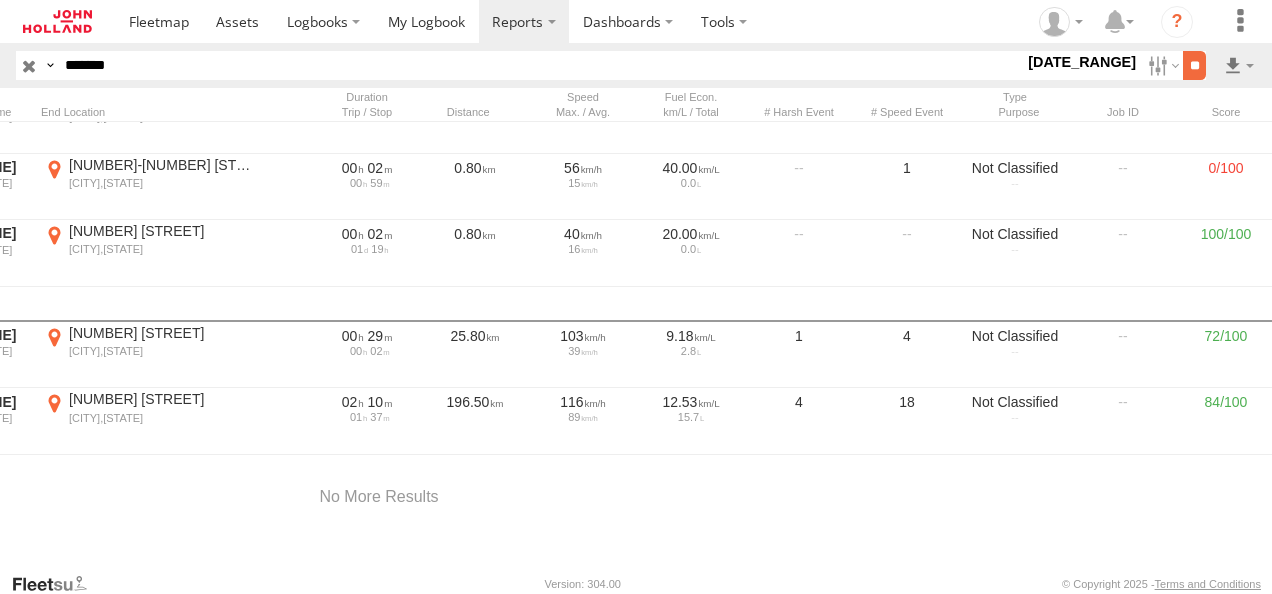 click on "**" at bounding box center (1194, 65) 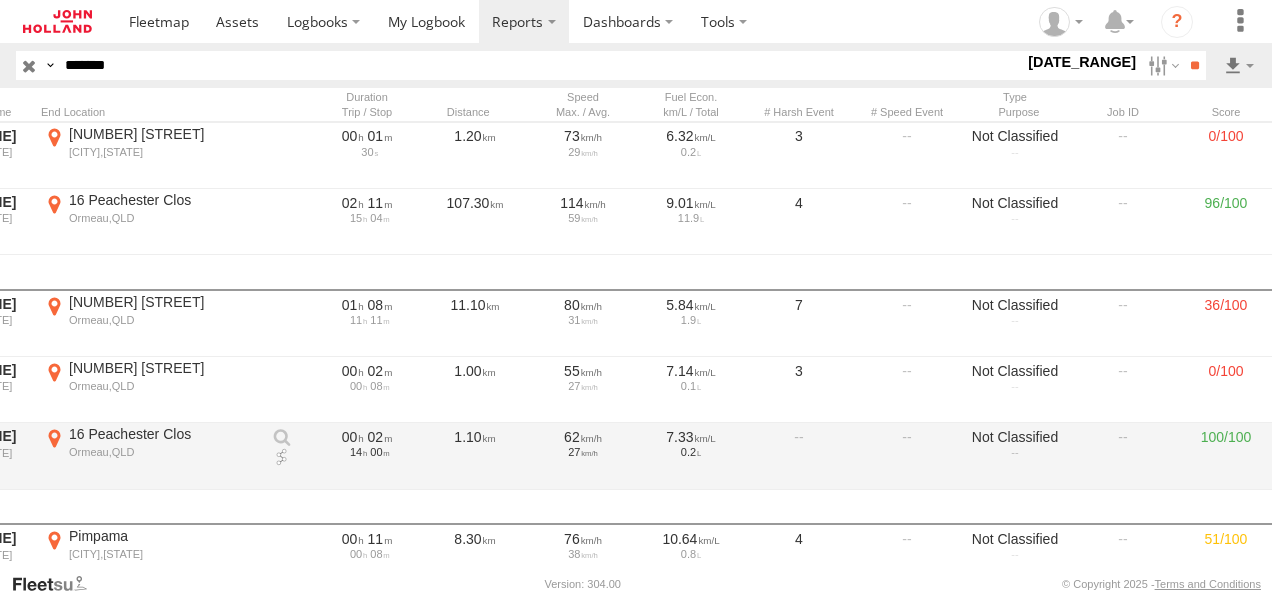 scroll, scrollTop: 376, scrollLeft: 0, axis: vertical 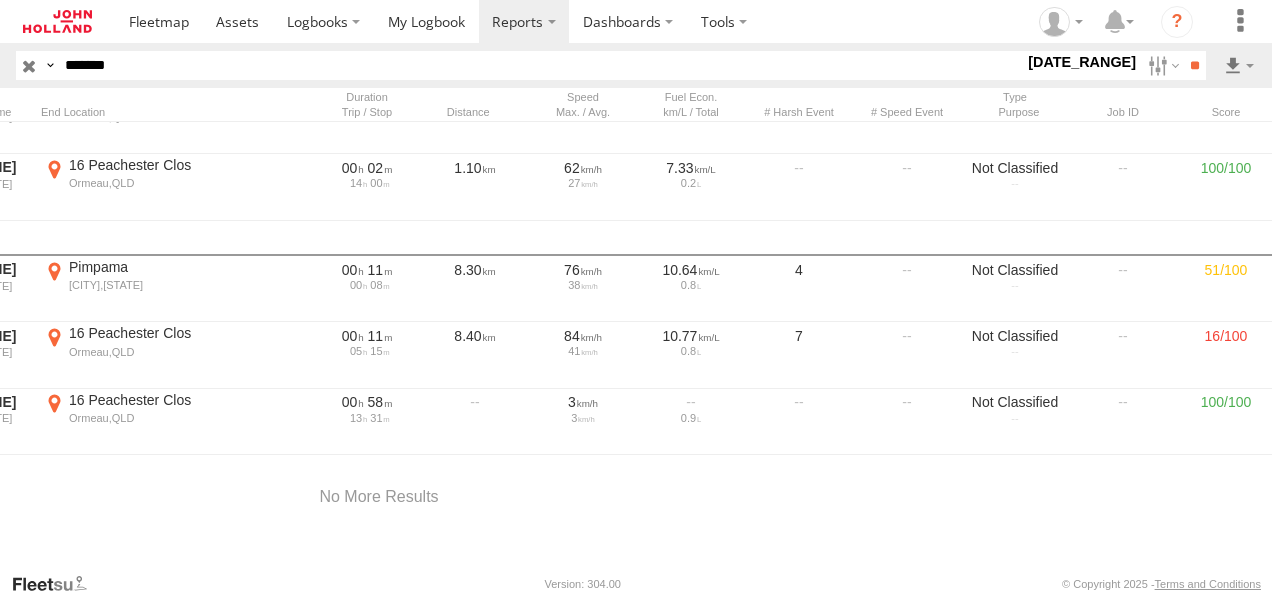 drag, startPoint x: 177, startPoint y: 60, endPoint x: -4, endPoint y: 60, distance: 181 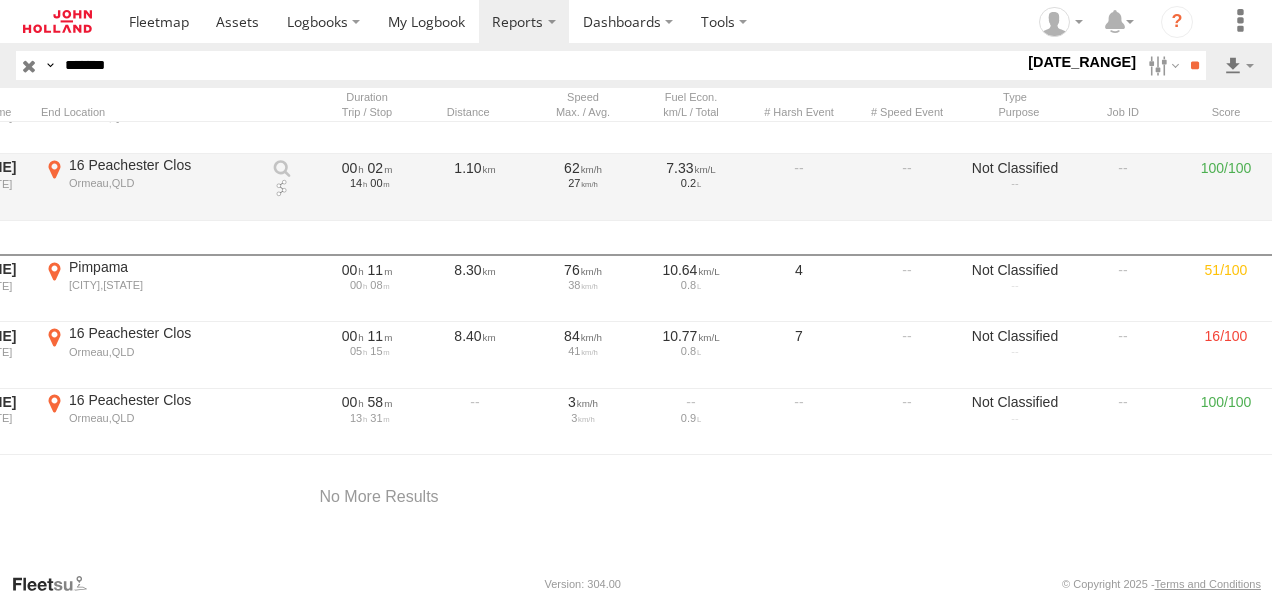 paste 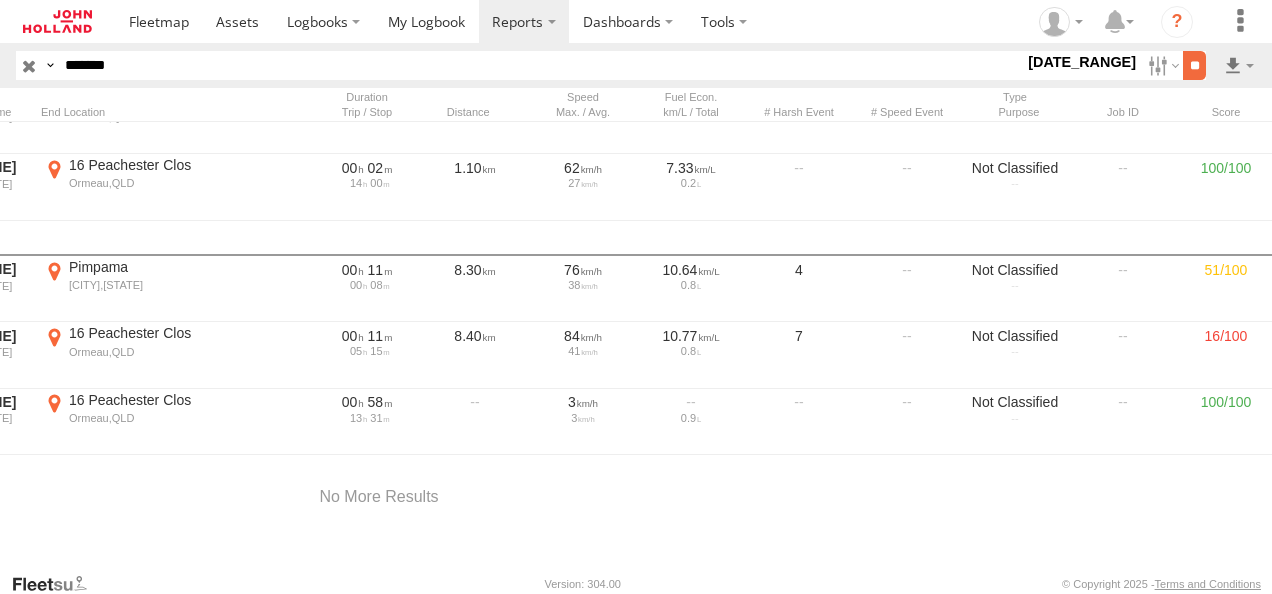 click on "**" at bounding box center (1194, 65) 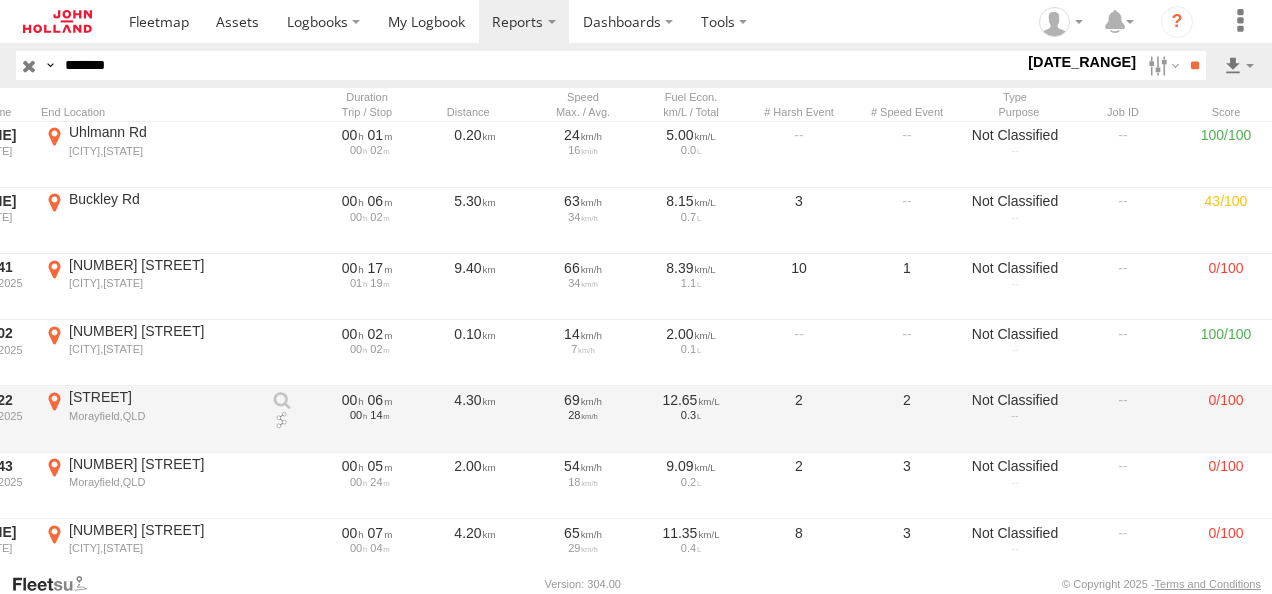 scroll, scrollTop: 1436, scrollLeft: 0, axis: vertical 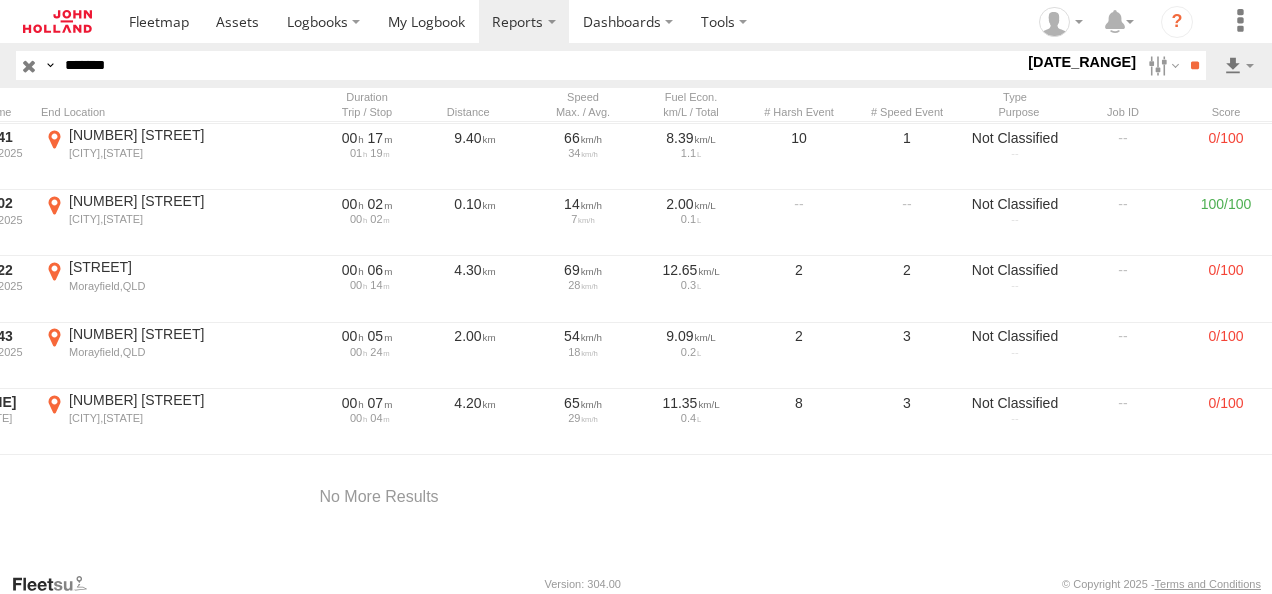 drag, startPoint x: 163, startPoint y: 64, endPoint x: 0, endPoint y: 72, distance: 163.1962 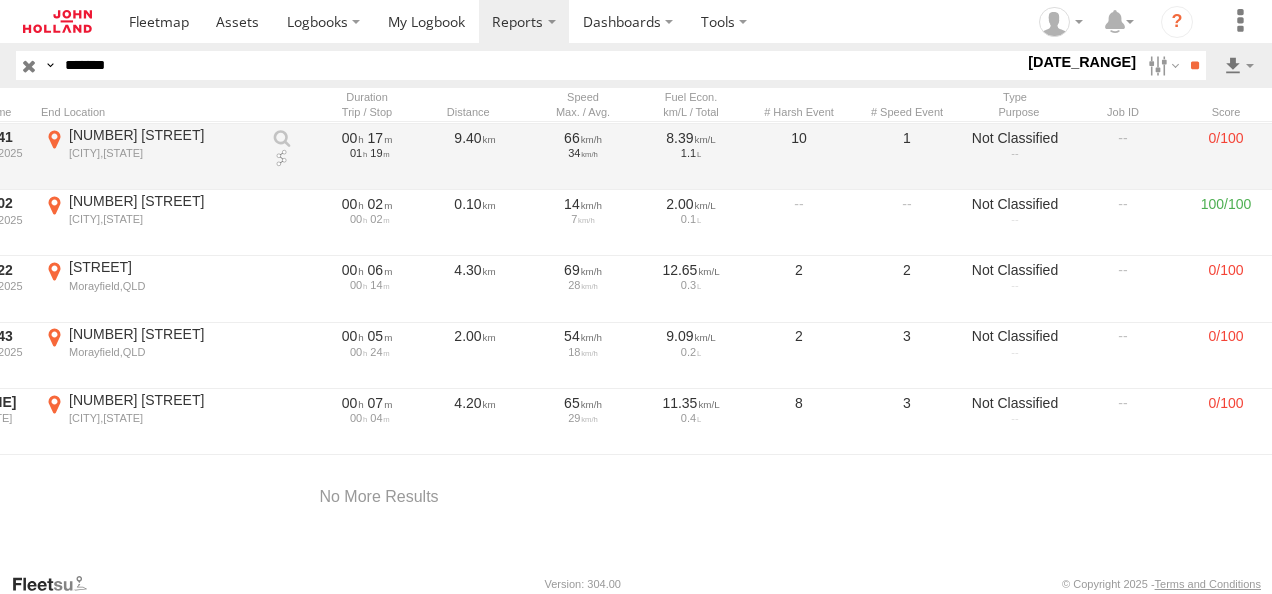 paste 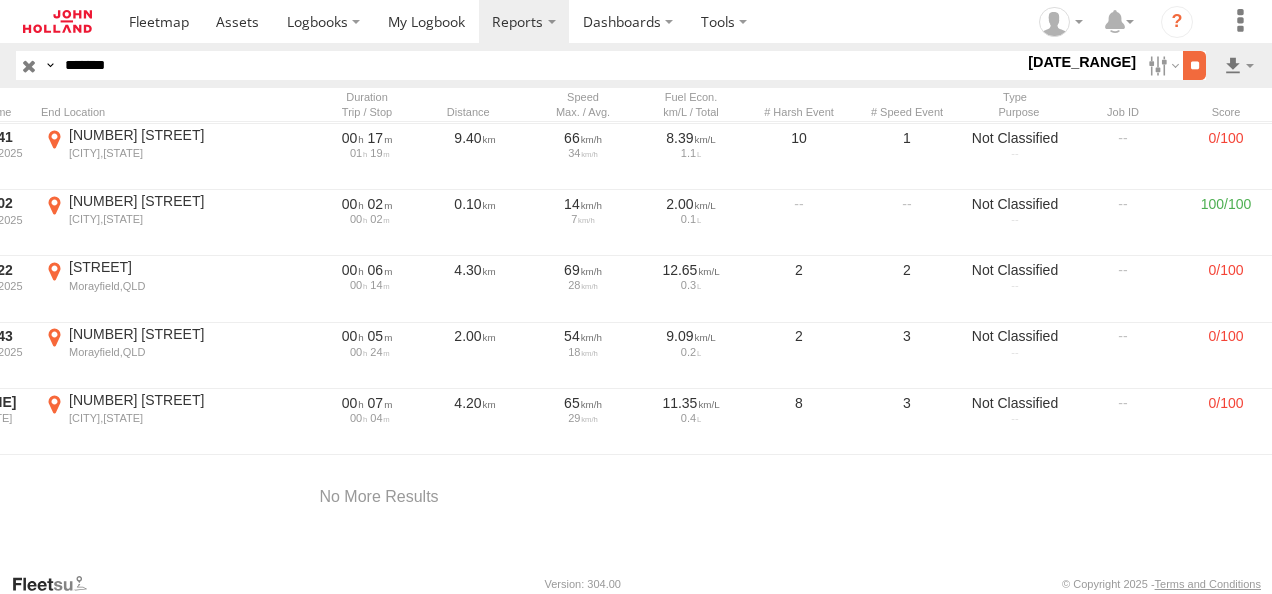 click on "**" at bounding box center [1194, 65] 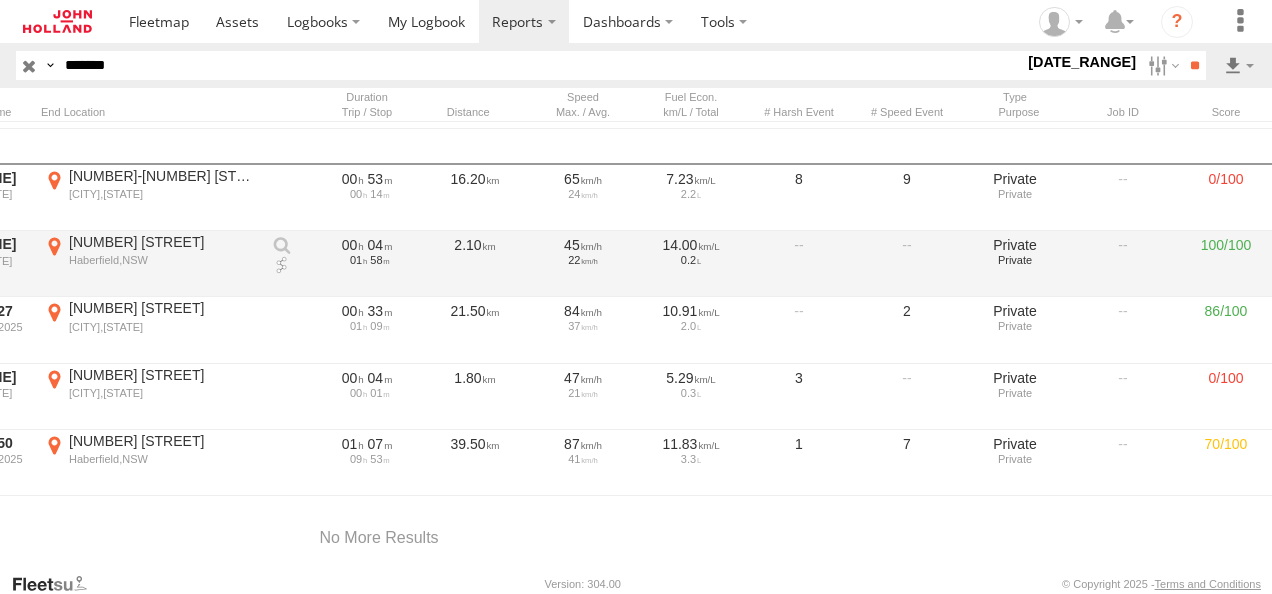 scroll, scrollTop: 706, scrollLeft: 0, axis: vertical 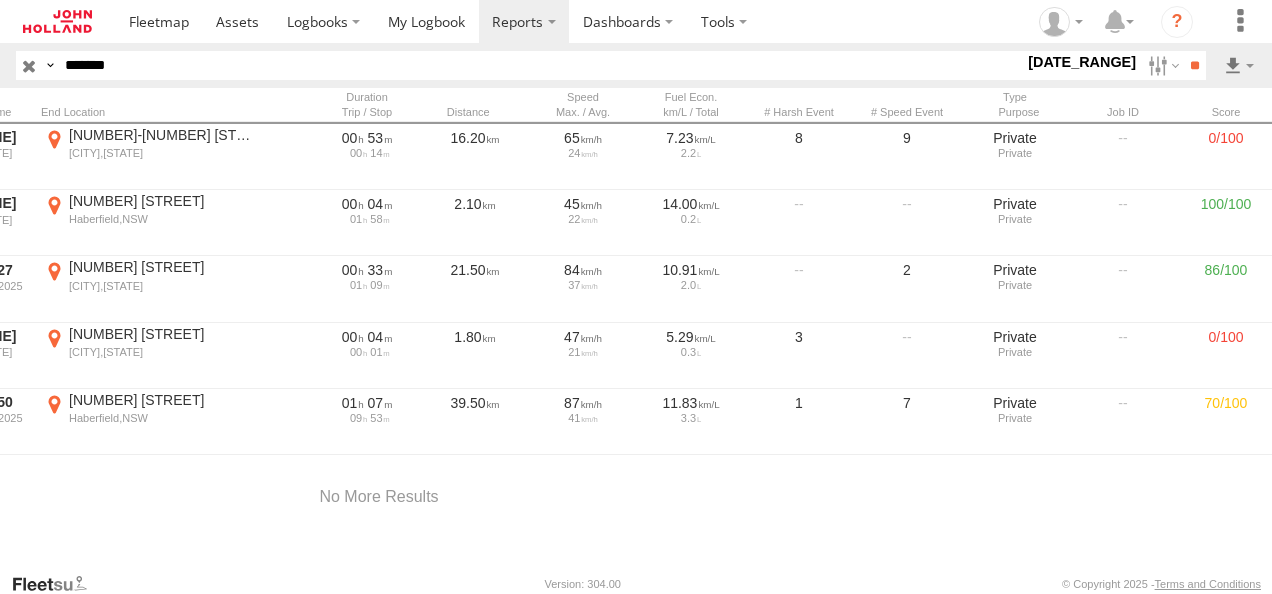drag, startPoint x: 197, startPoint y: 68, endPoint x: 0, endPoint y: 62, distance: 197.09135 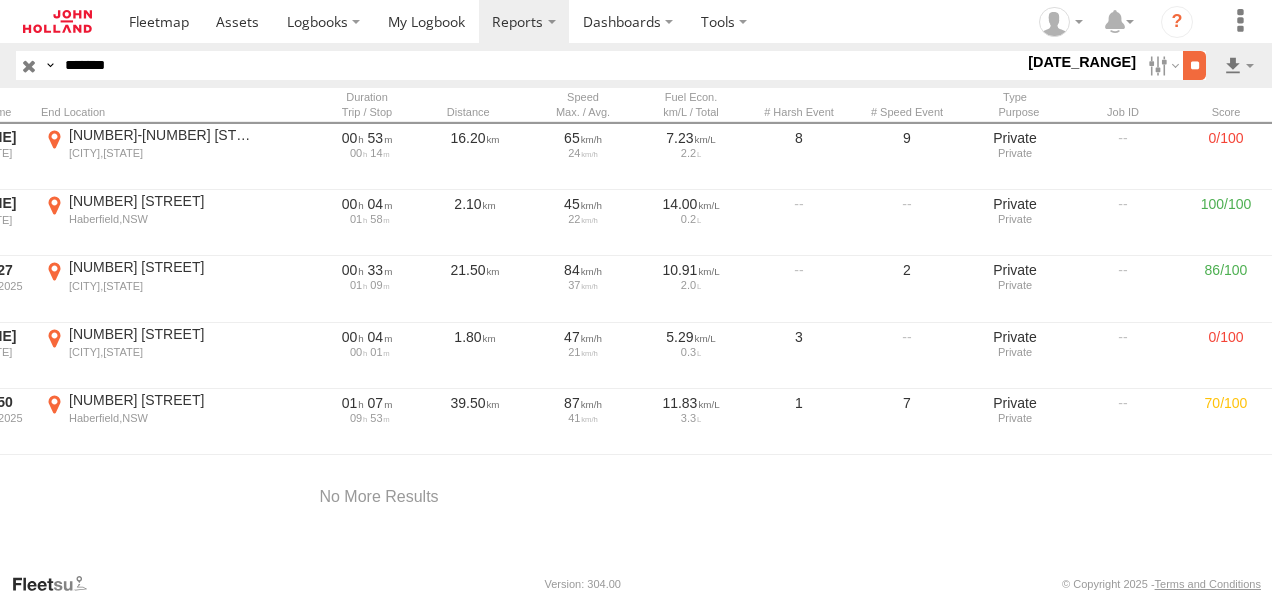 click on "**" at bounding box center (1194, 65) 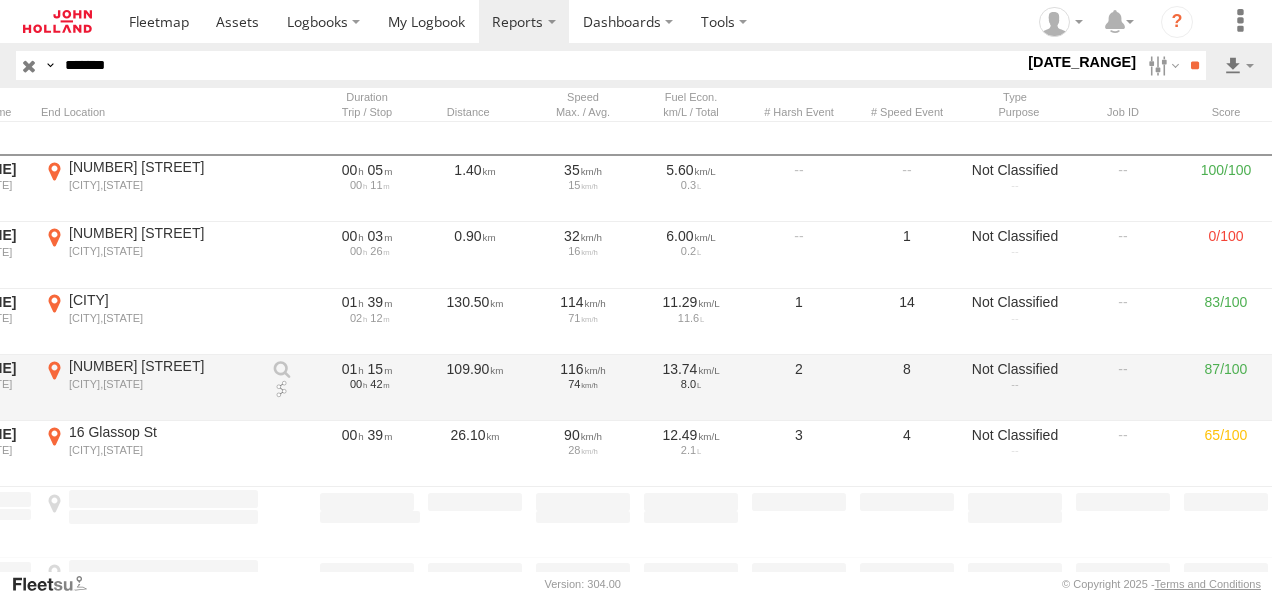 scroll, scrollTop: 340, scrollLeft: 0, axis: vertical 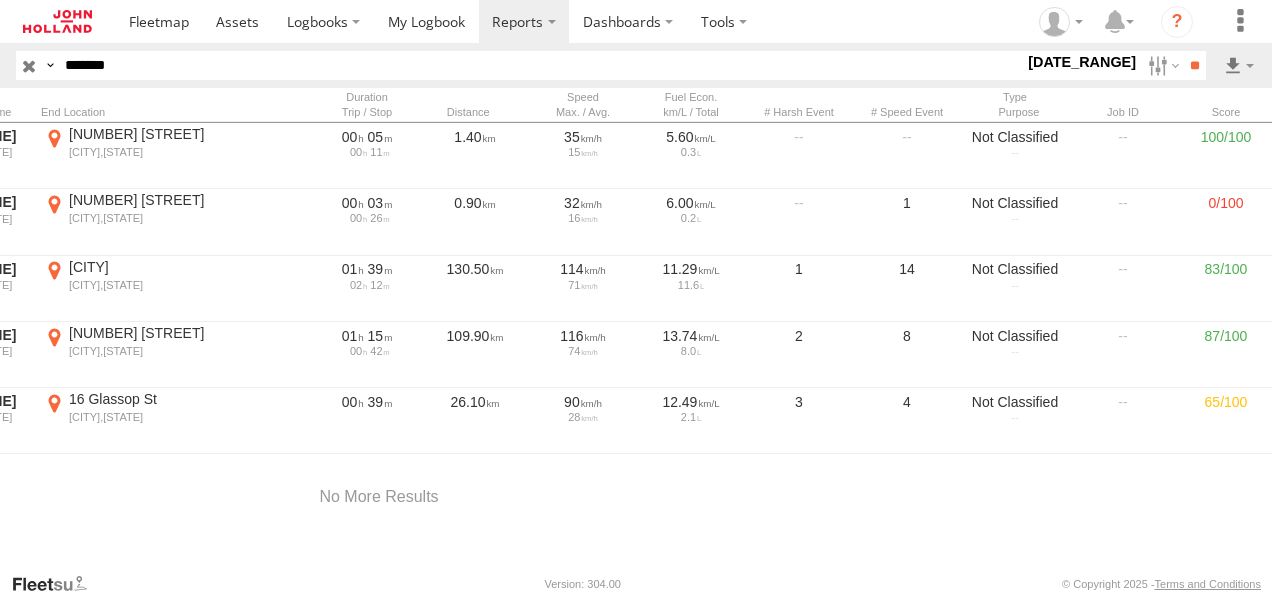 drag, startPoint x: 156, startPoint y: 64, endPoint x: 0, endPoint y: 67, distance: 156.02884 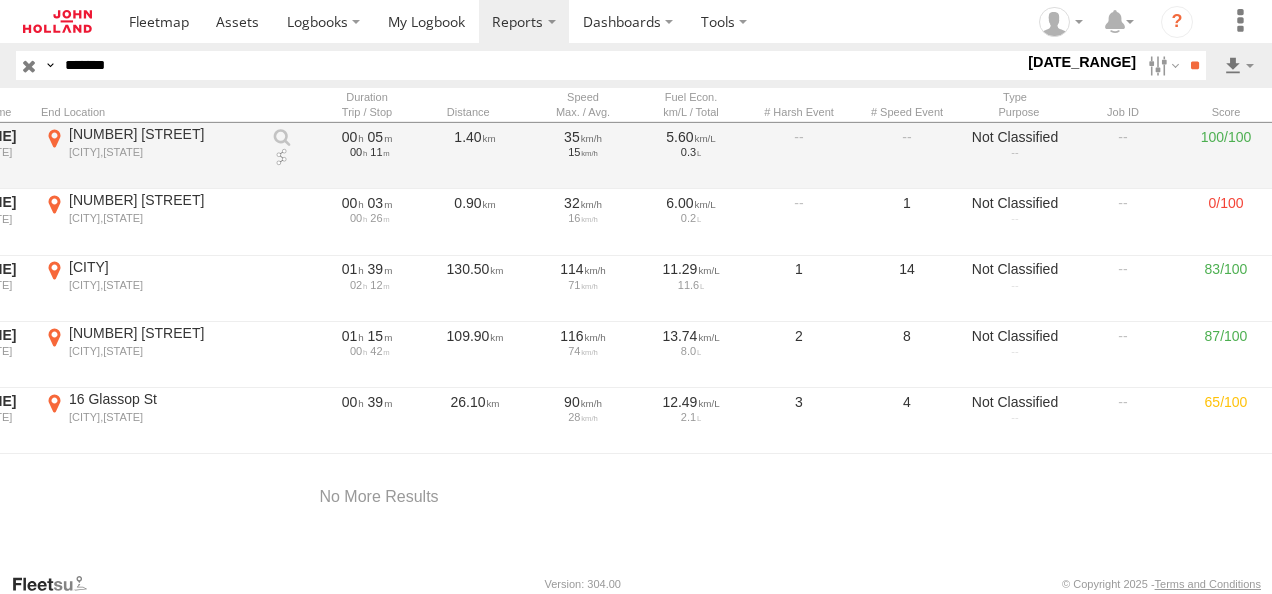 paste 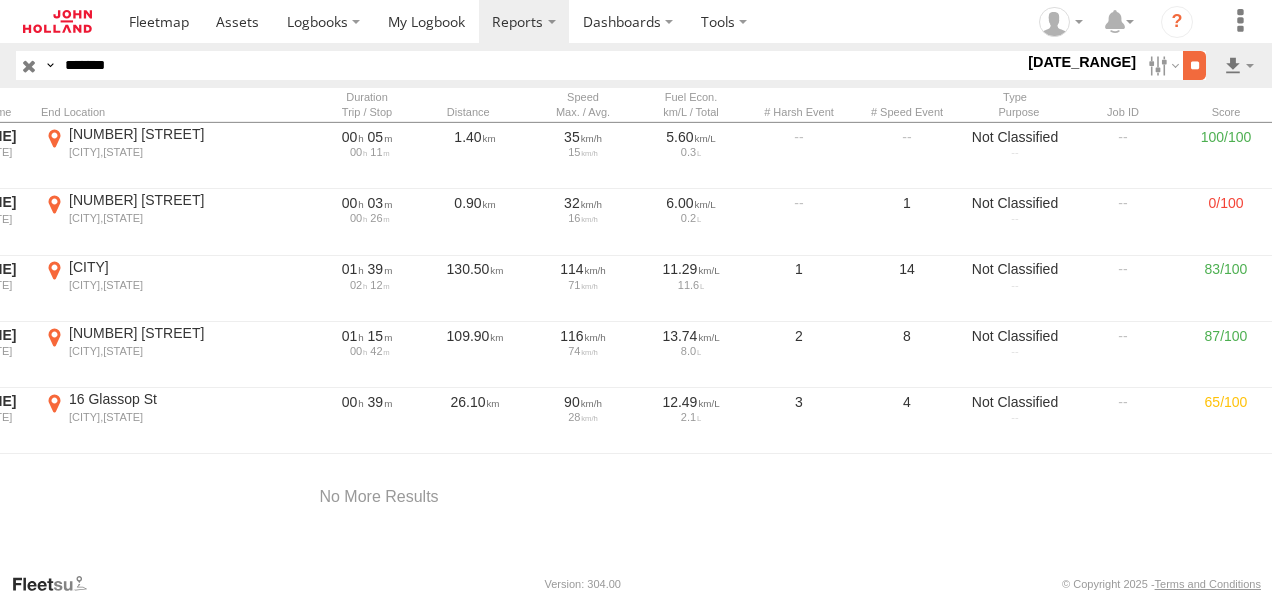 click on "**" at bounding box center (1194, 65) 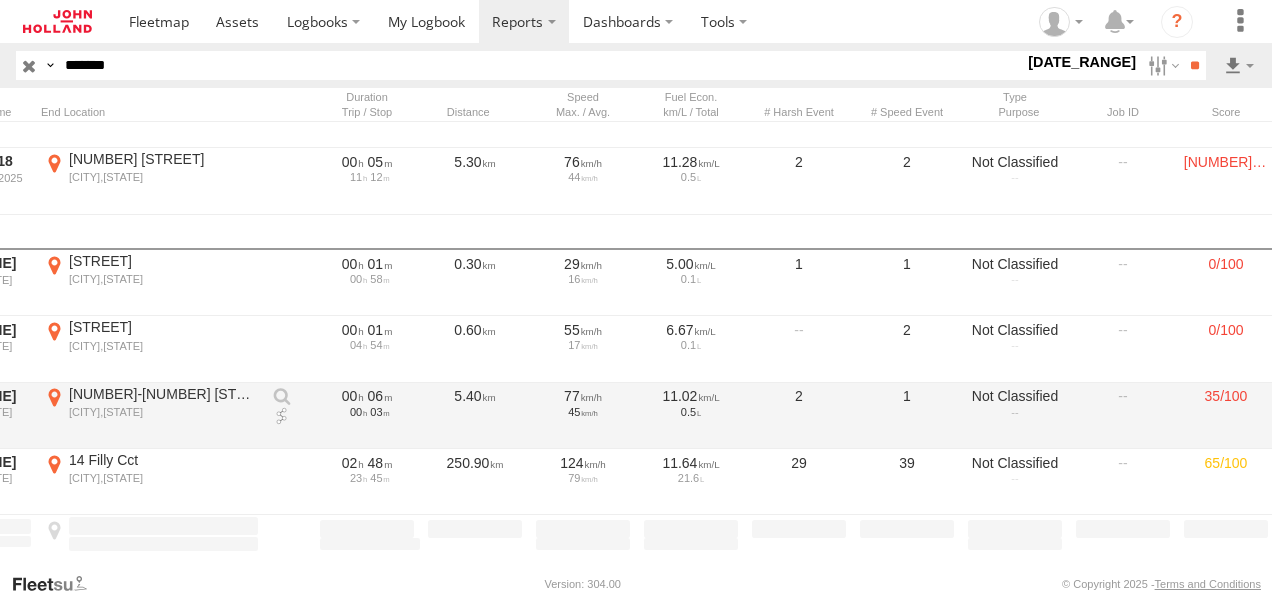 scroll, scrollTop: 442, scrollLeft: 0, axis: vertical 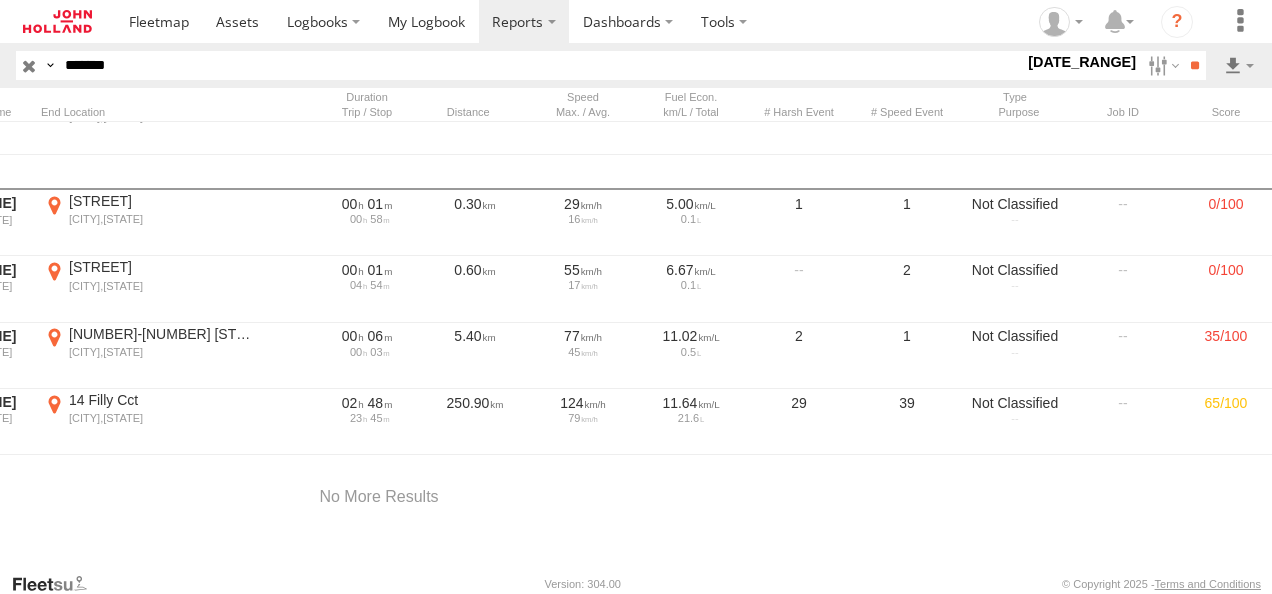 drag, startPoint x: -4, startPoint y: 68, endPoint x: 16, endPoint y: 70, distance: 20.09975 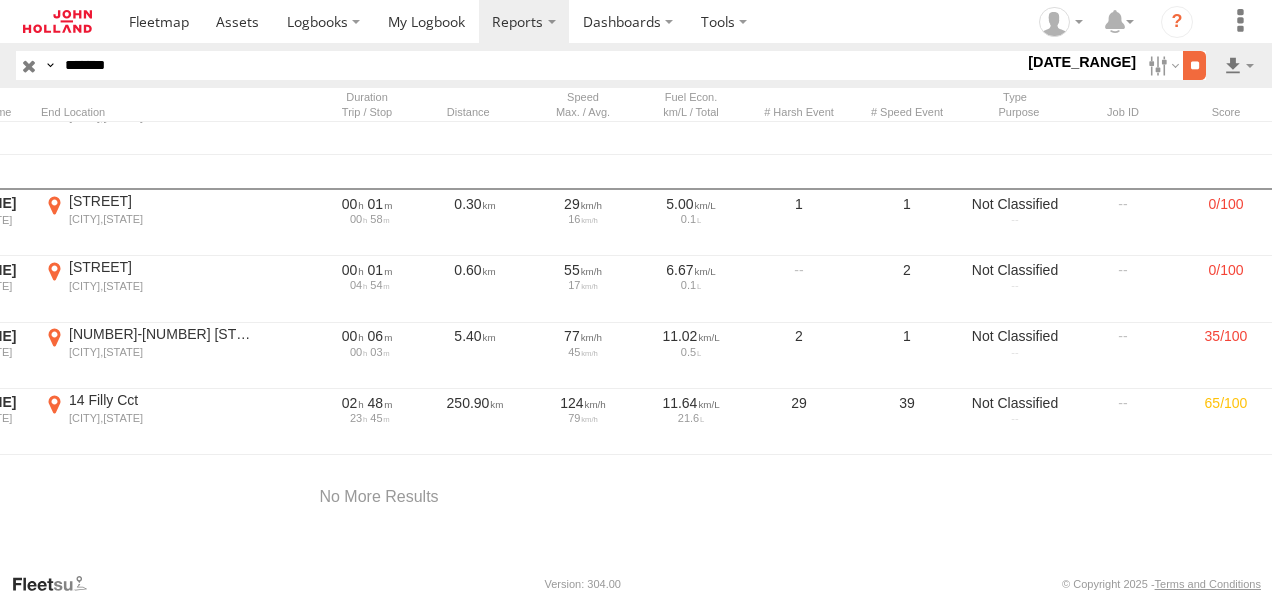 click on "**" at bounding box center (1194, 65) 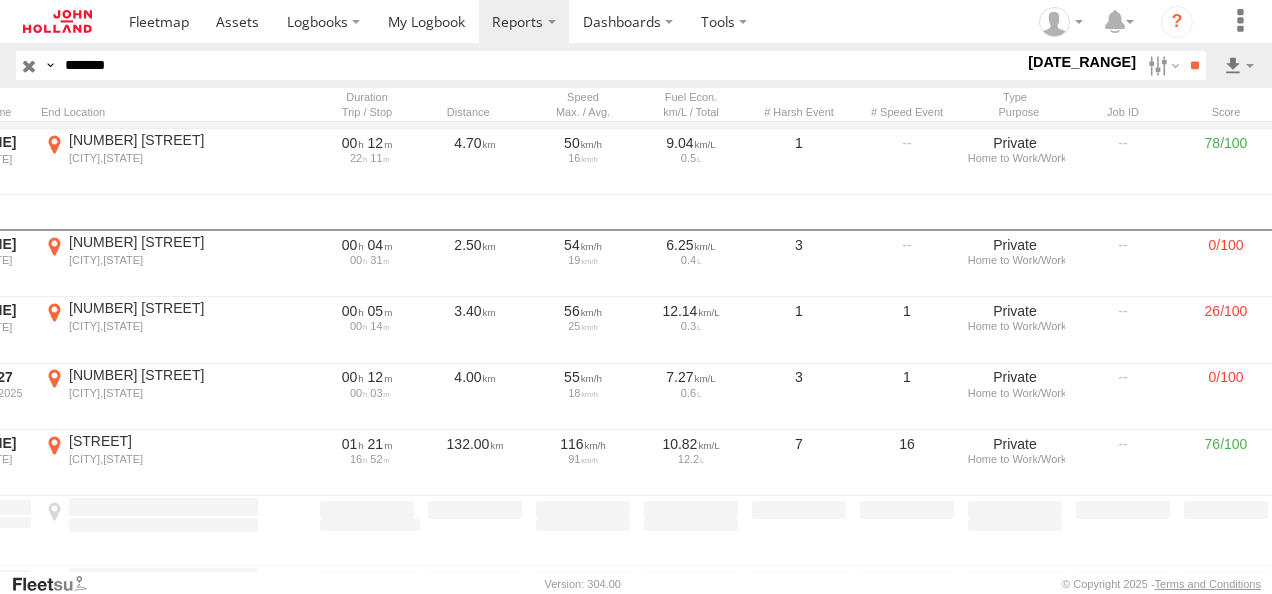 scroll, scrollTop: 906, scrollLeft: 0, axis: vertical 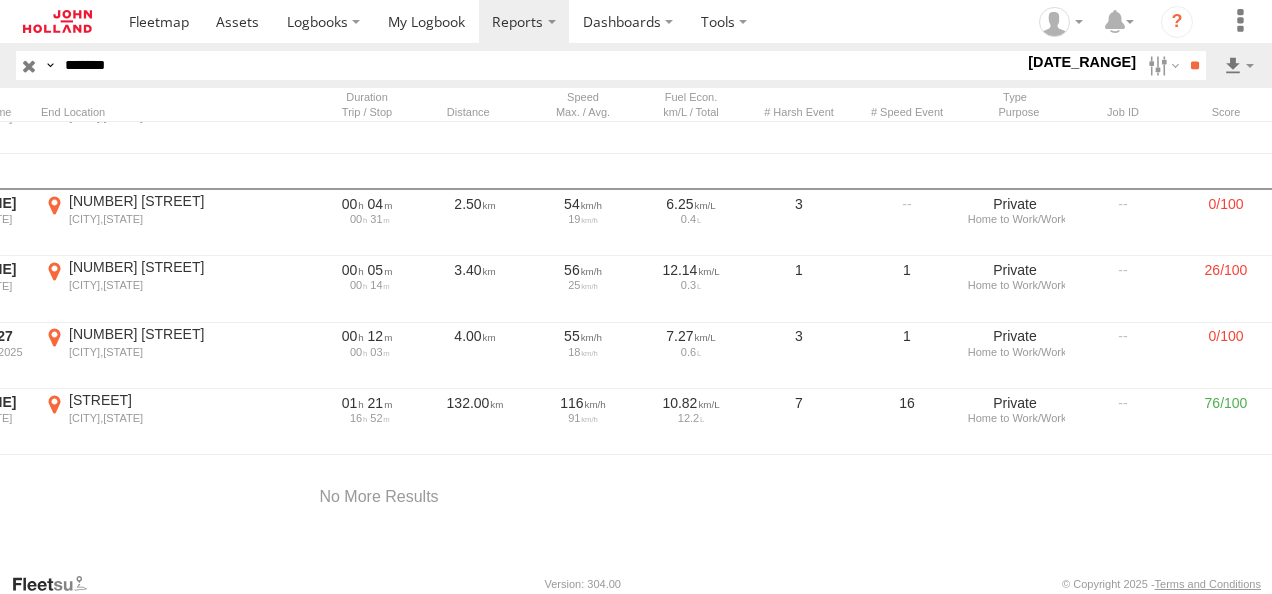 drag, startPoint x: 195, startPoint y: 72, endPoint x: -4, endPoint y: 72, distance: 199 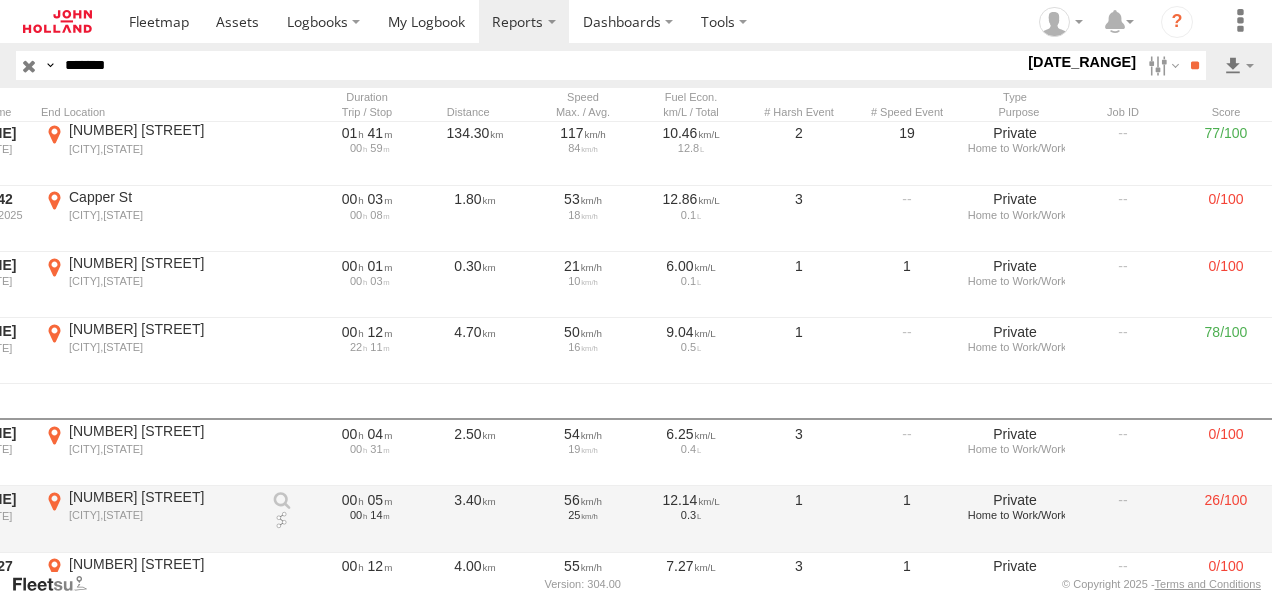 scroll, scrollTop: 906, scrollLeft: 0, axis: vertical 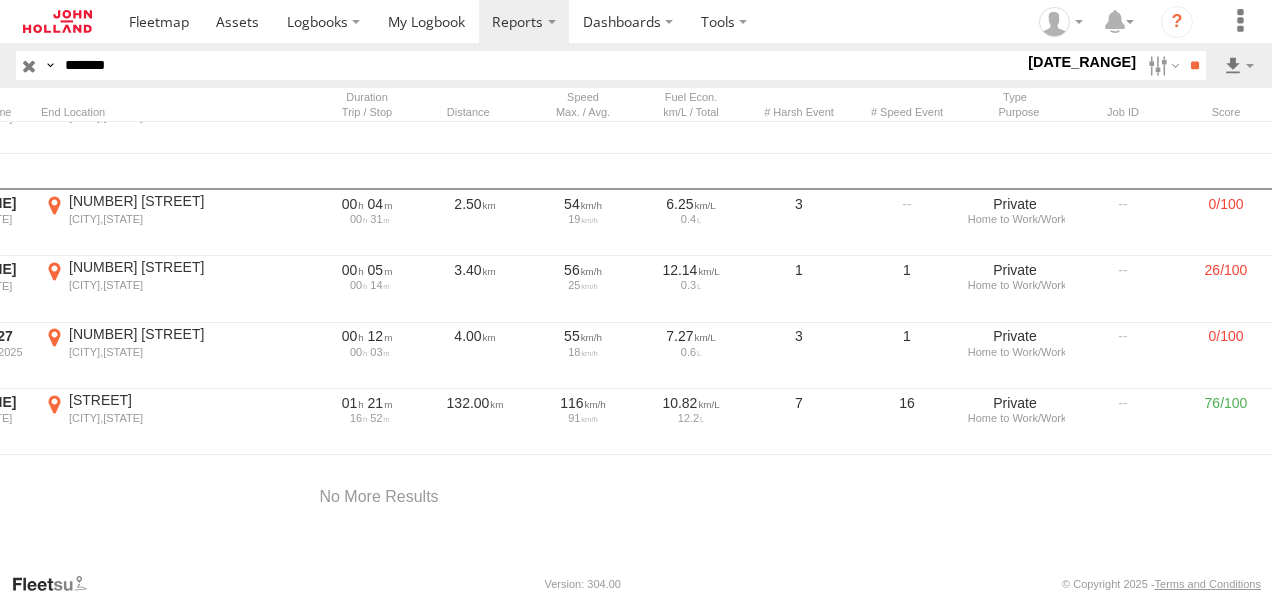 drag, startPoint x: 164, startPoint y: 66, endPoint x: 0, endPoint y: 72, distance: 164.10973 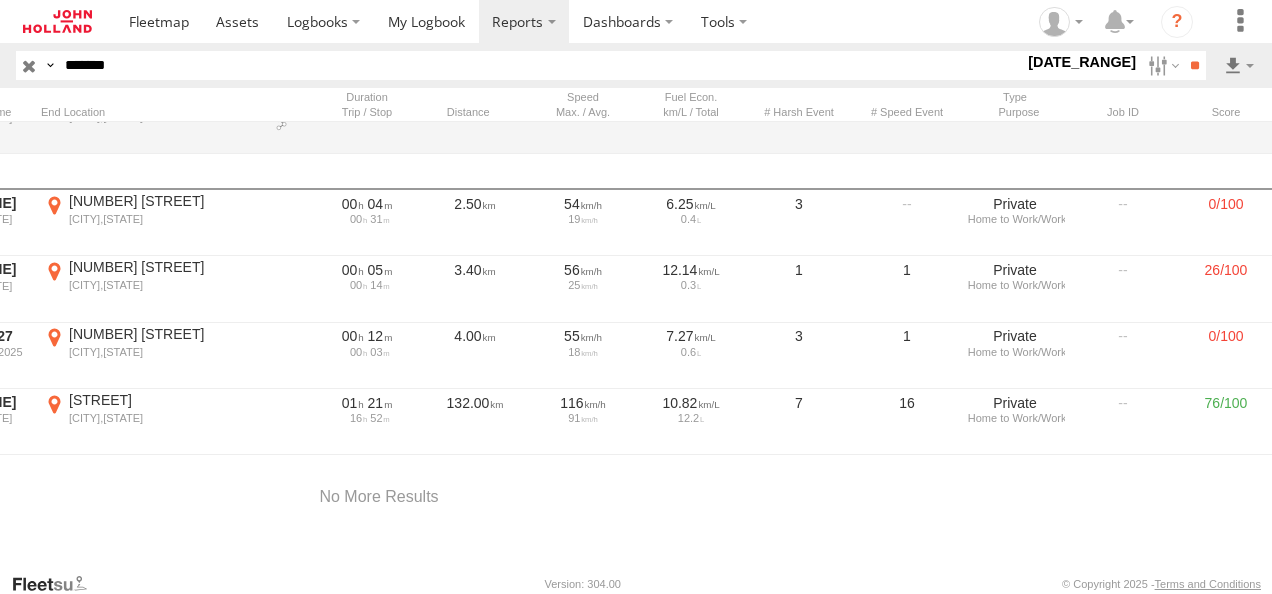 paste 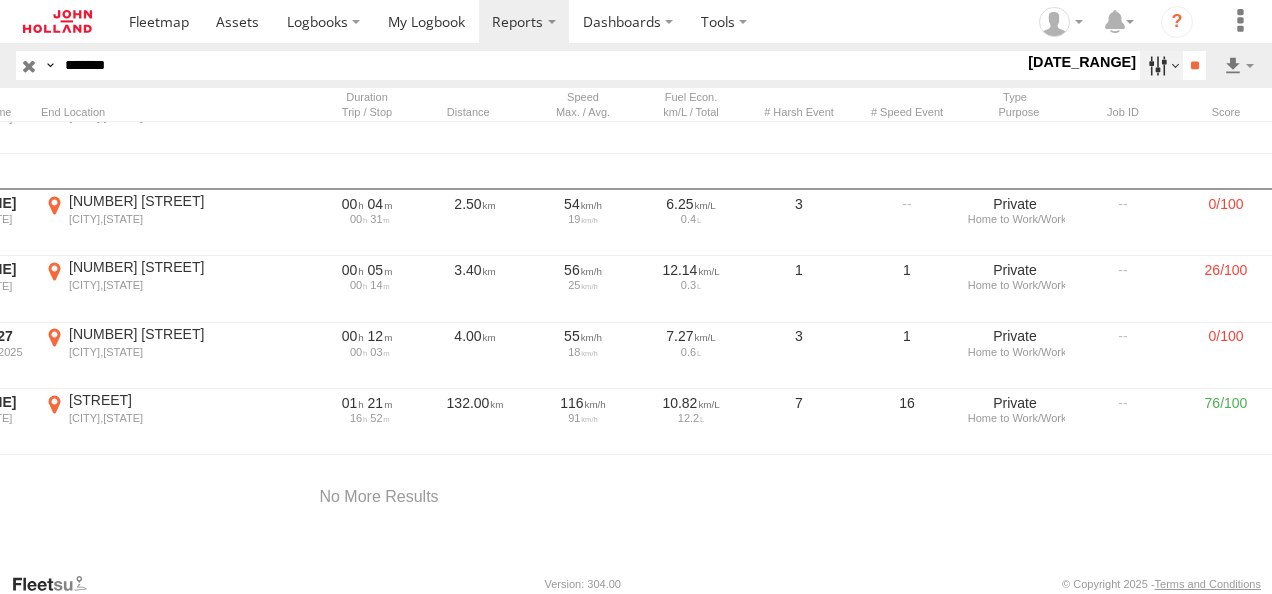 type on "*******" 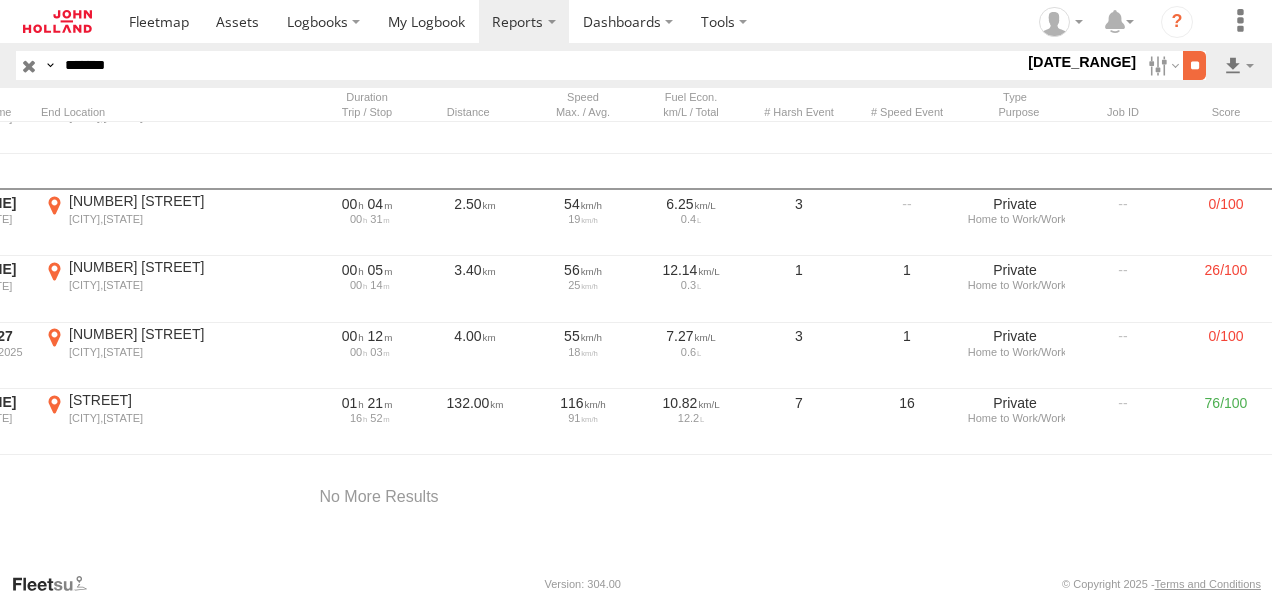 click on "**" at bounding box center [1194, 65] 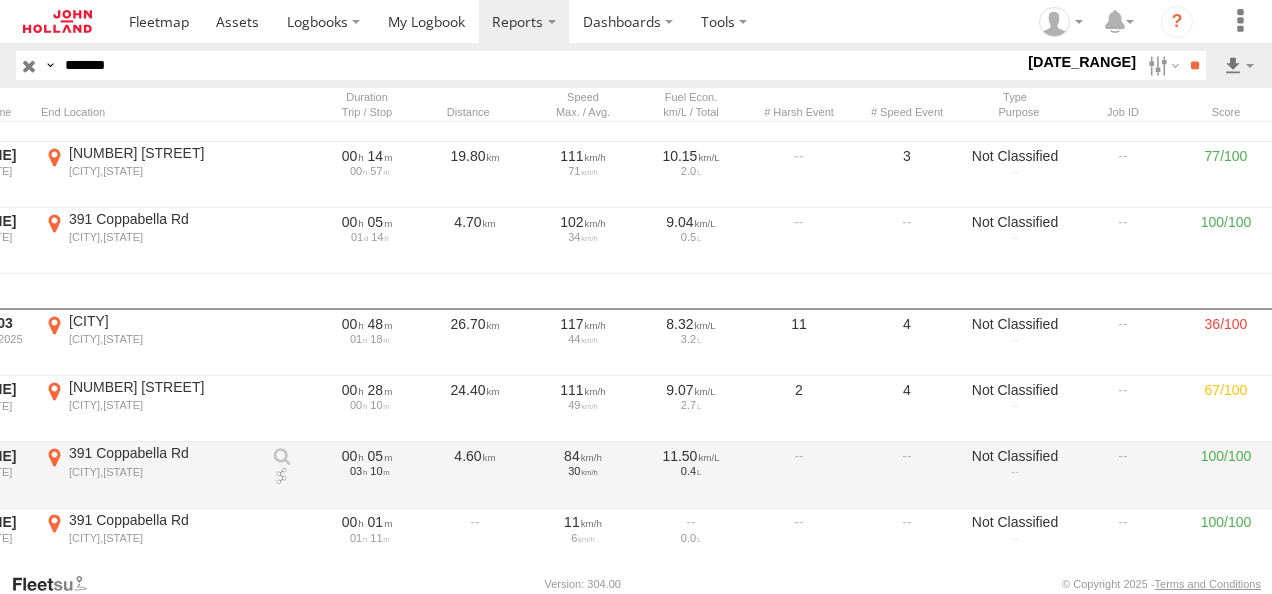 scroll, scrollTop: 804, scrollLeft: 0, axis: vertical 